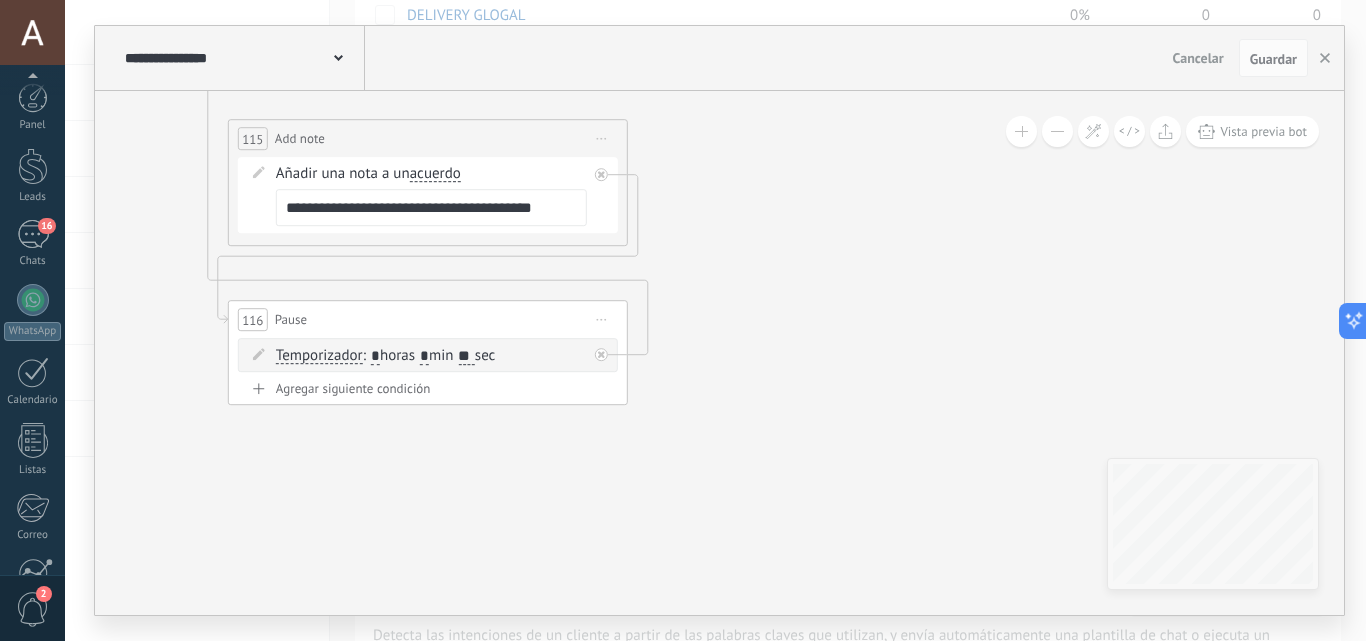 scroll, scrollTop: 0, scrollLeft: 0, axis: both 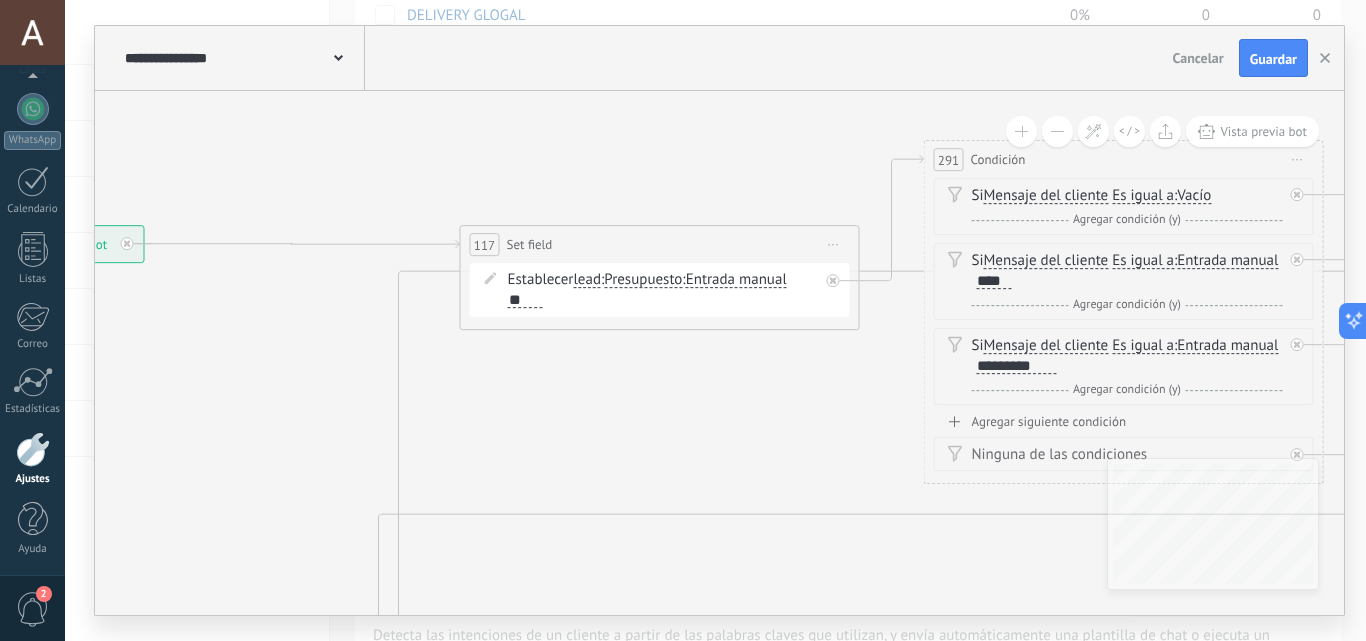 drag, startPoint x: 299, startPoint y: 397, endPoint x: 219, endPoint y: 380, distance: 81.78631 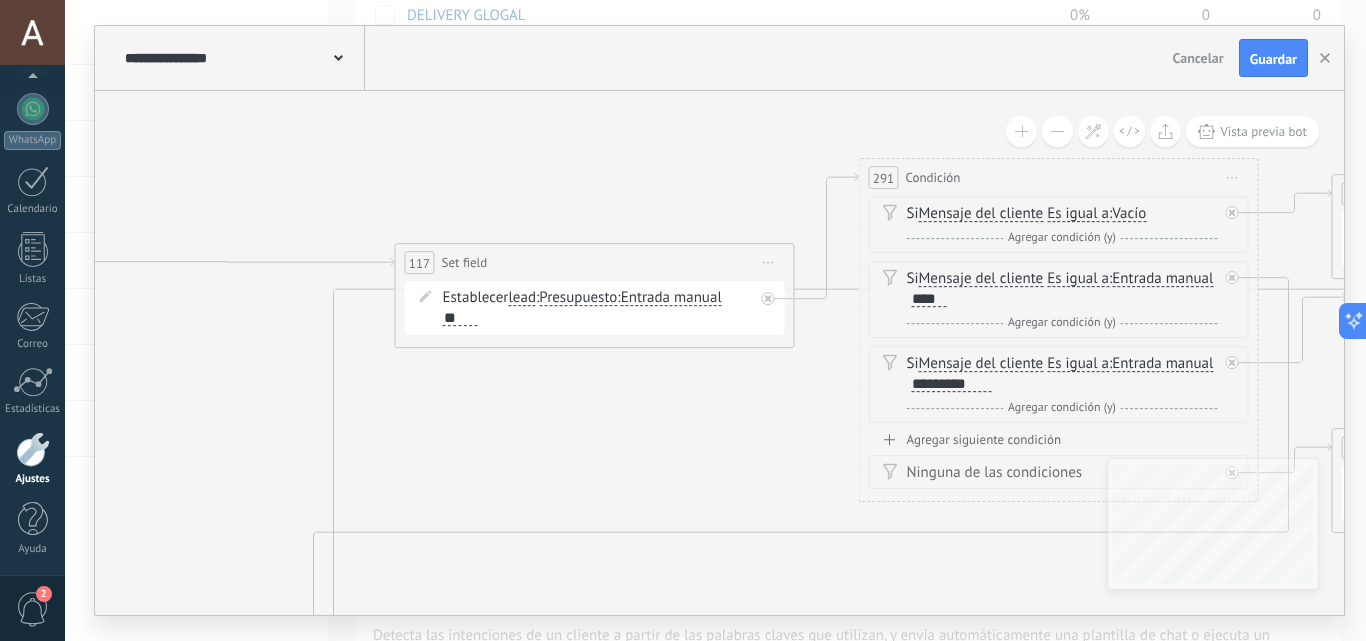 drag, startPoint x: 831, startPoint y: 353, endPoint x: 766, endPoint y: 371, distance: 67.44627 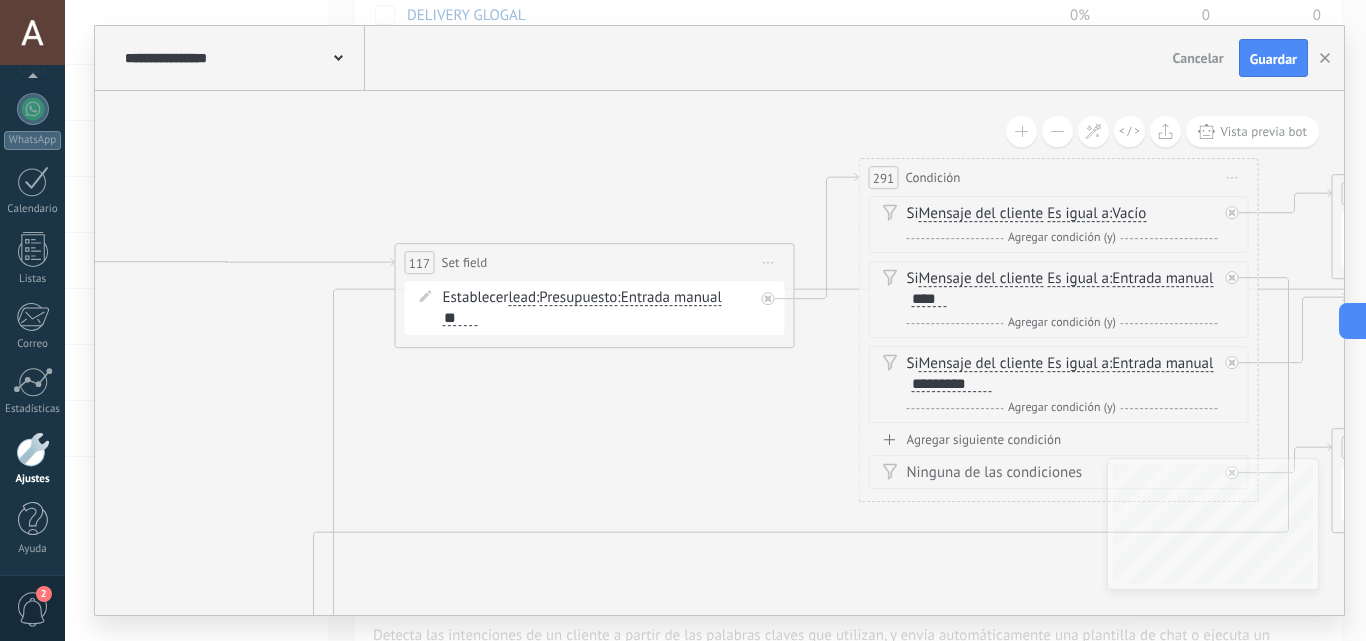 click on "Entrada manual" at bounding box center [671, 298] 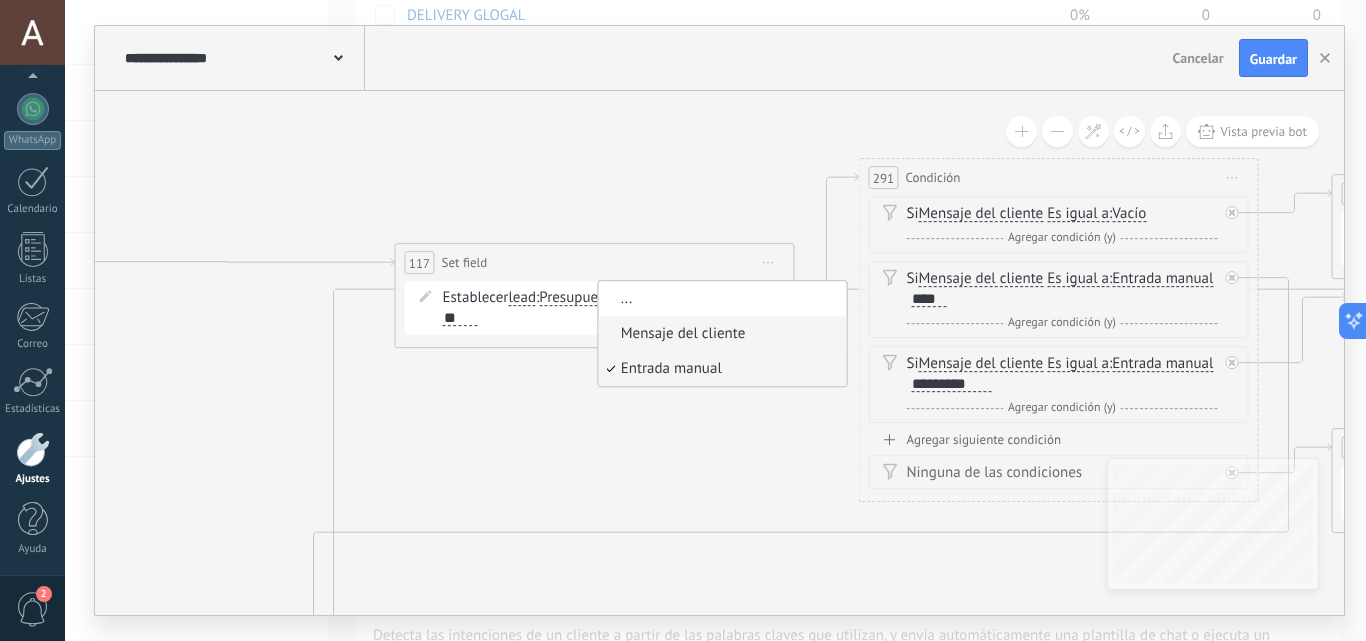 click on "Mensaje del cliente" at bounding box center [723, 333] 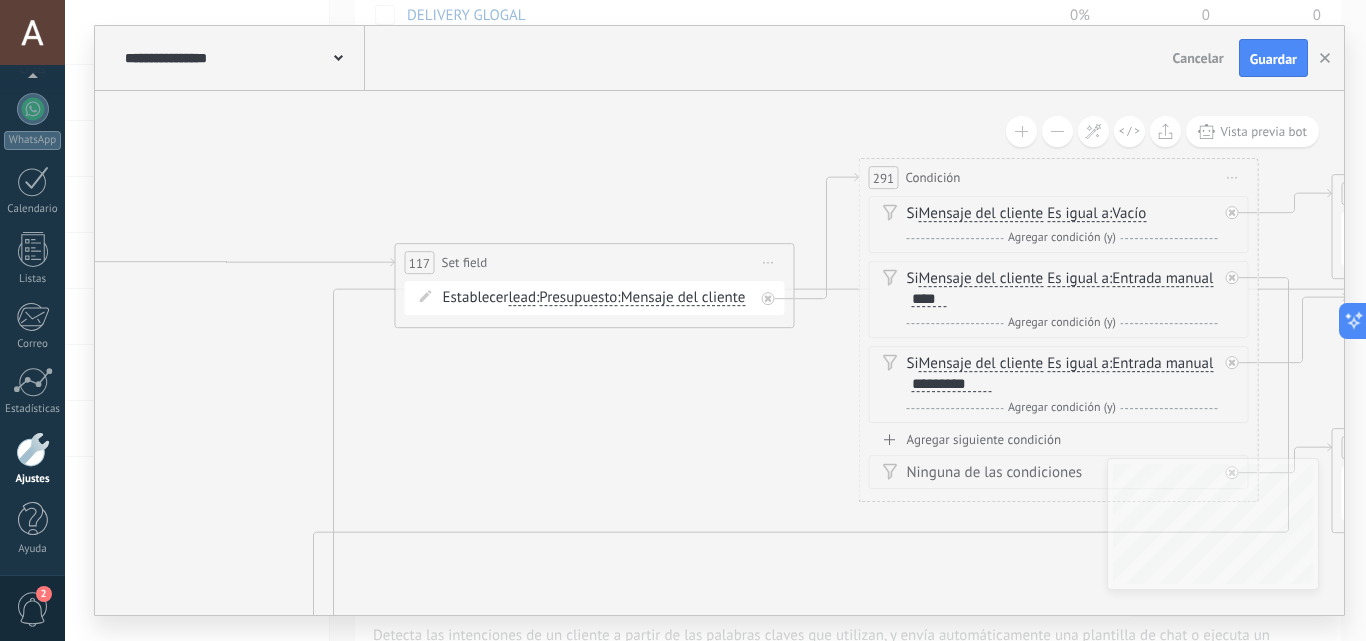 click on "Mensaje del cliente" at bounding box center [683, 298] 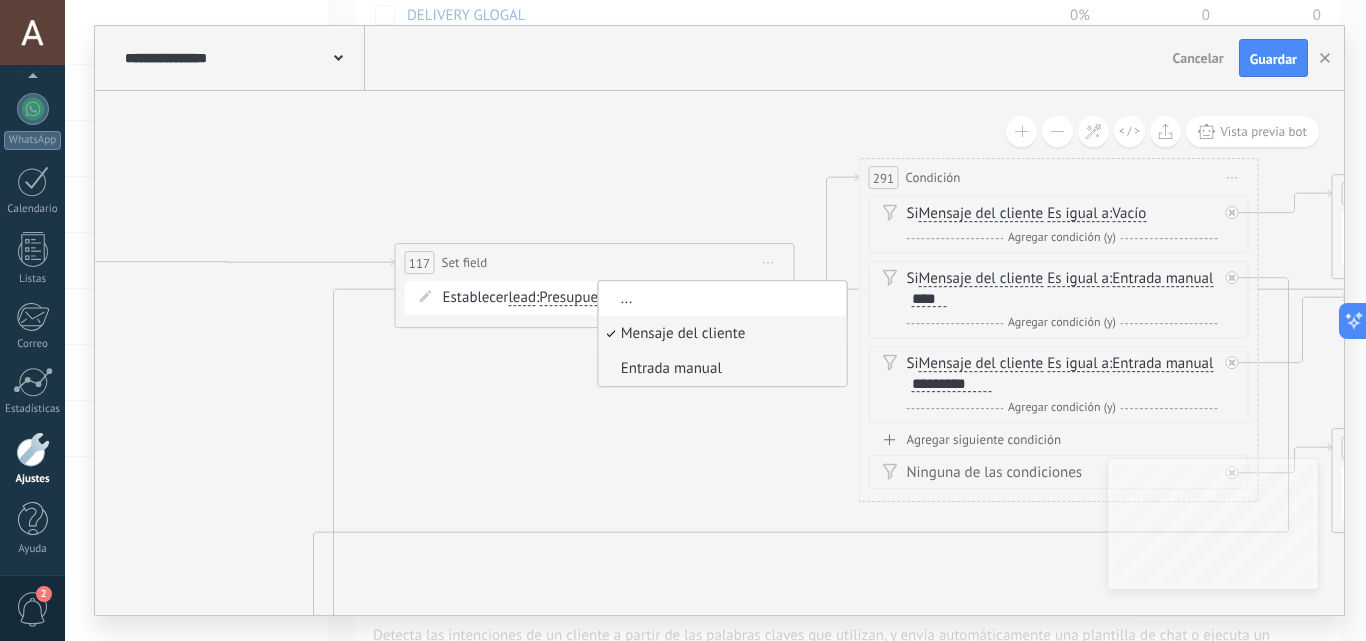 click on "Entrada manual" at bounding box center [720, 369] 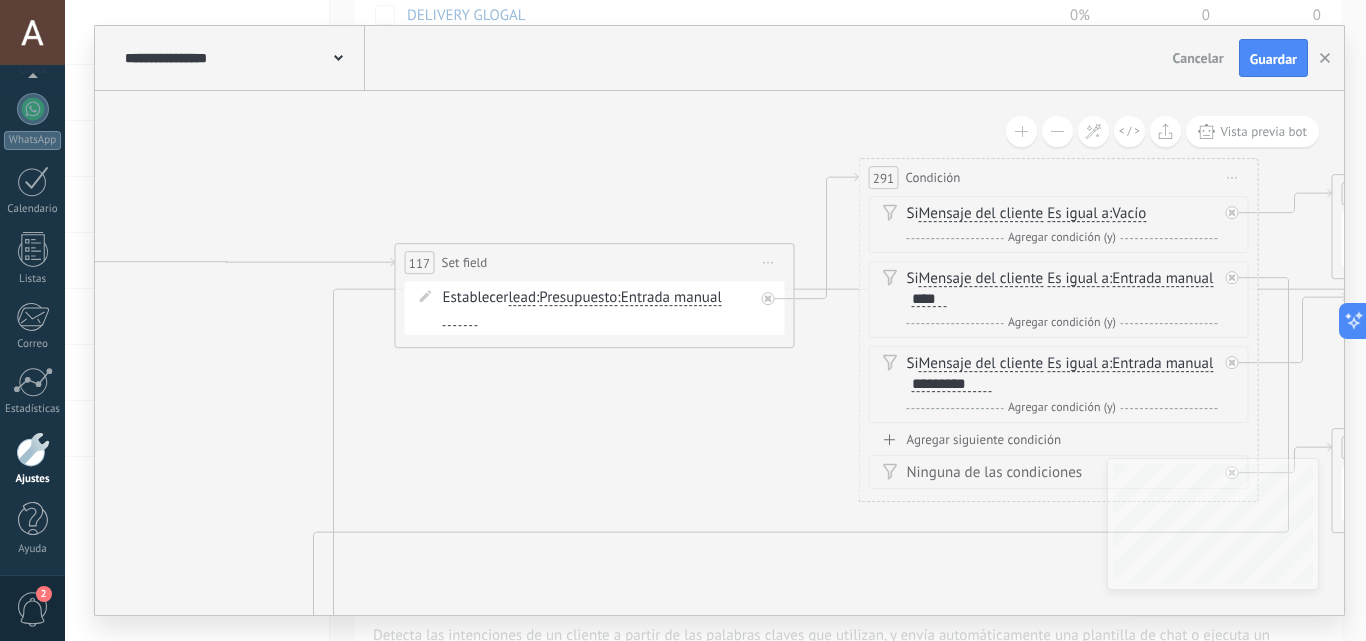 click on "lead" at bounding box center [522, 298] 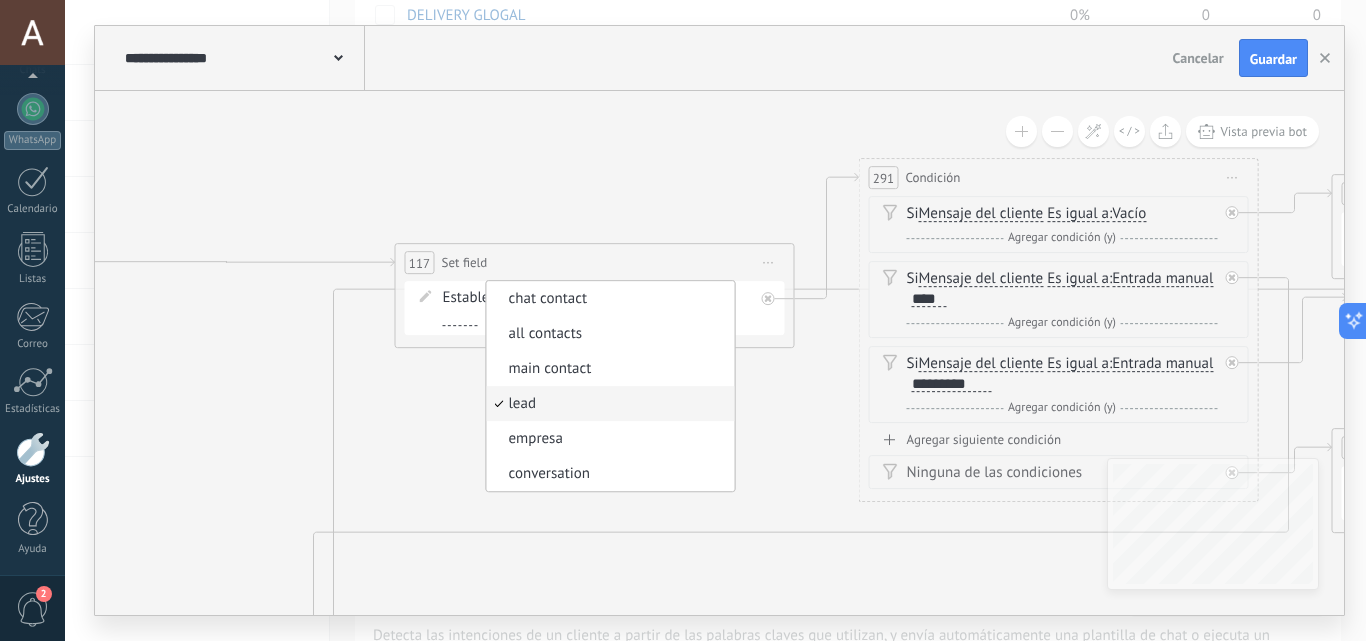 click on "chat contact" at bounding box center (607, 299) 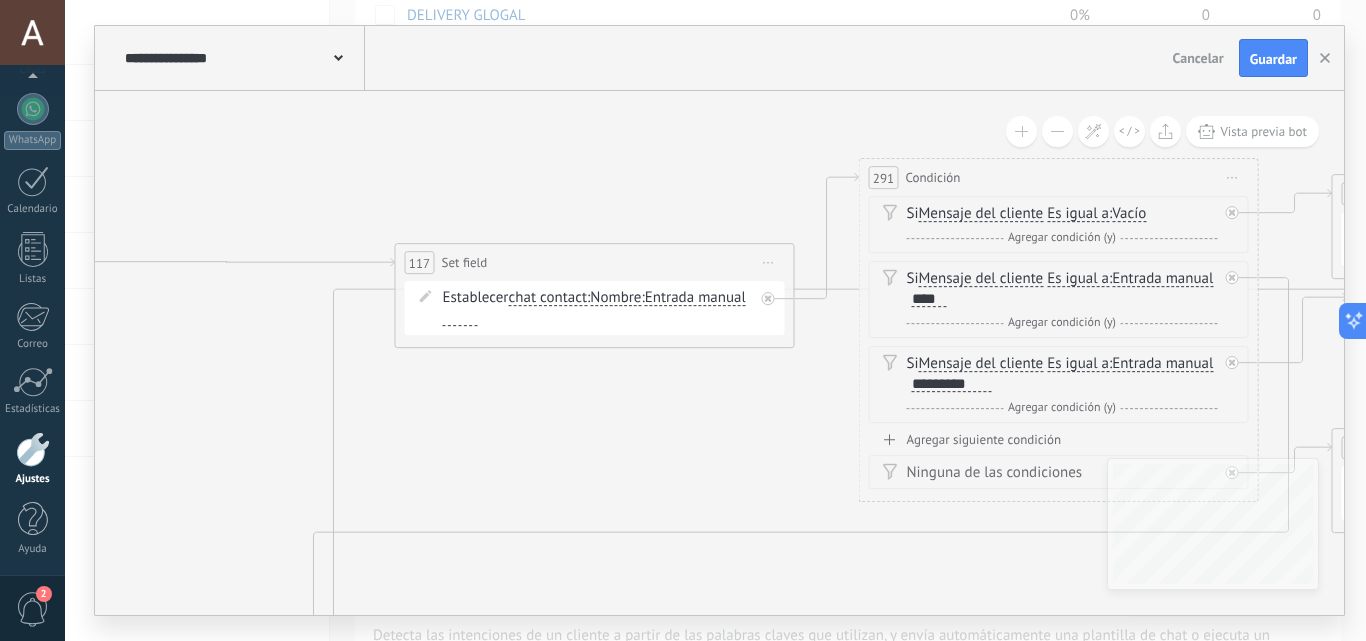 click on "chat contact" at bounding box center (547, 298) 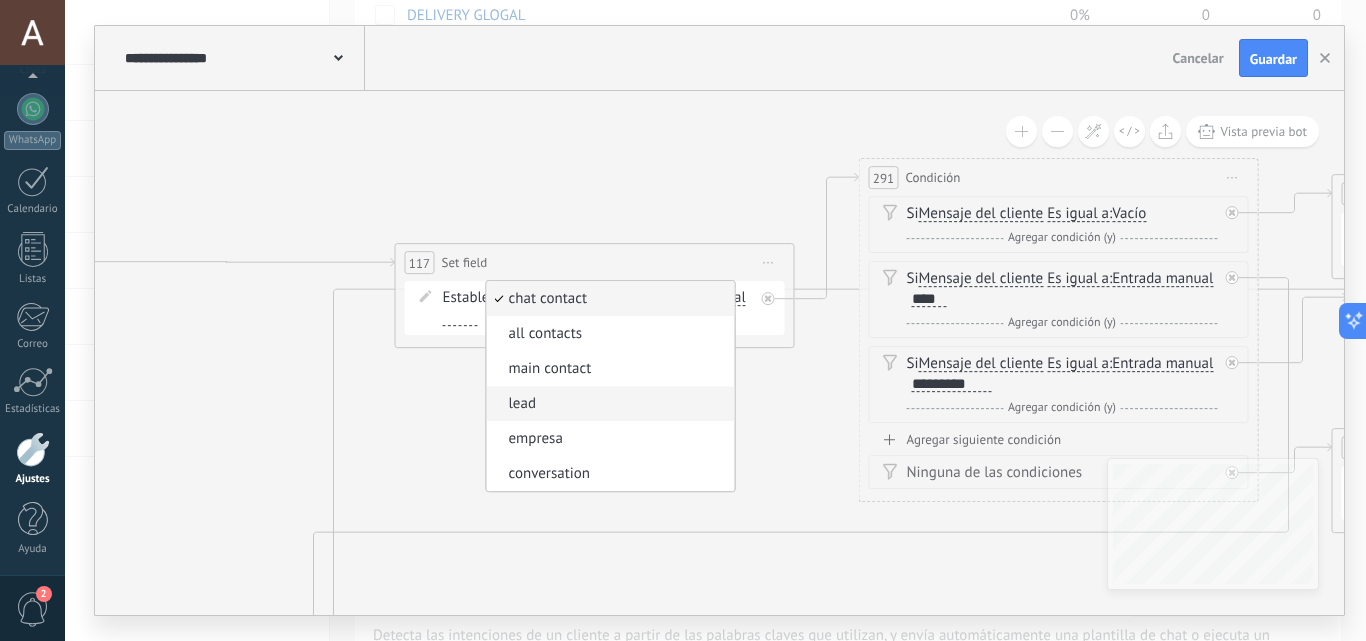 click on "lead" at bounding box center [607, 404] 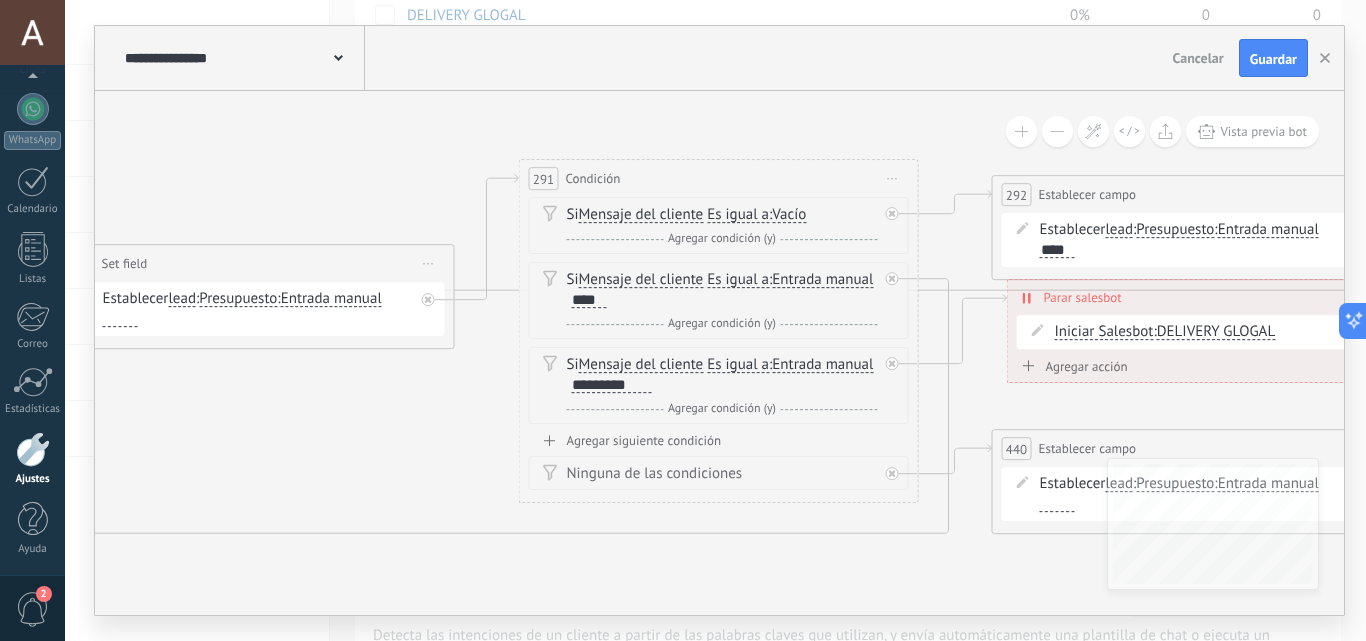drag, startPoint x: 743, startPoint y: 402, endPoint x: 399, endPoint y: 400, distance: 344.00583 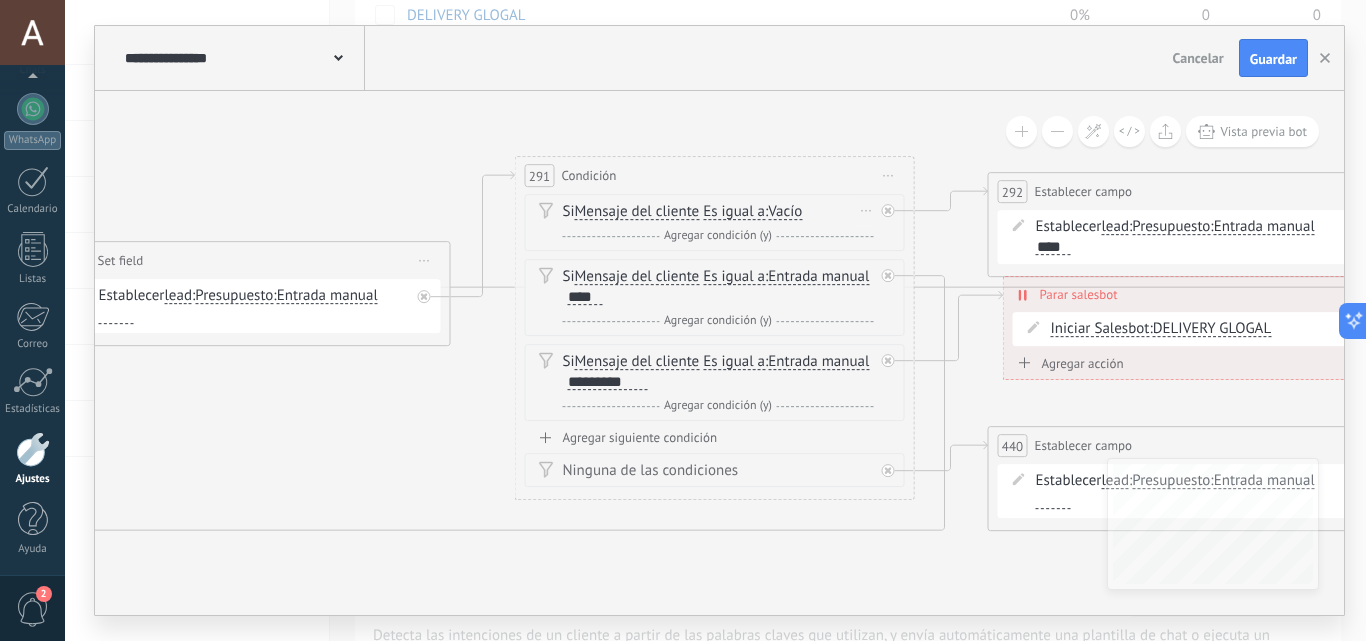 click on "Vacío" at bounding box center [785, 212] 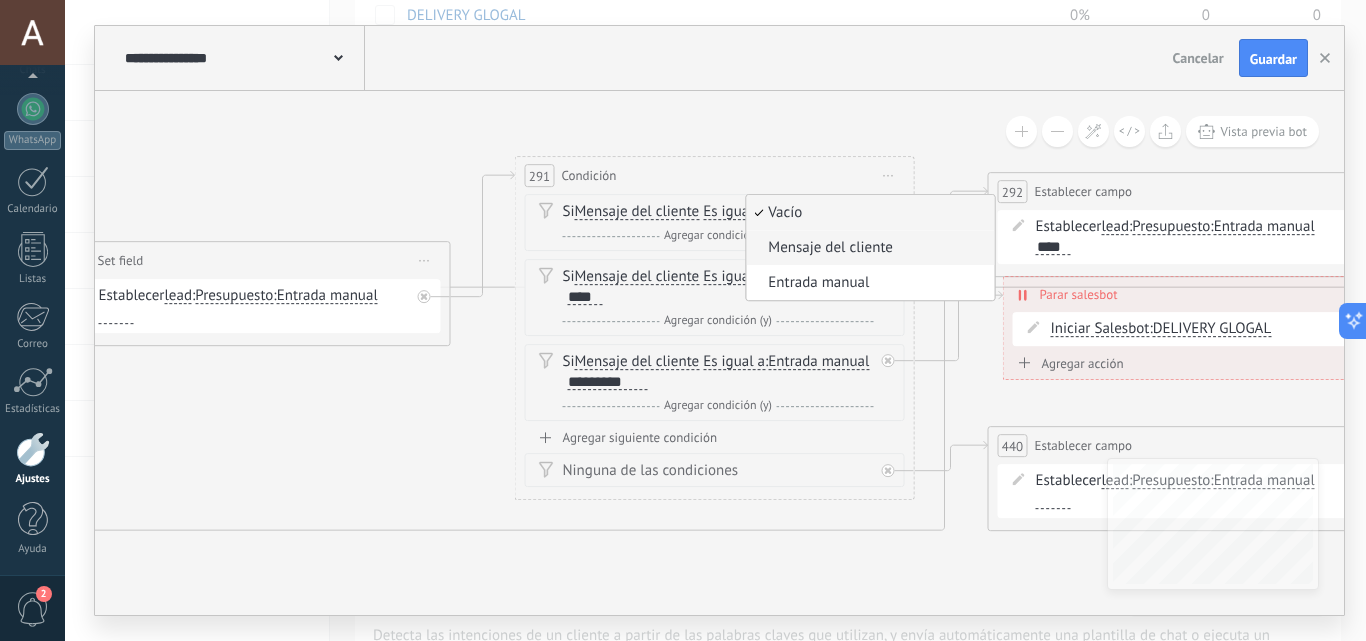 click on "Mensaje del cliente" at bounding box center (867, 248) 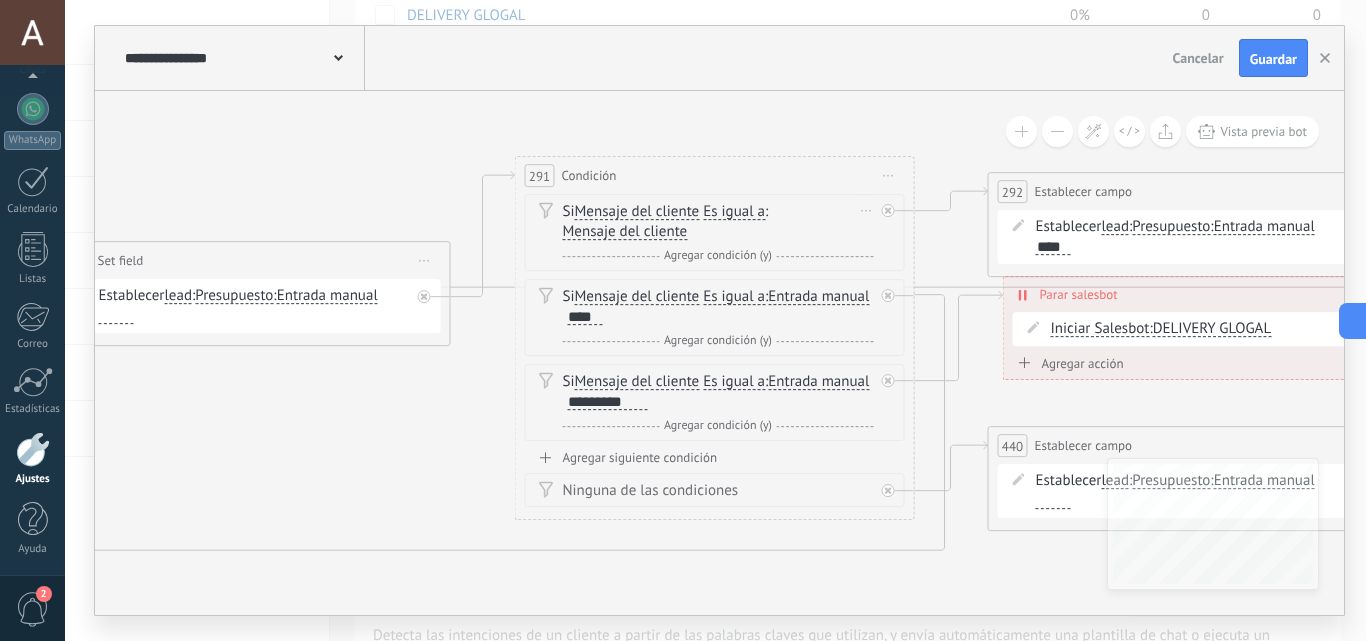 click on "Mensaje del cliente" at bounding box center (625, 232) 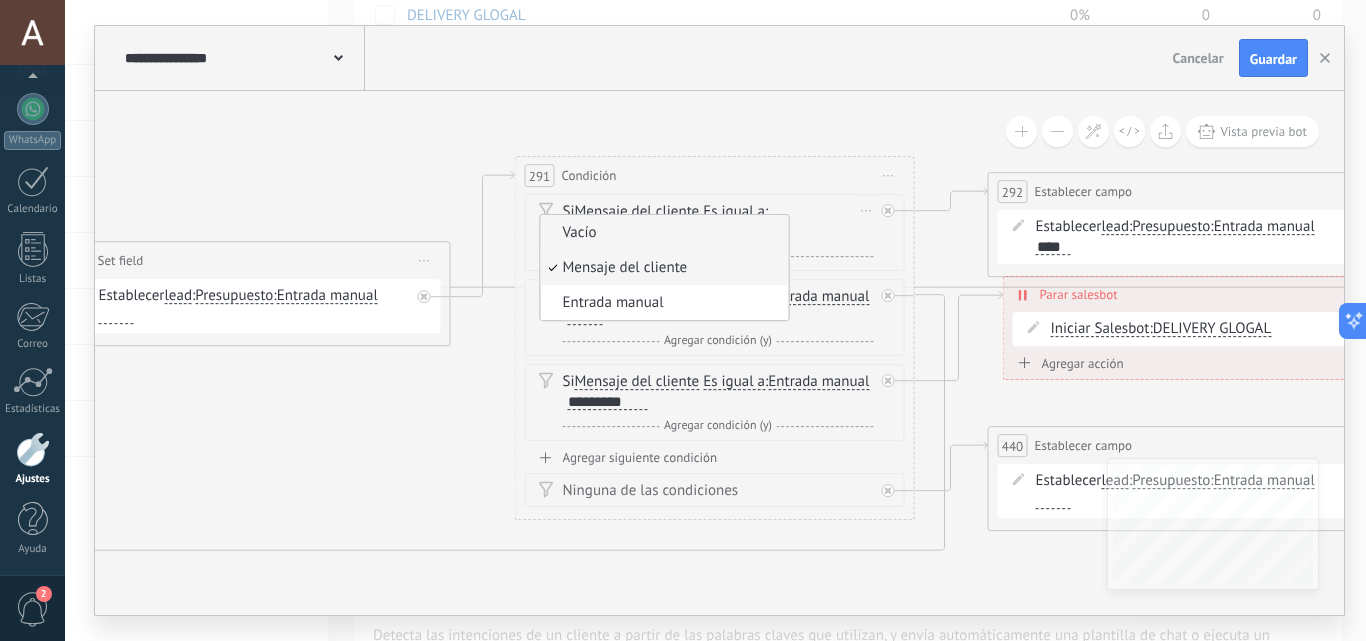 click on "Vacío" at bounding box center [662, 233] 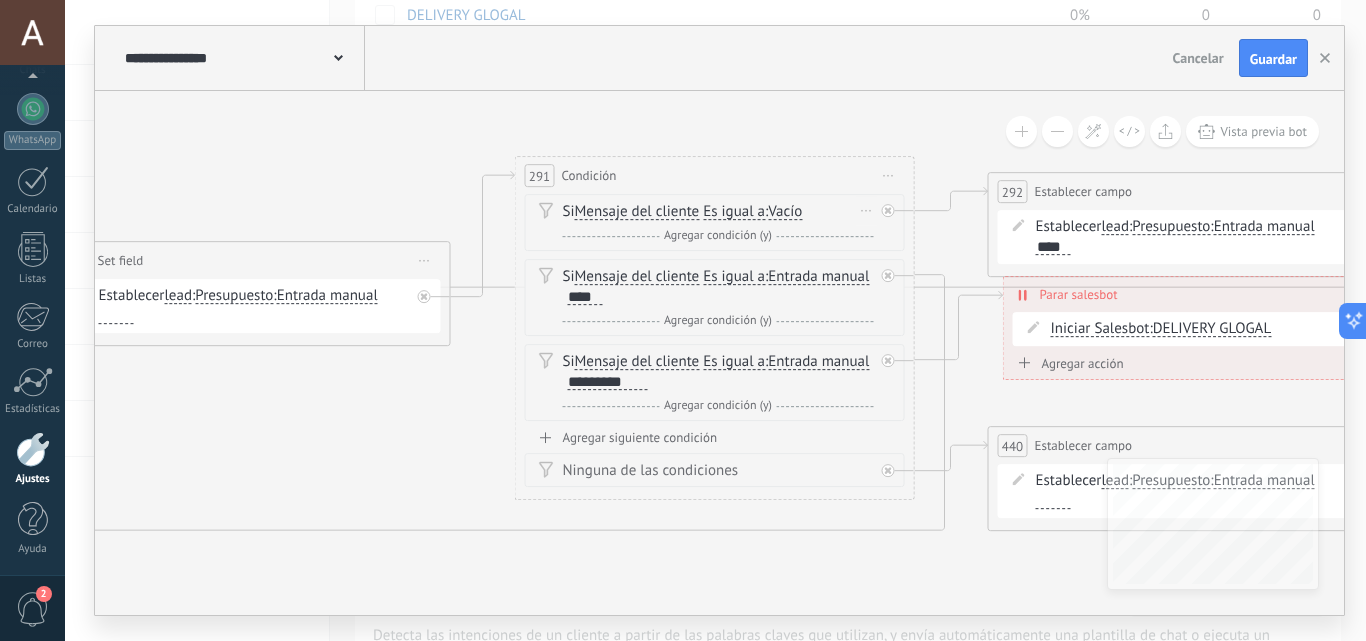 click on "Agregar condición (y)" at bounding box center (718, 235) 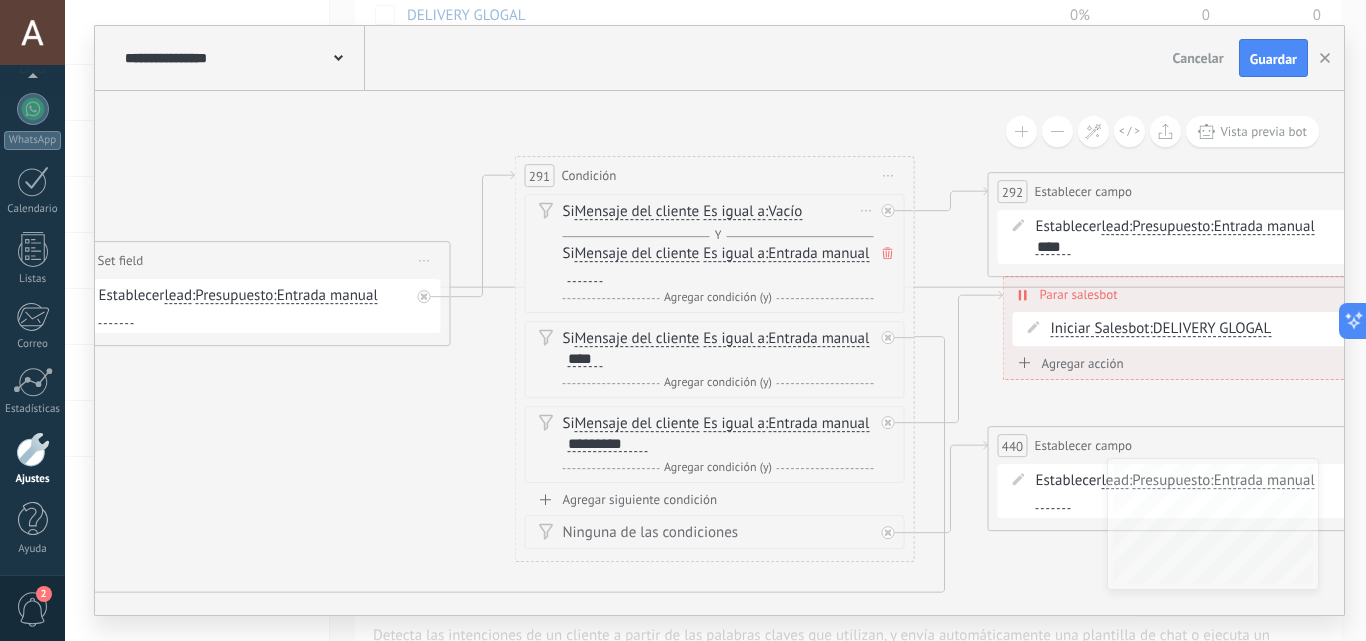 click 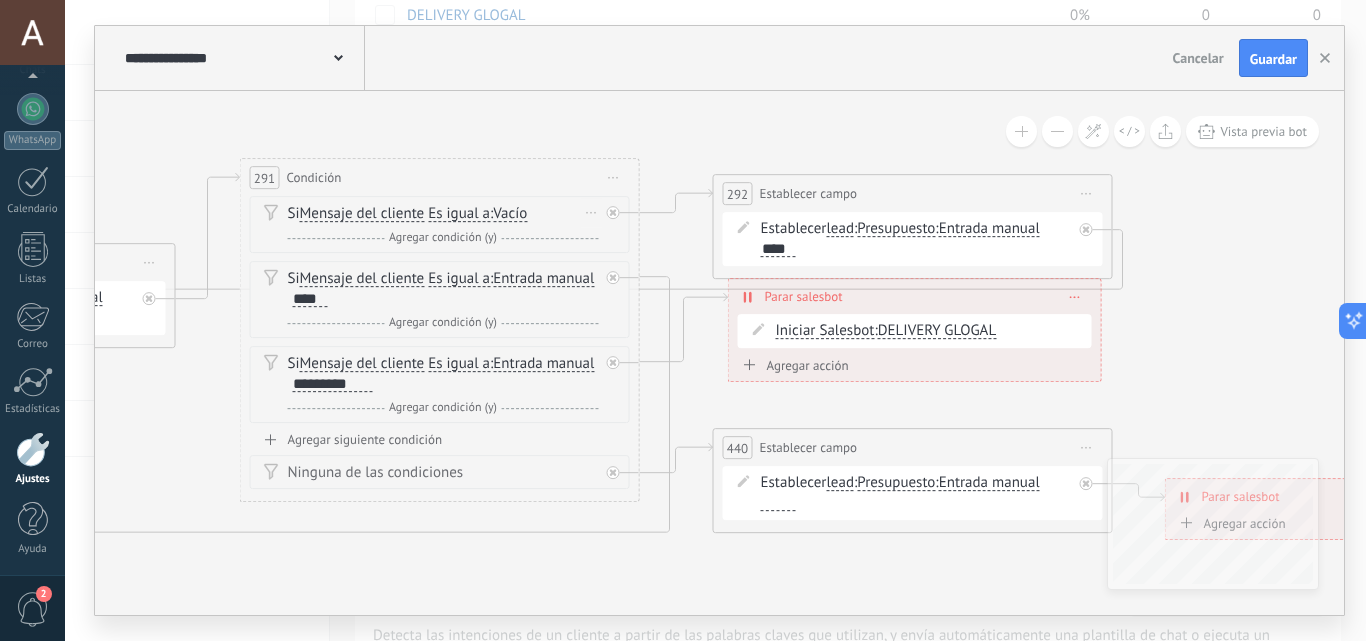 drag, startPoint x: 922, startPoint y: 130, endPoint x: 674, endPoint y: 124, distance: 248.07257 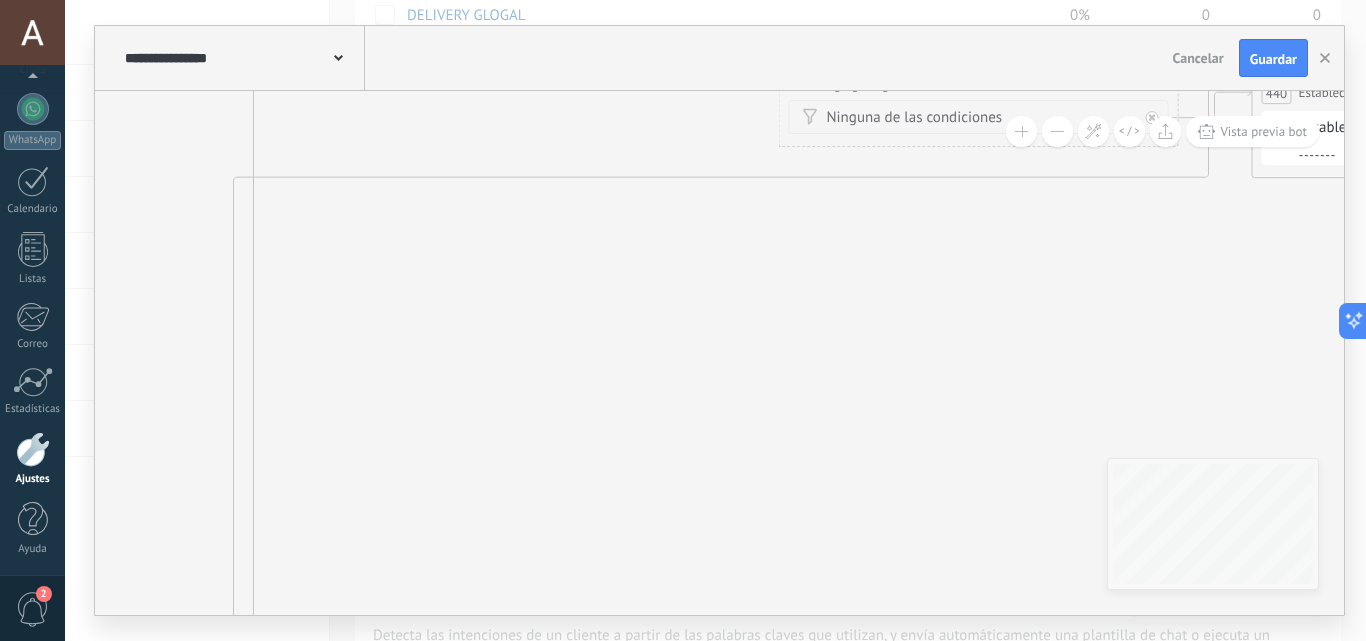 drag, startPoint x: 568, startPoint y: 563, endPoint x: 1171, endPoint y: 195, distance: 706.42267 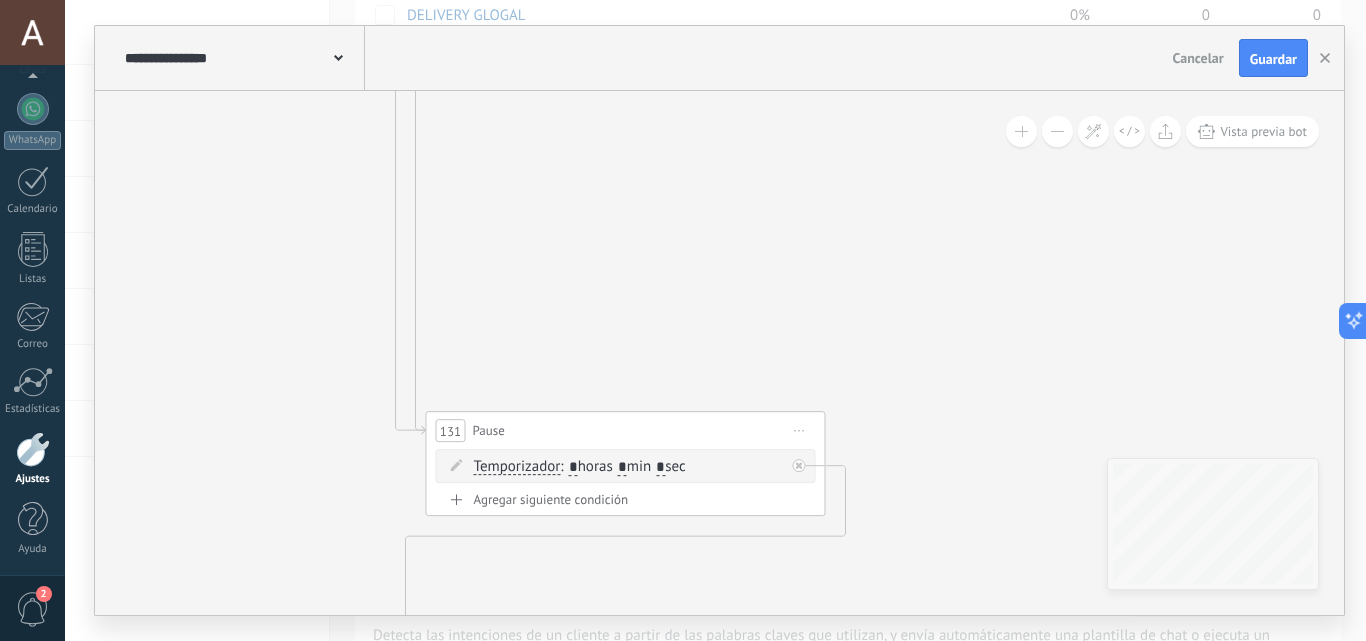 drag, startPoint x: 564, startPoint y: 468, endPoint x: 651, endPoint y: 180, distance: 300.8538 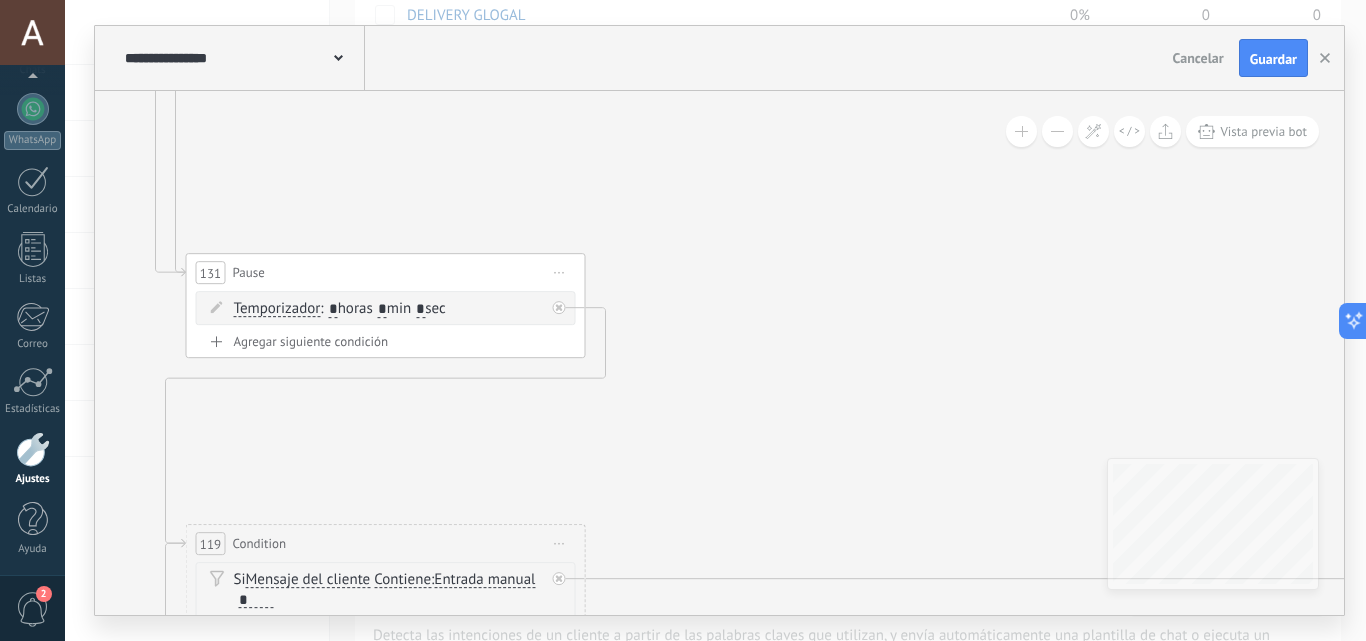 drag, startPoint x: 817, startPoint y: 309, endPoint x: 570, endPoint y: 142, distance: 298.15768 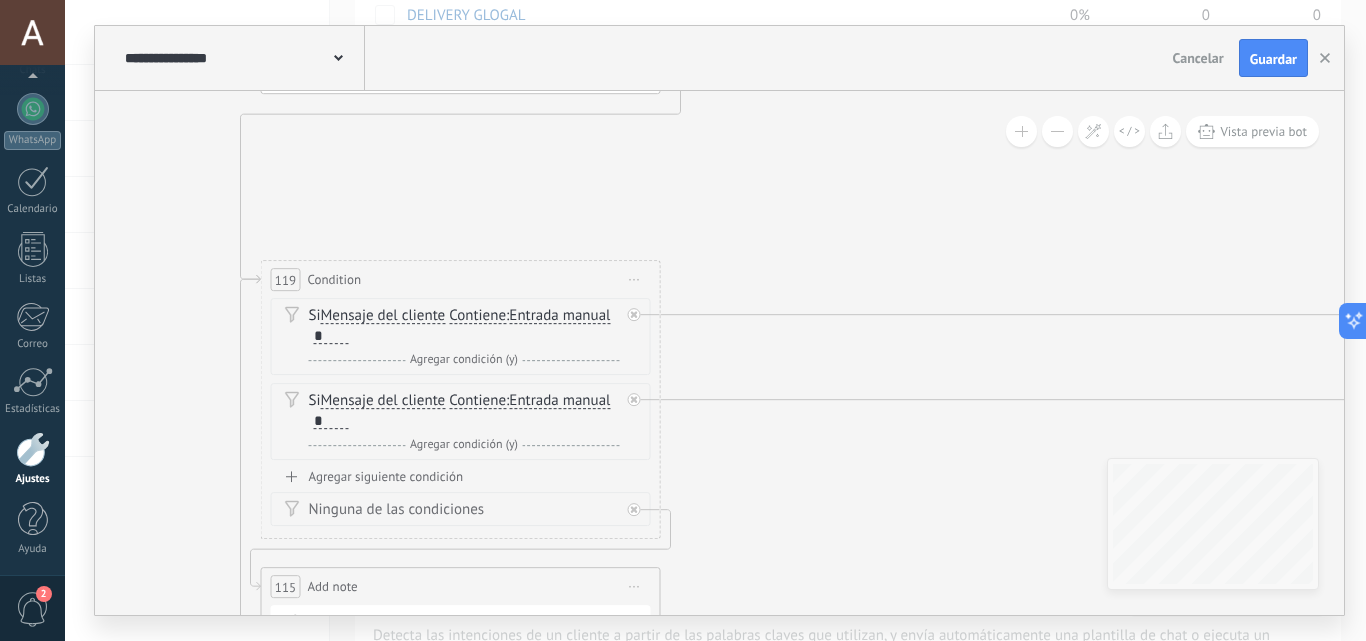drag, startPoint x: 684, startPoint y: 519, endPoint x: 755, endPoint y: 340, distance: 192.56686 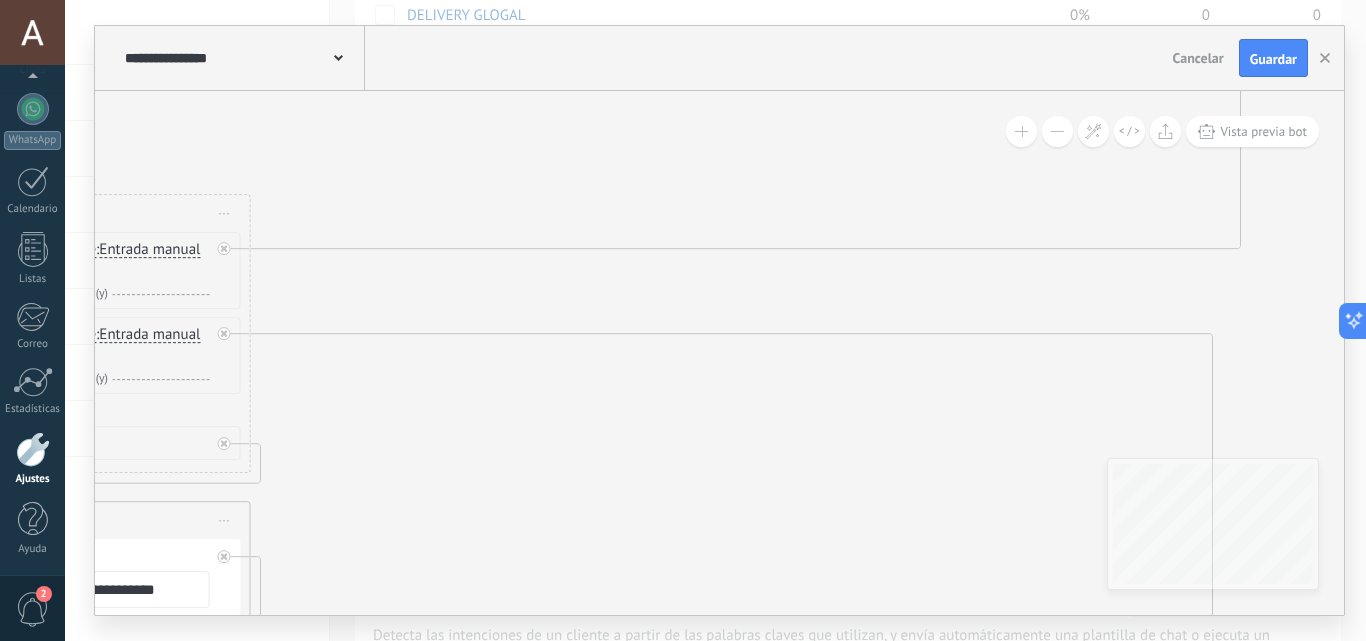 drag, startPoint x: 785, startPoint y: 519, endPoint x: 323, endPoint y: 455, distance: 466.41183 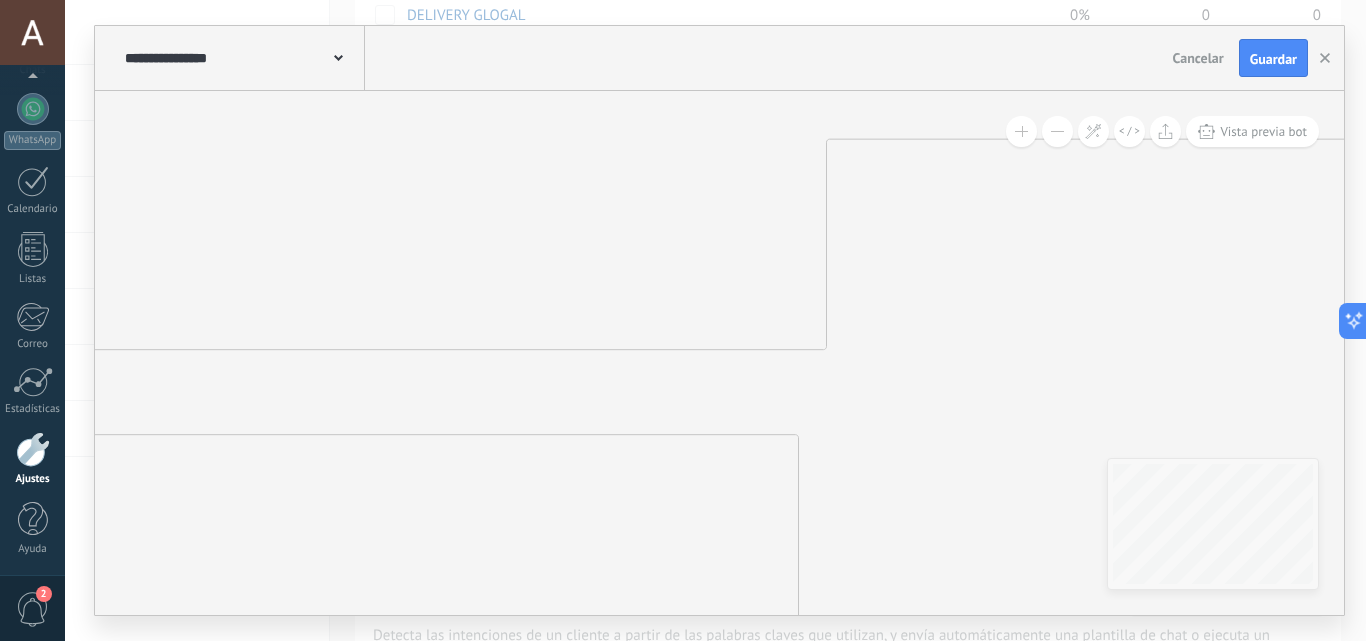 drag, startPoint x: 783, startPoint y: 431, endPoint x: 437, endPoint y: 527, distance: 359.071 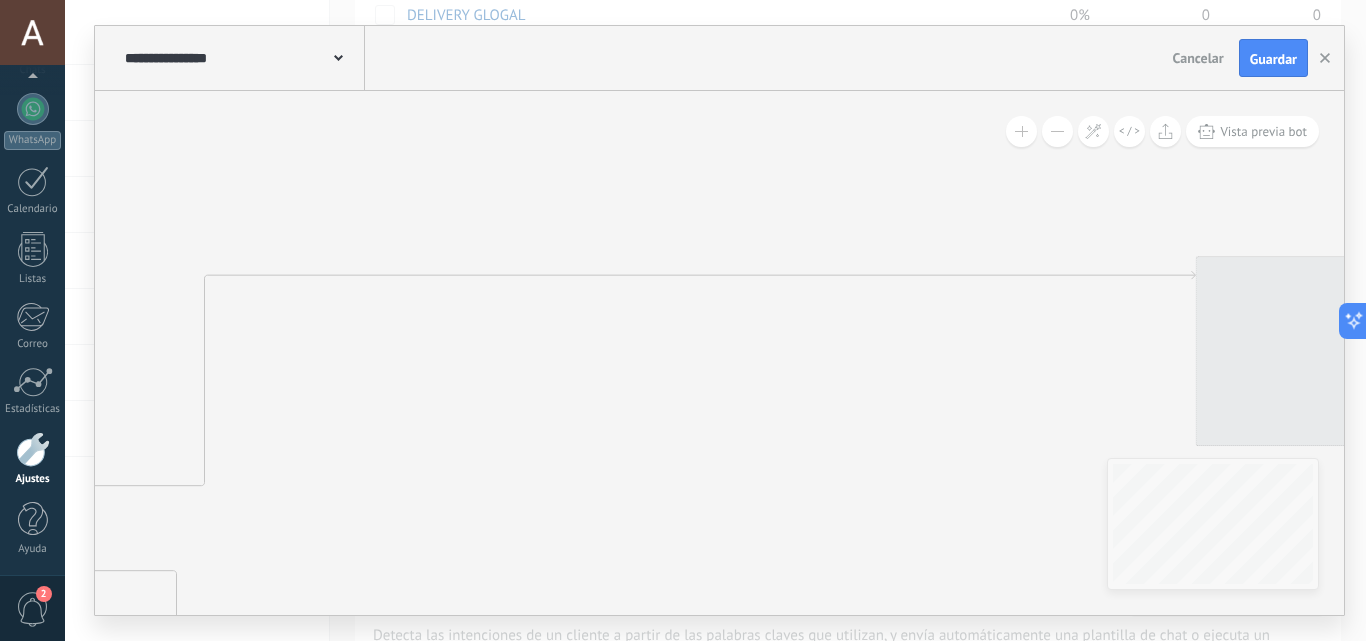 drag, startPoint x: 992, startPoint y: 246, endPoint x: 370, endPoint y: 372, distance: 634.6337 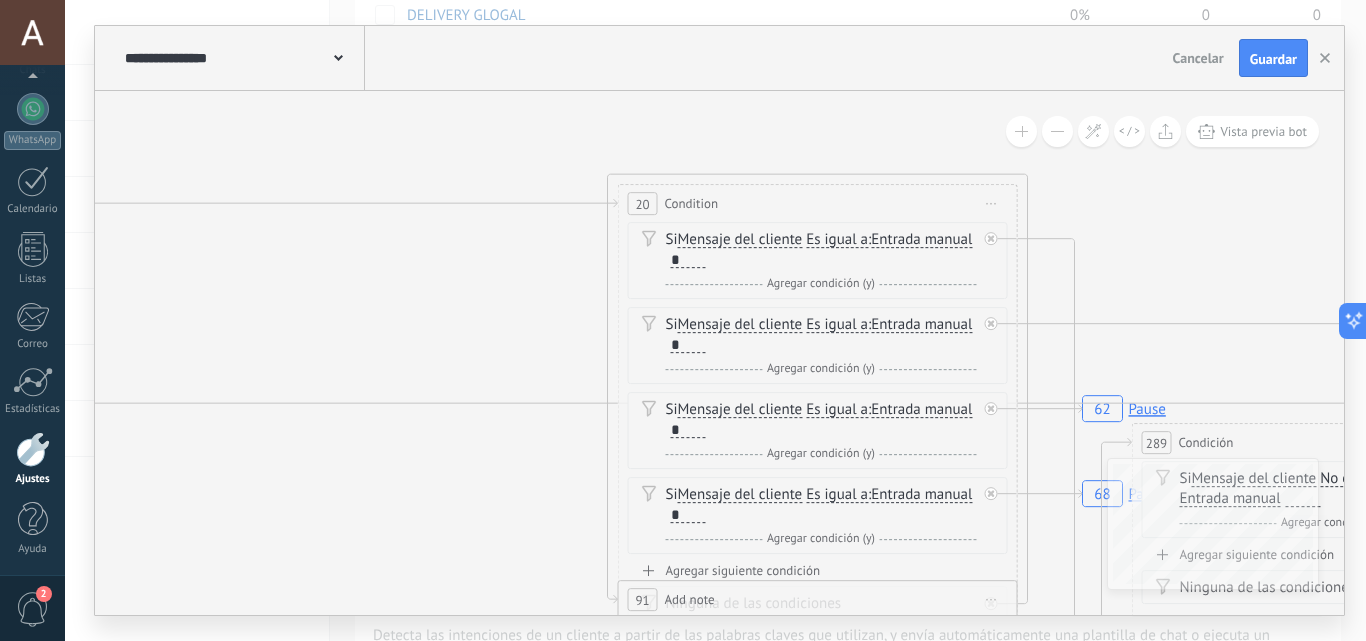 drag, startPoint x: 997, startPoint y: 347, endPoint x: 448, endPoint y: 270, distance: 554.37354 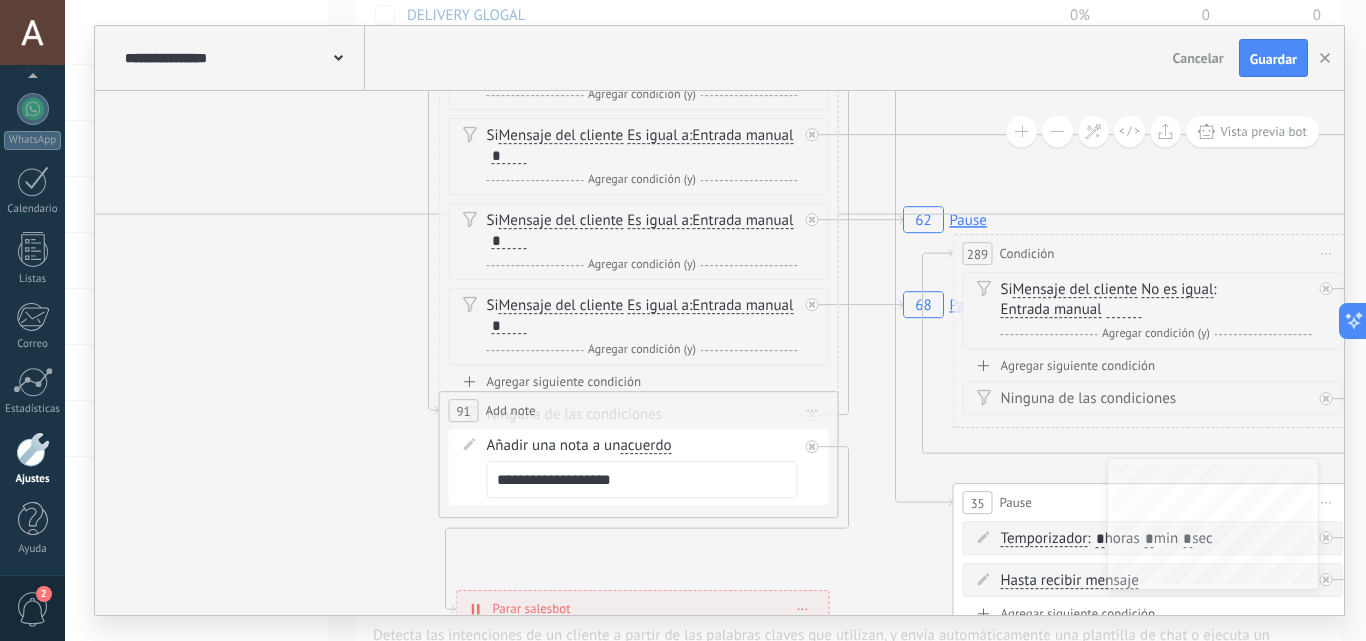 drag, startPoint x: 517, startPoint y: 474, endPoint x: 354, endPoint y: 313, distance: 229.10696 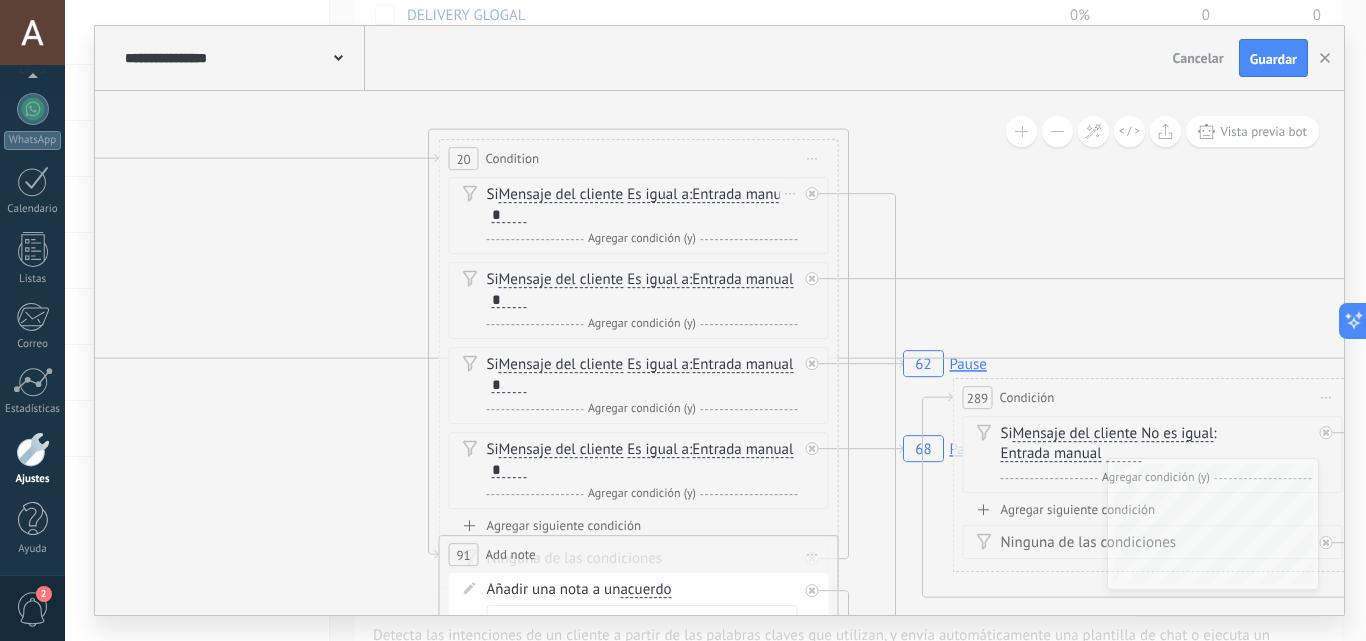 click on "Es igual a" at bounding box center [658, 195] 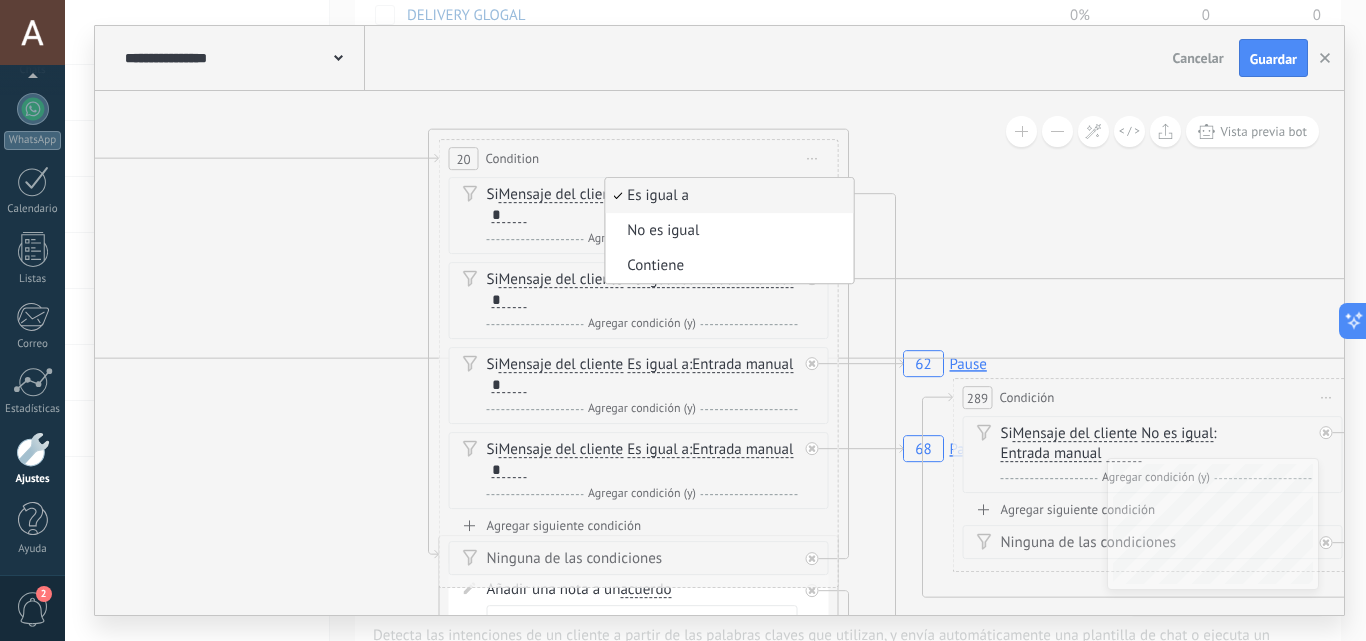 click on "Es igual a" at bounding box center (726, 196) 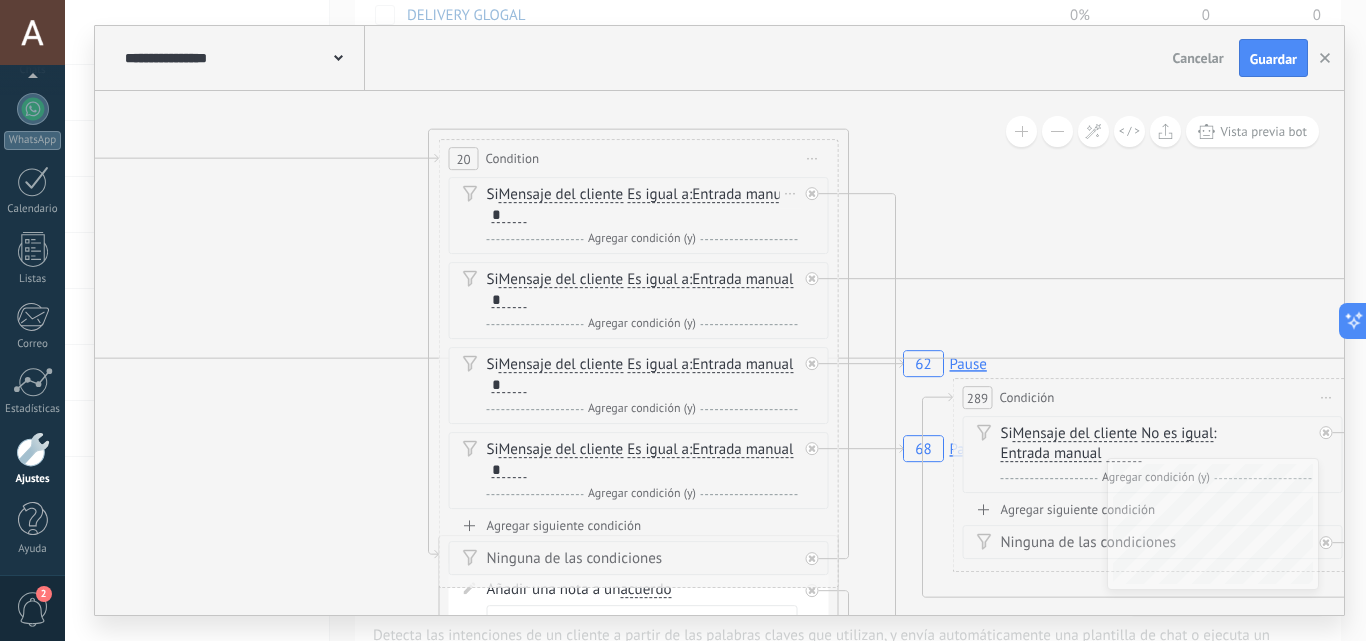 click on "Entrada manual" at bounding box center [742, 195] 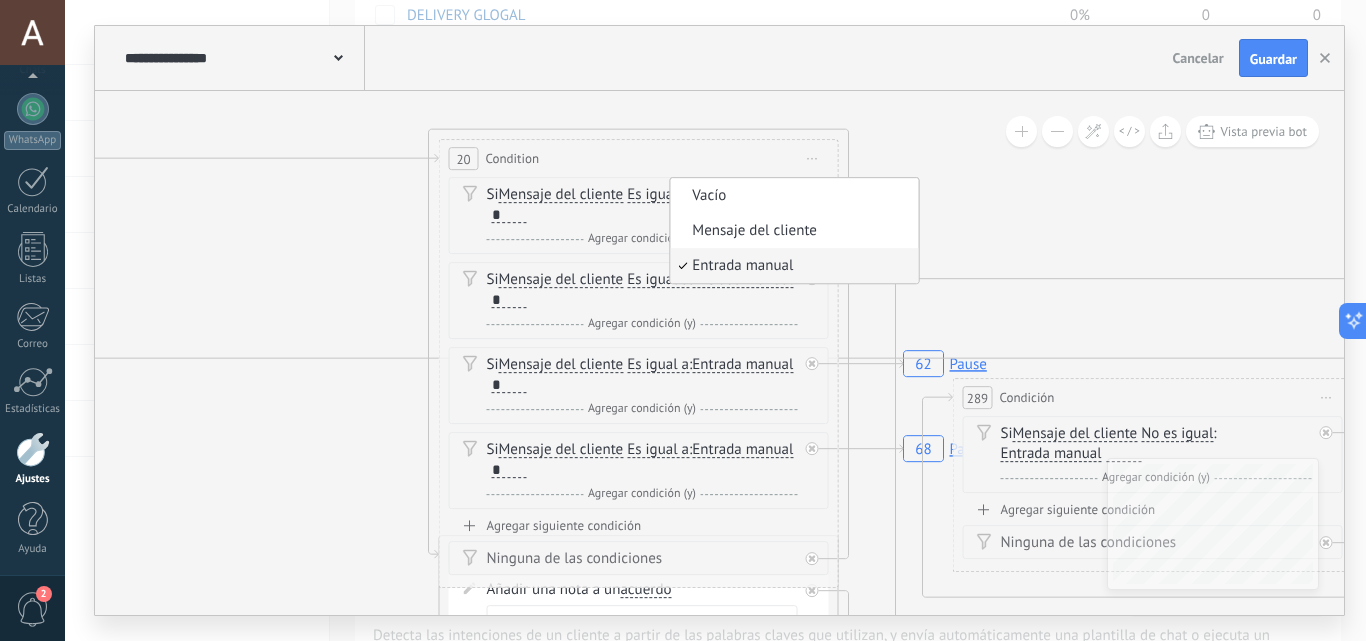 click on "Vacío" at bounding box center [791, 196] 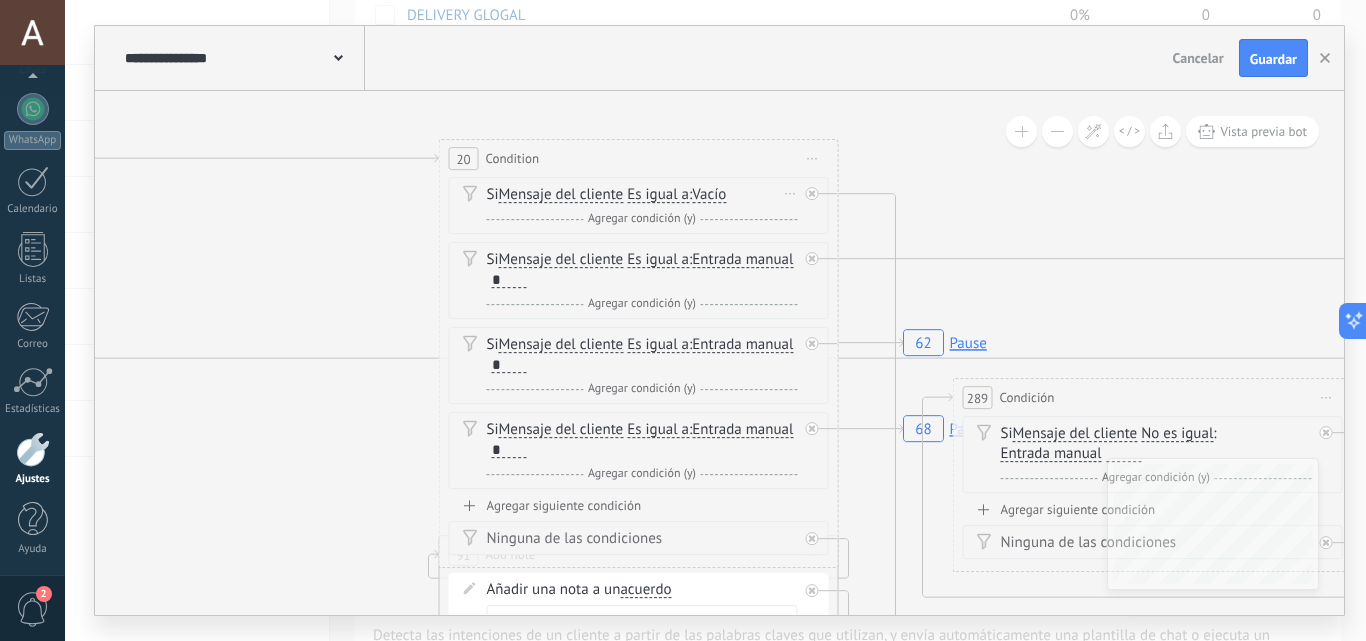 click on "Agregar condición (y)" at bounding box center [642, 218] 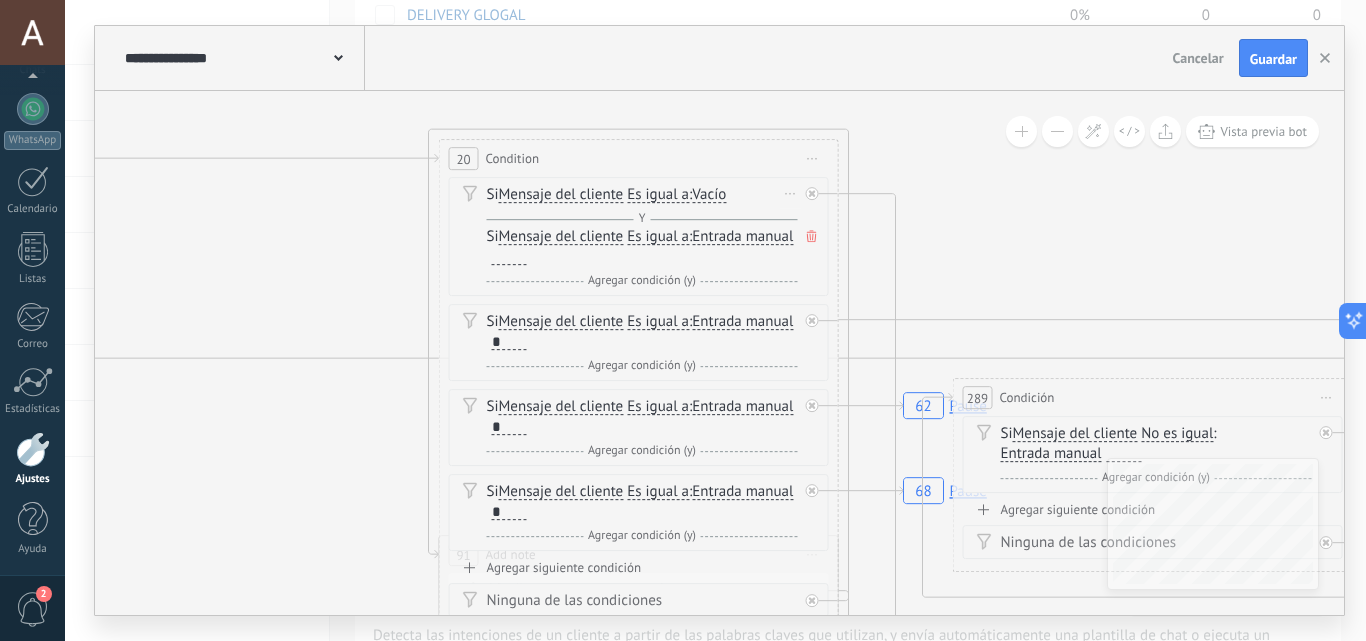 click 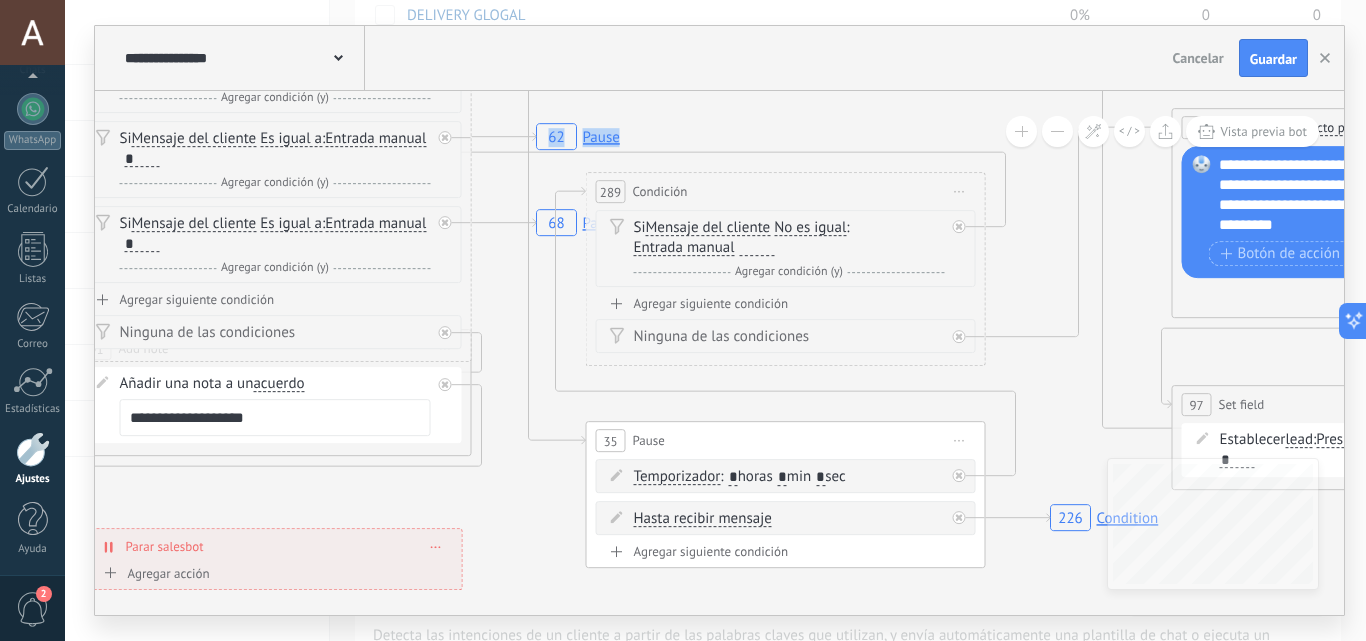 drag, startPoint x: 1027, startPoint y: 219, endPoint x: 733, endPoint y: 9, distance: 361.29767 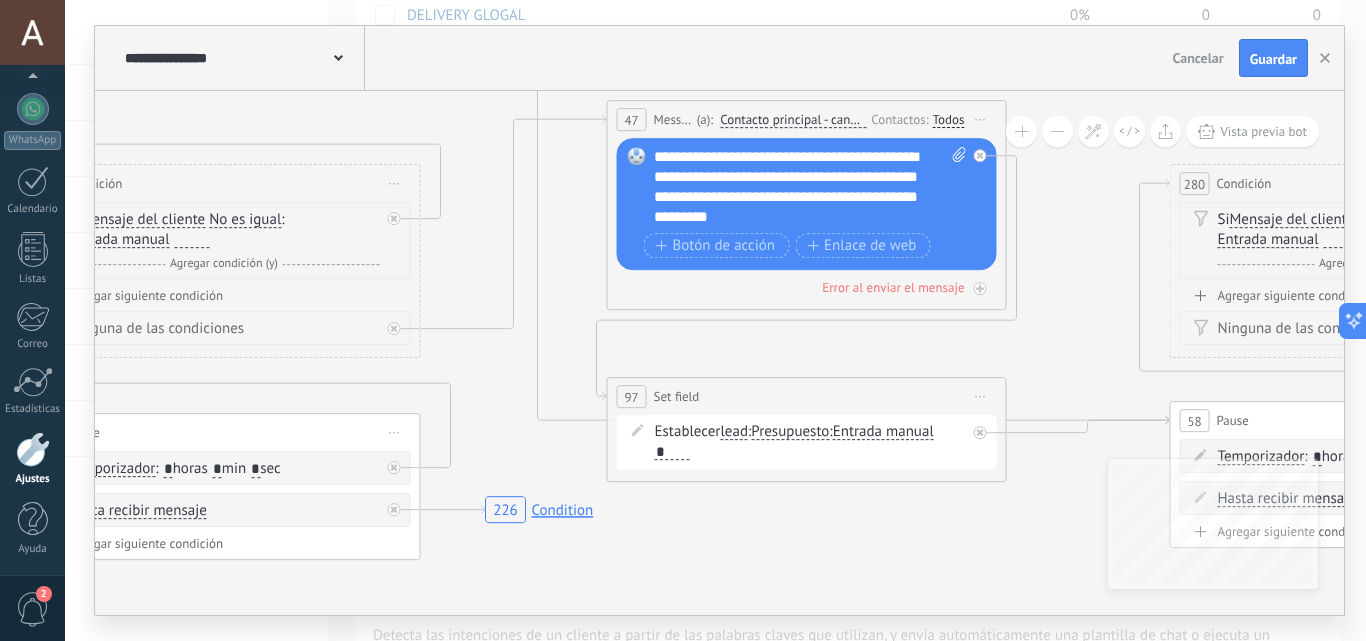 drag, startPoint x: 923, startPoint y: 572, endPoint x: 358, endPoint y: 612, distance: 566.4142 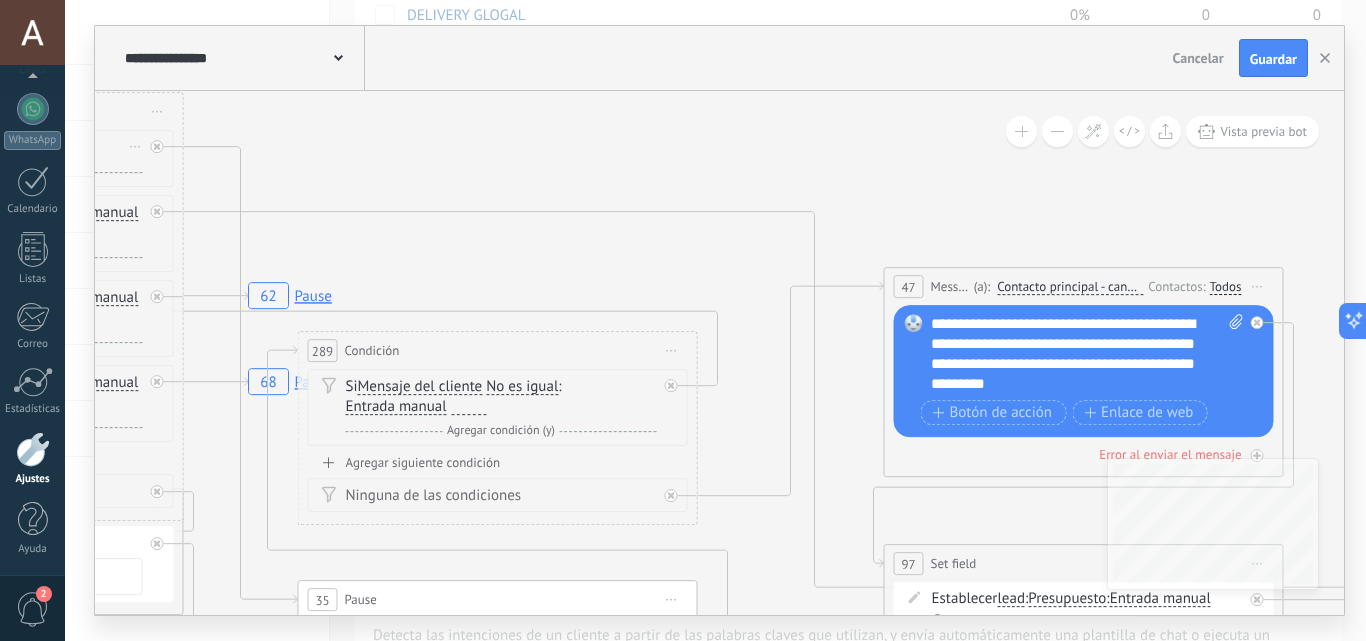 drag, startPoint x: 1080, startPoint y: 268, endPoint x: 1365, endPoint y: 416, distance: 321.13705 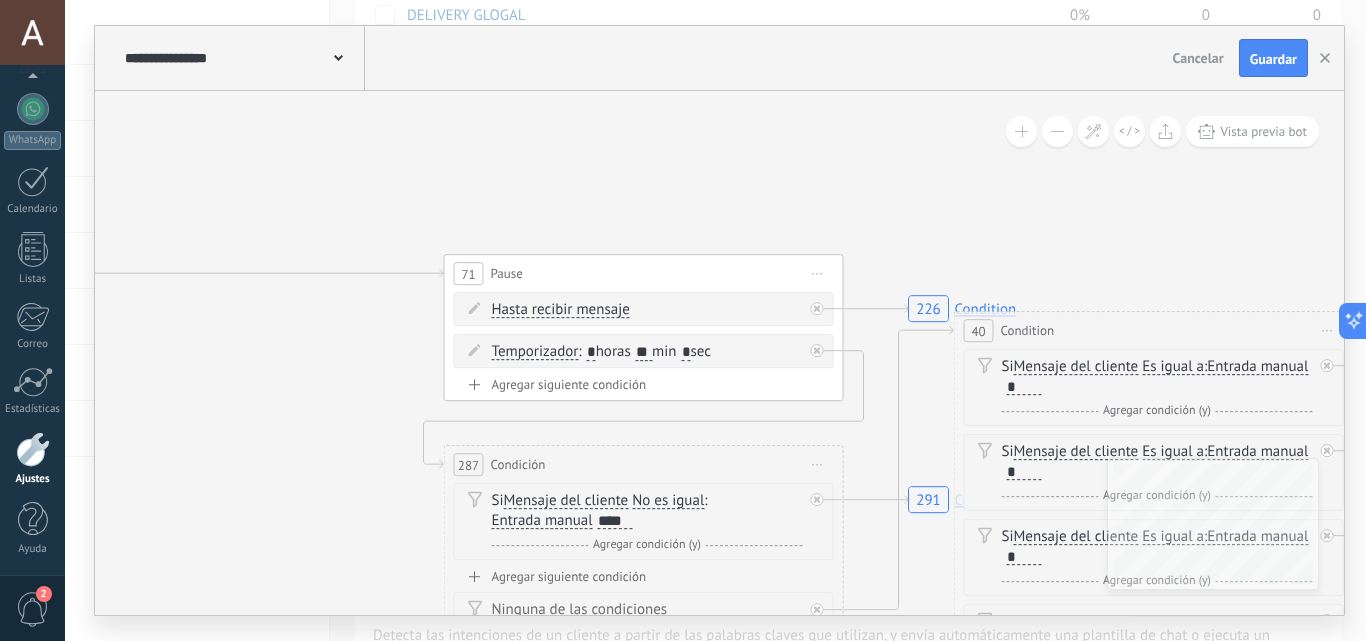 drag, startPoint x: 787, startPoint y: 252, endPoint x: 699, endPoint y: 109, distance: 167.90771 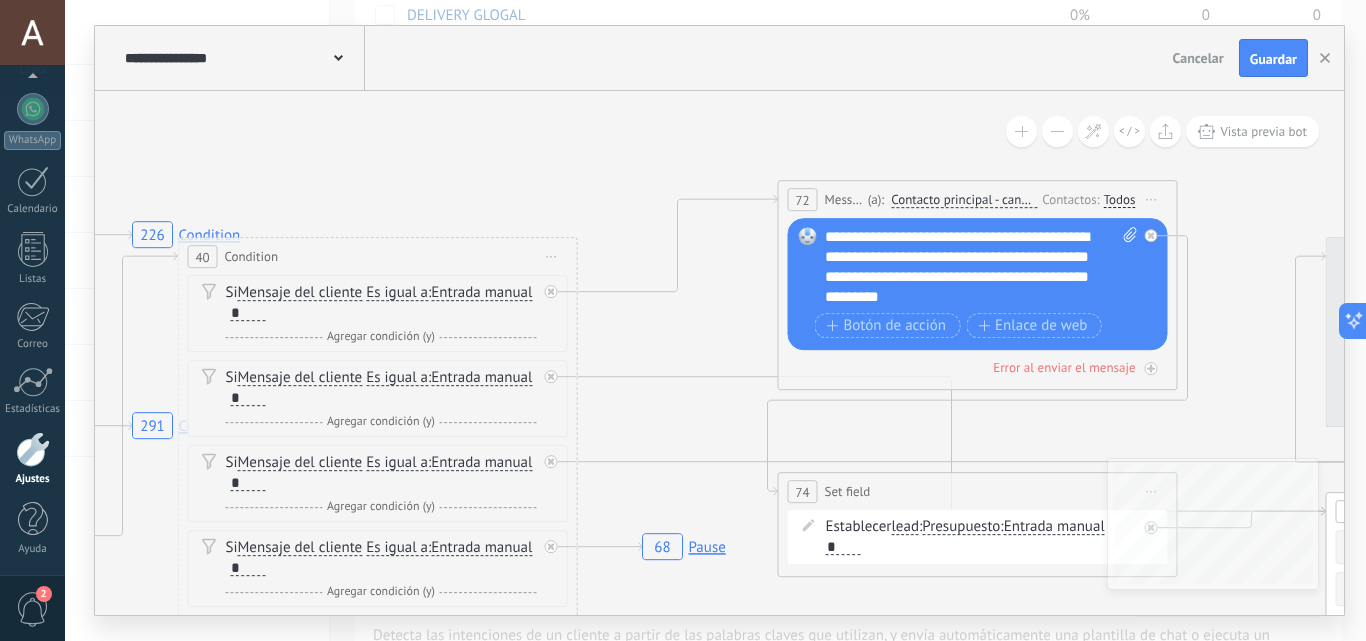 drag, startPoint x: 1022, startPoint y: 203, endPoint x: 274, endPoint y: 212, distance: 748.05414 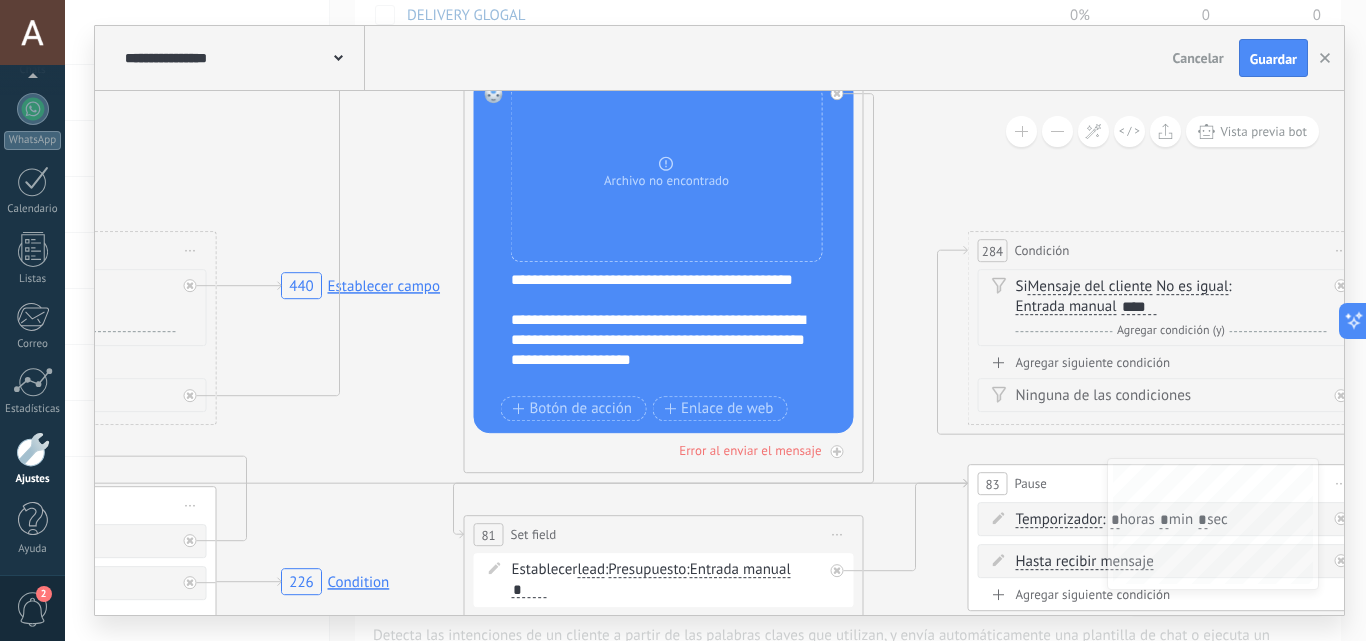 click on "**********" at bounding box center (242, 58) 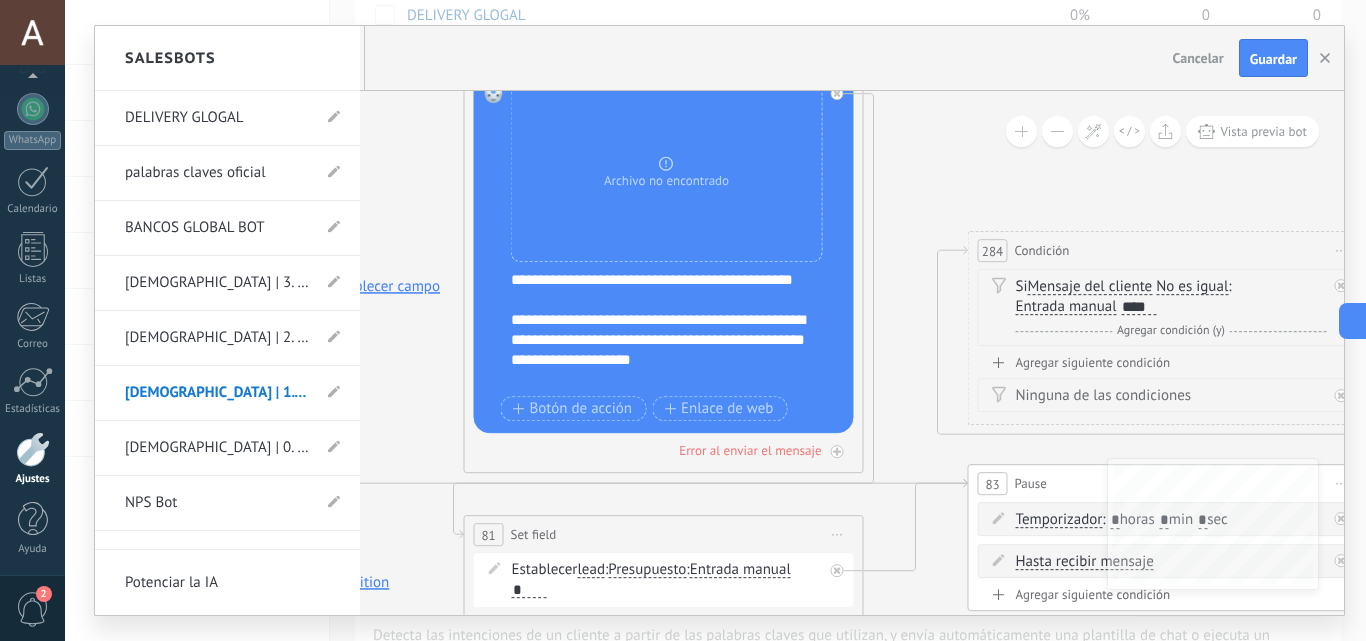 click on "[DEMOGRAPHIC_DATA] | 0. [GEOGRAPHIC_DATA]" at bounding box center [217, 448] 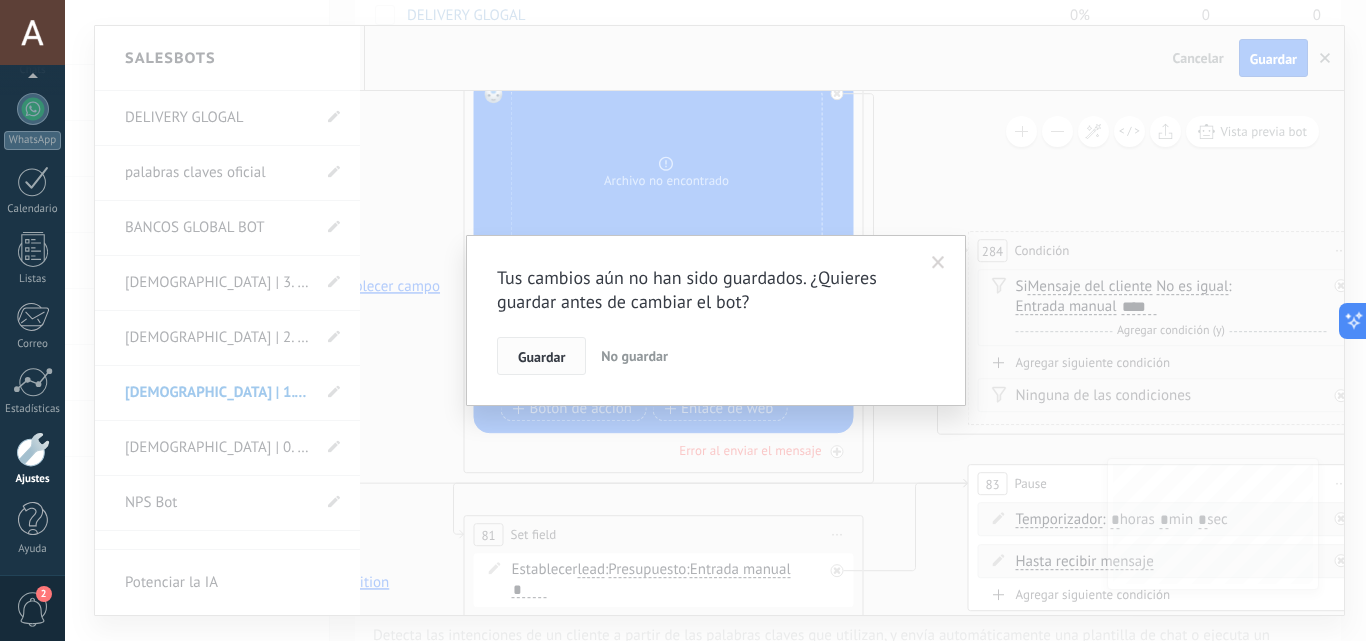 click on "Guardar" at bounding box center [541, 357] 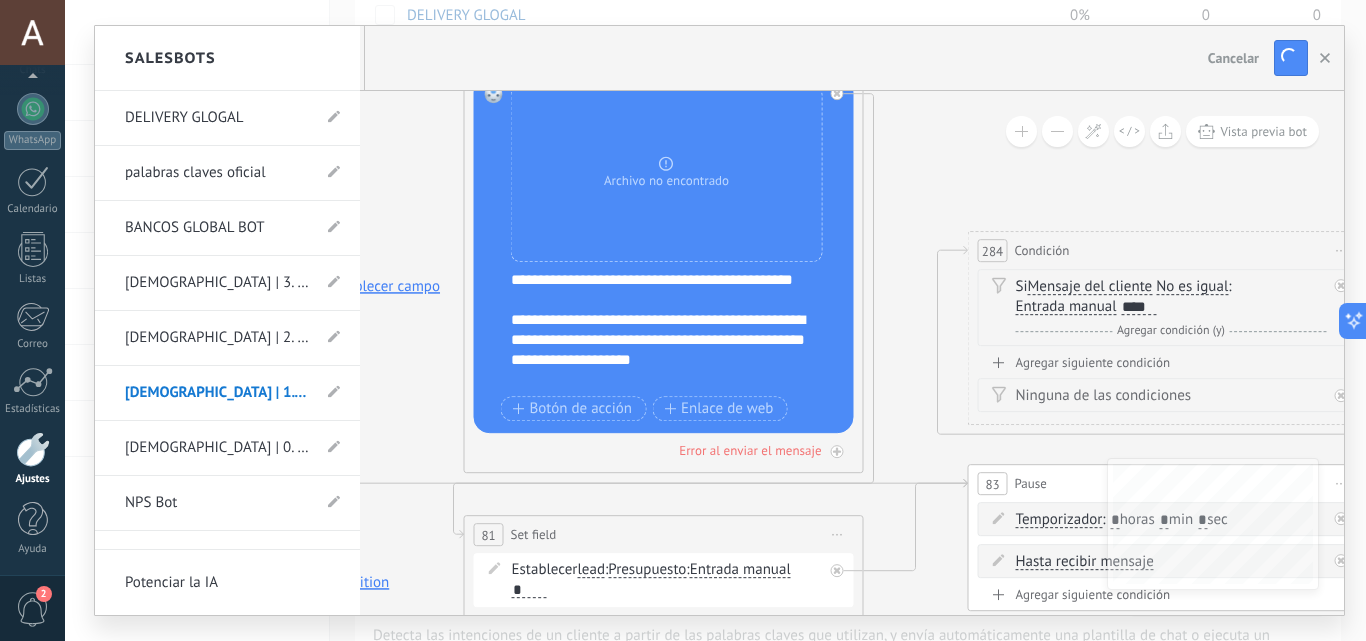 click on "[DEMOGRAPHIC_DATA] | 0. [GEOGRAPHIC_DATA]" at bounding box center [217, 448] 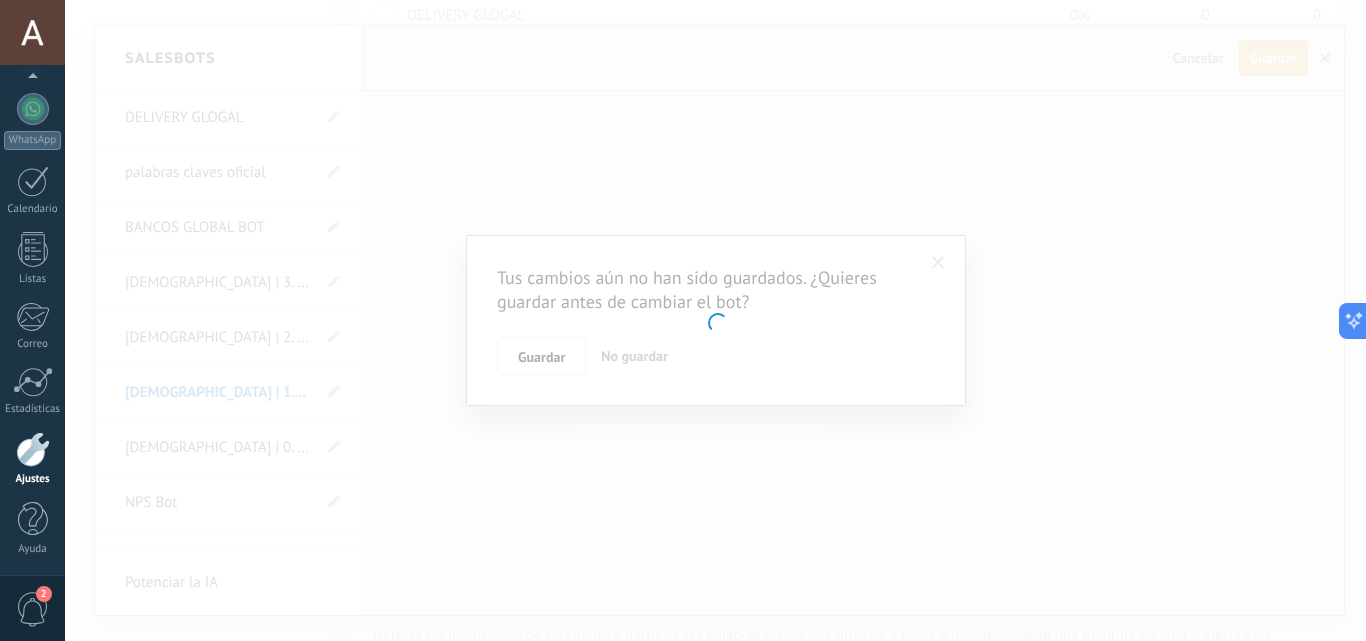 type on "**********" 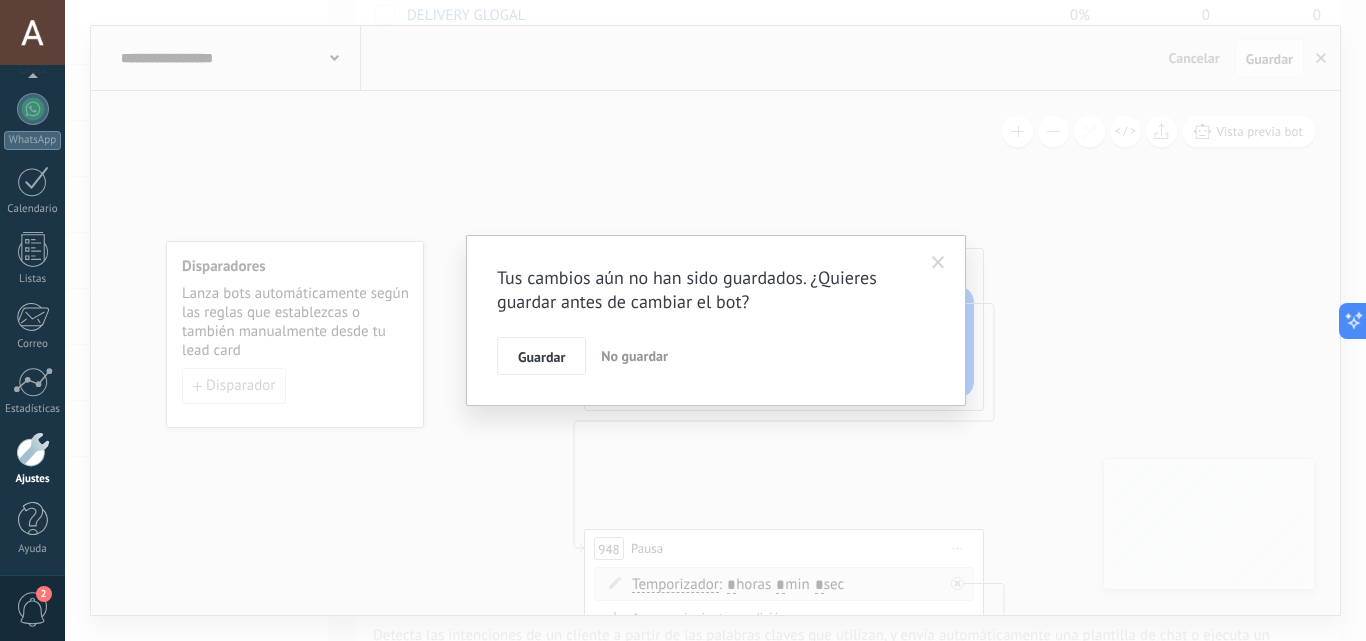 click on "No guardar" at bounding box center (634, 356) 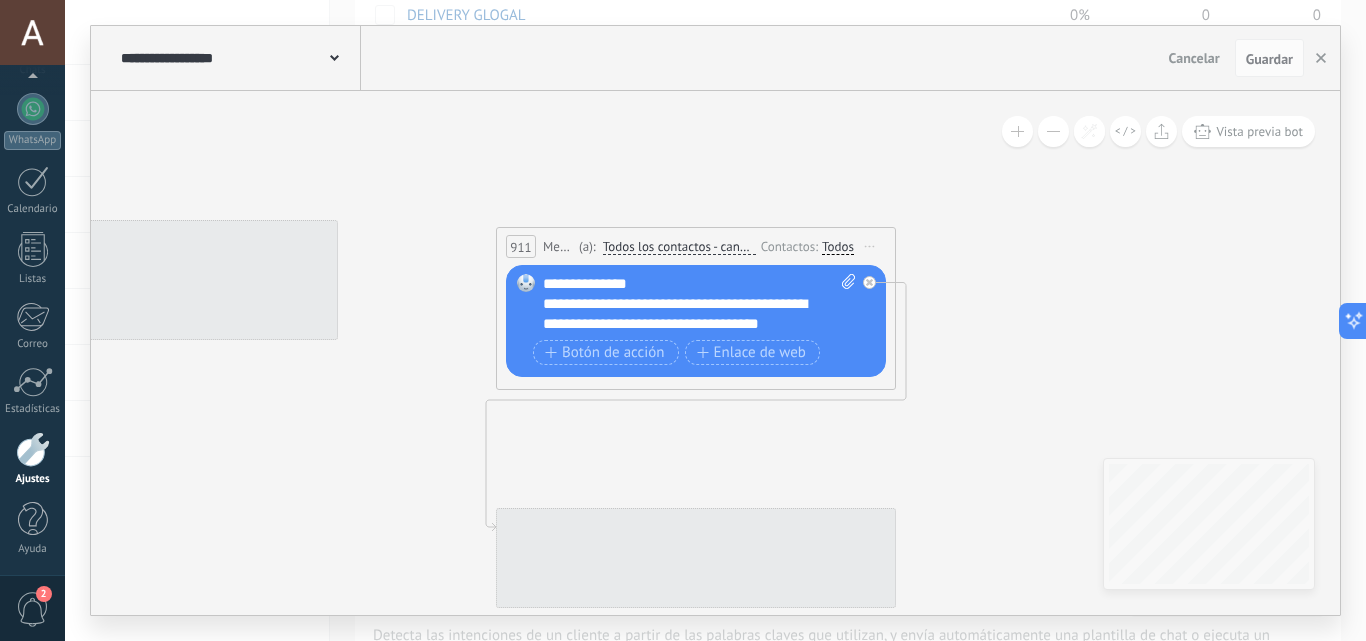 drag, startPoint x: 410, startPoint y: 148, endPoint x: 373, endPoint y: 263, distance: 120.805626 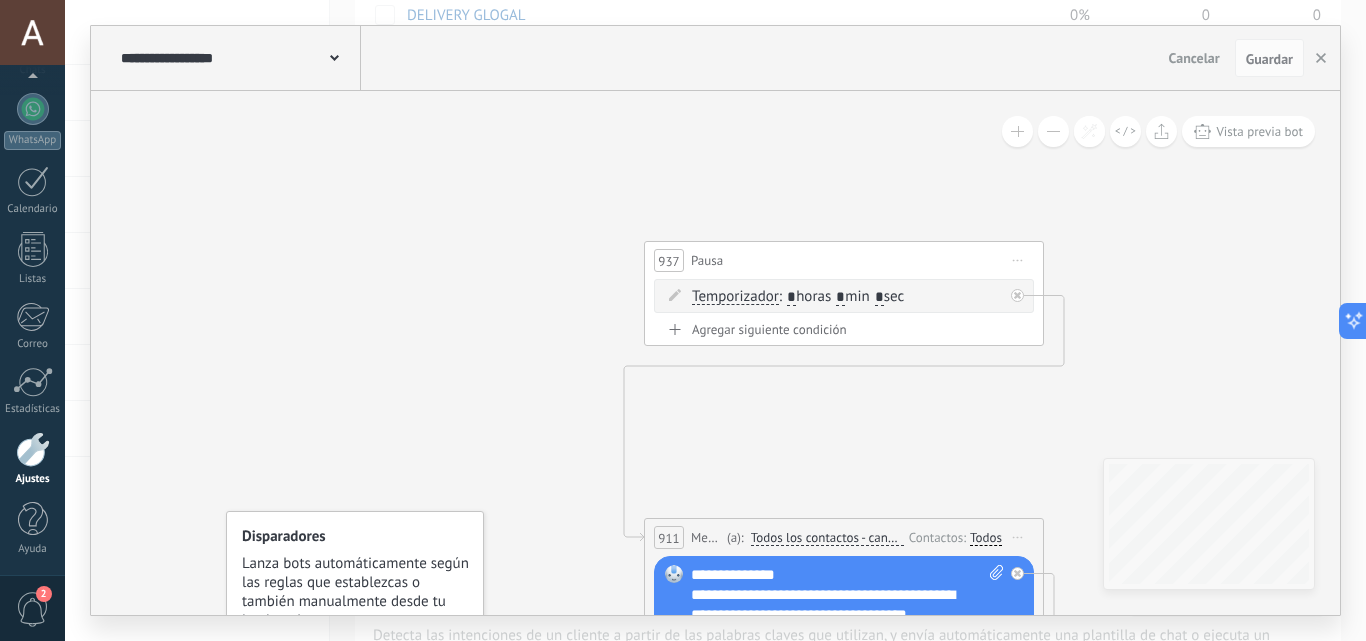 drag, startPoint x: 519, startPoint y: 173, endPoint x: 688, endPoint y: 447, distance: 321.927 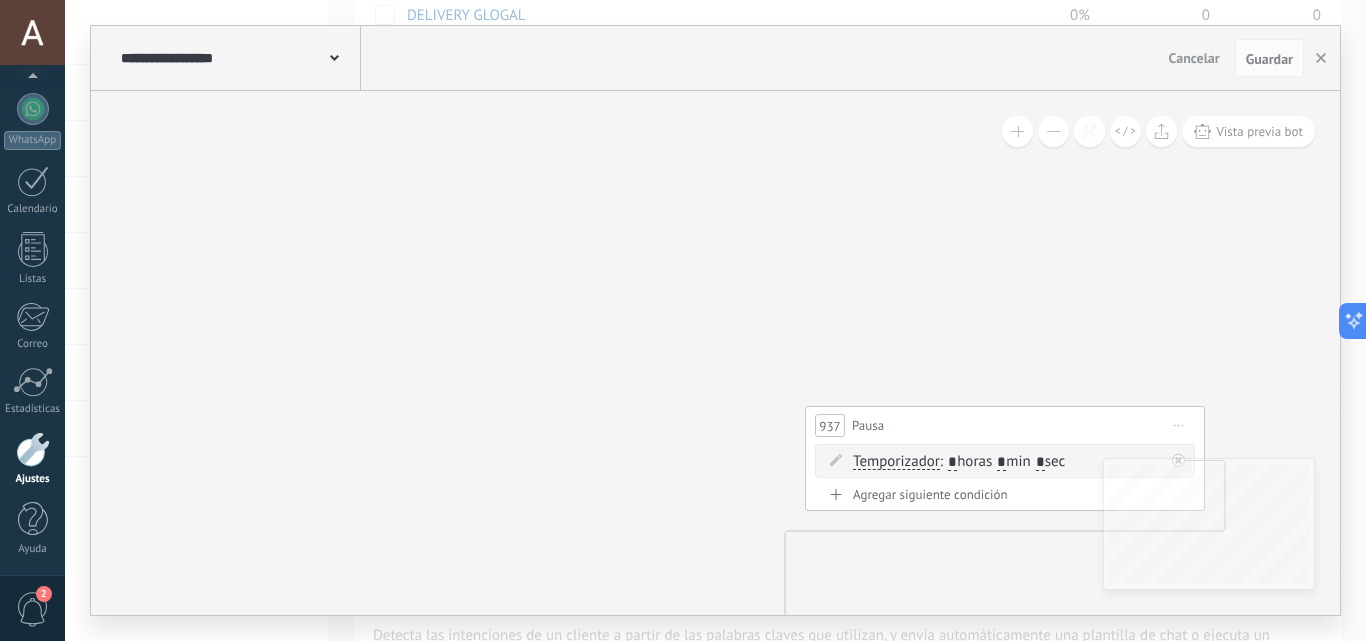 drag, startPoint x: 481, startPoint y: 321, endPoint x: 585, endPoint y: 386, distance: 122.641754 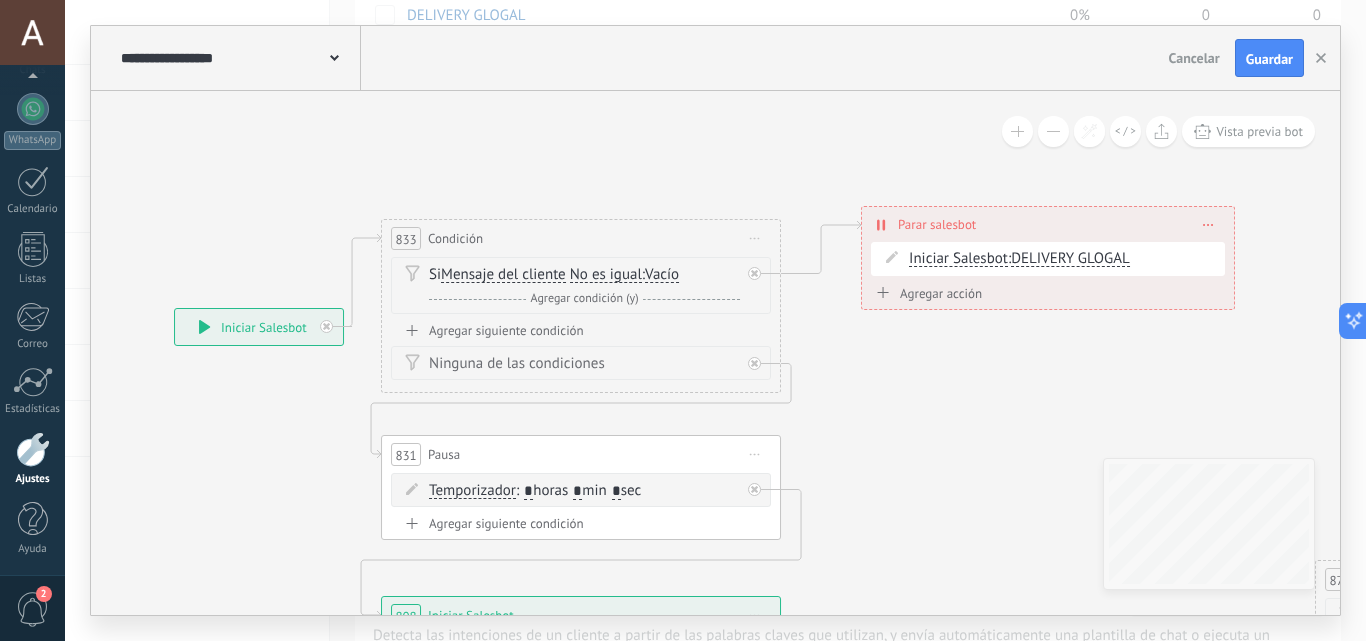 drag, startPoint x: 835, startPoint y: 295, endPoint x: 750, endPoint y: 144, distance: 173.28012 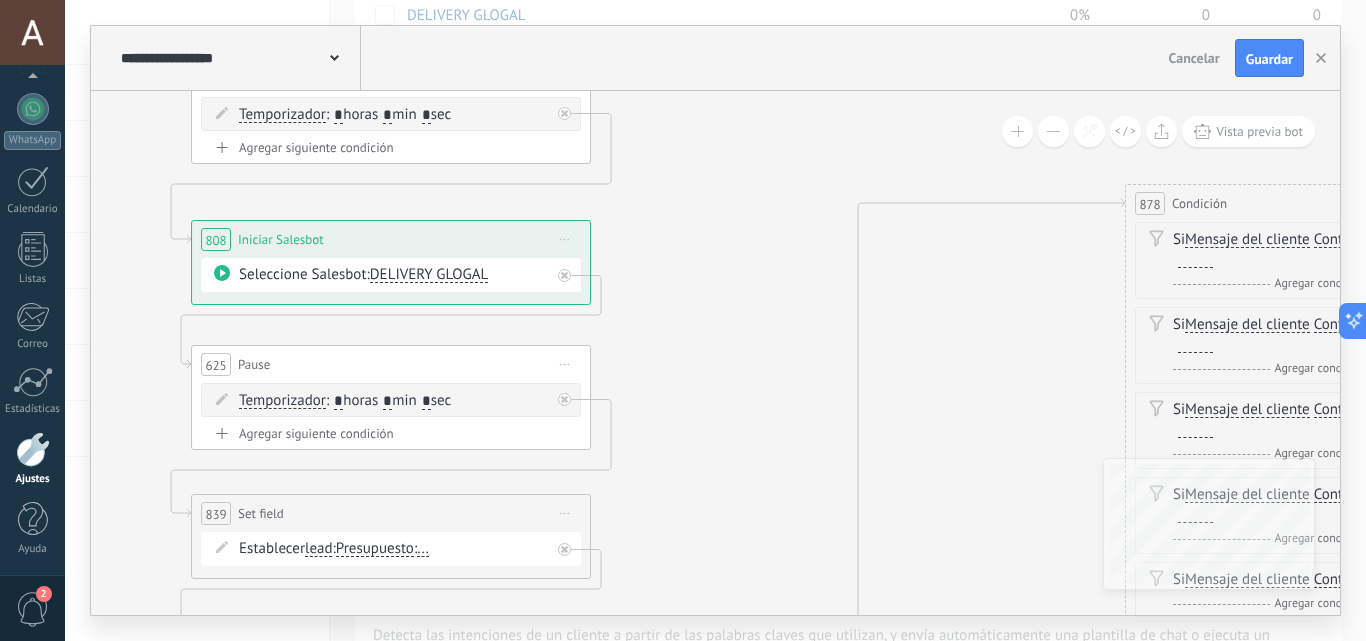 drag, startPoint x: 871, startPoint y: 525, endPoint x: 669, endPoint y: 201, distance: 381.81146 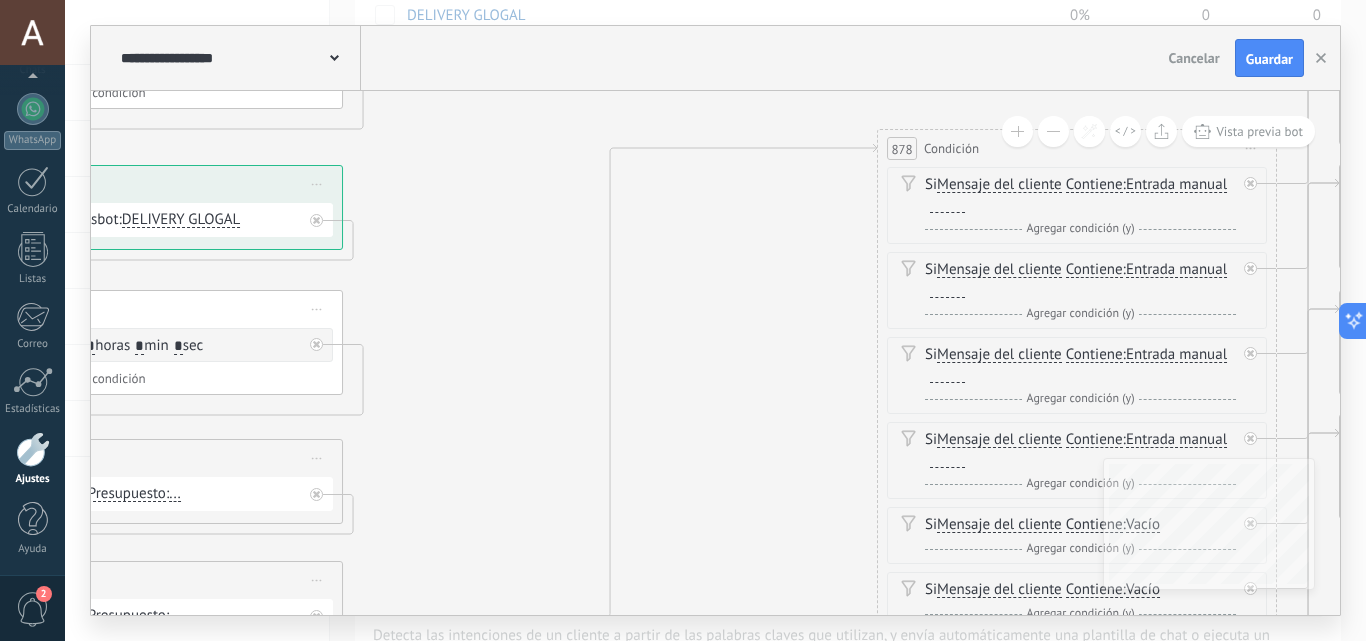 drag, startPoint x: 732, startPoint y: 384, endPoint x: 477, endPoint y: 322, distance: 262.42905 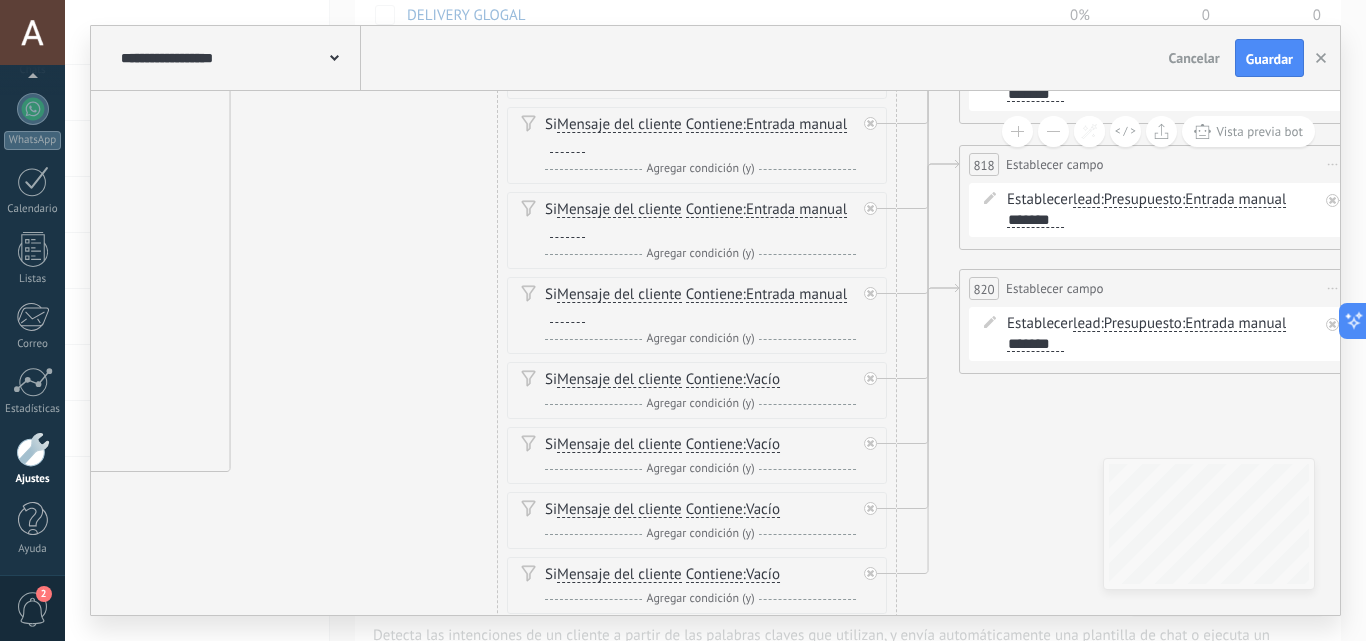 drag, startPoint x: 750, startPoint y: 416, endPoint x: 377, endPoint y: 278, distance: 397.7097 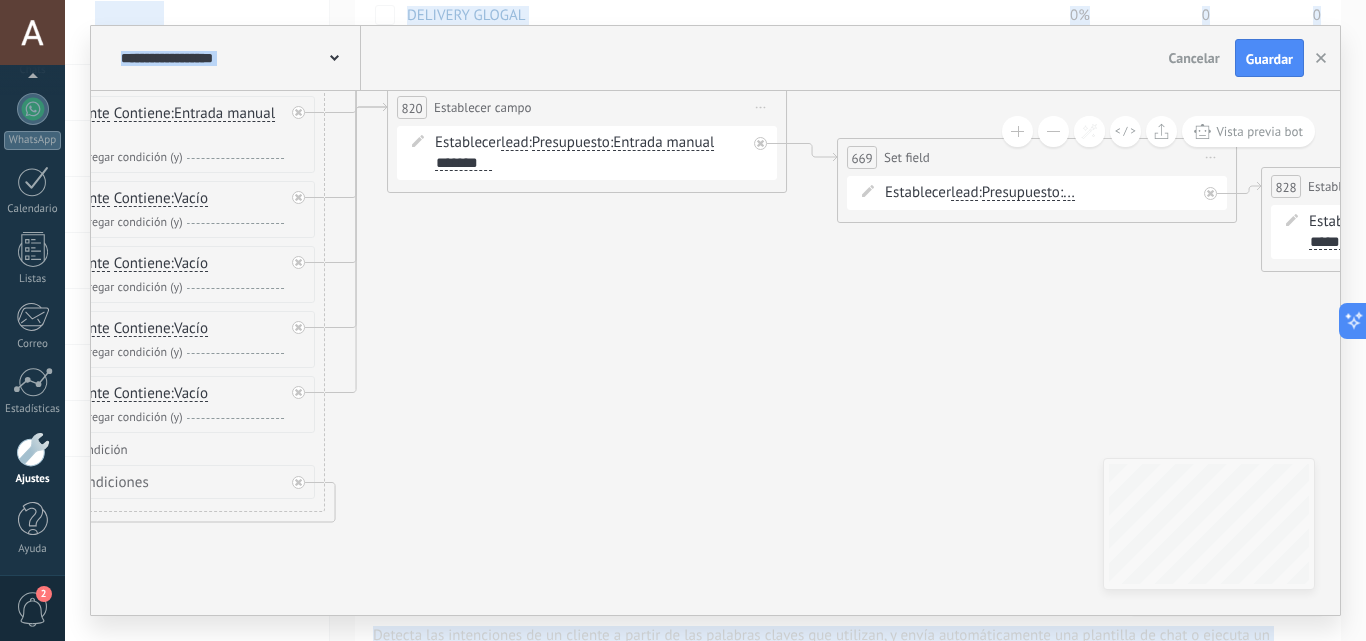 drag, startPoint x: 1000, startPoint y: 503, endPoint x: 428, endPoint y: 322, distance: 599.95416 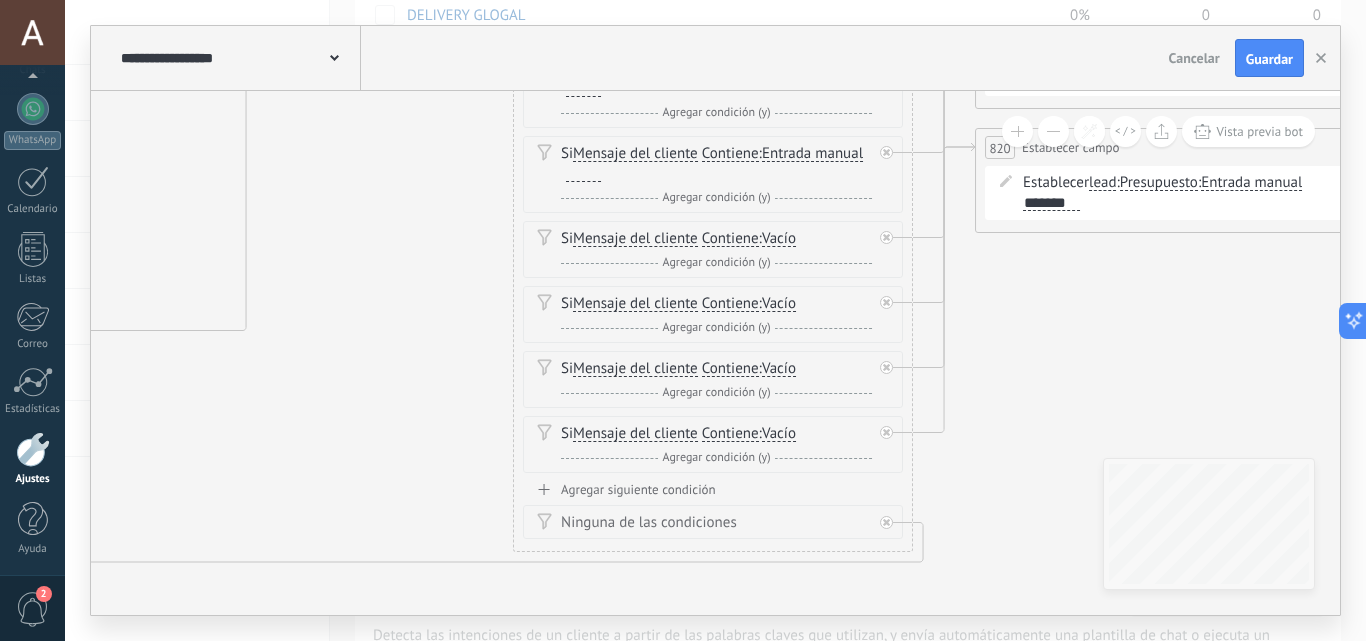 drag, startPoint x: 458, startPoint y: 385, endPoint x: 1046, endPoint y: 425, distance: 589.35895 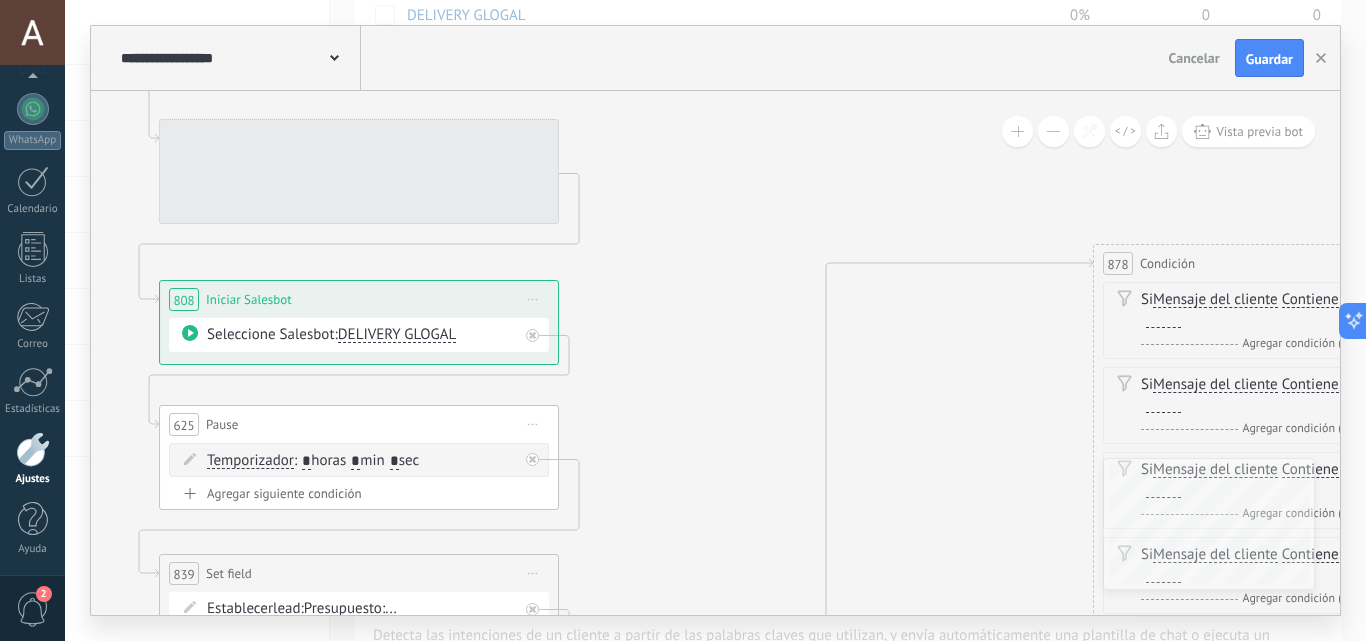 drag, startPoint x: 639, startPoint y: 525, endPoint x: 996, endPoint y: 549, distance: 357.80582 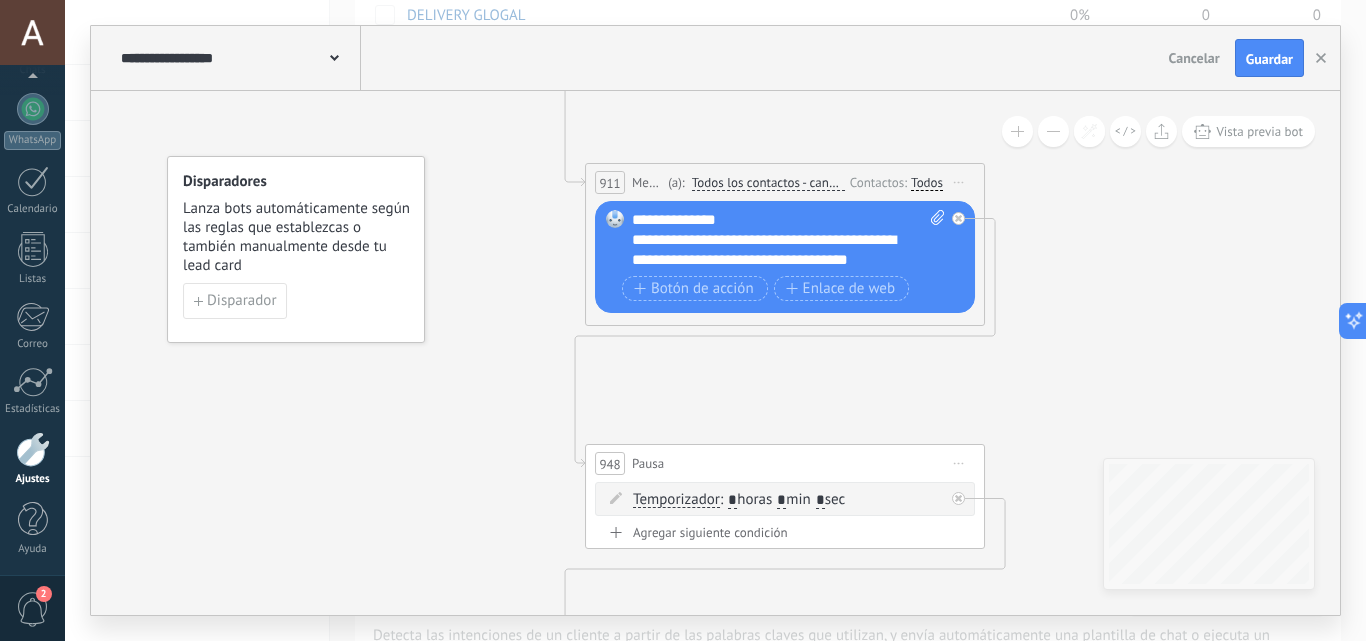 drag, startPoint x: 966, startPoint y: 358, endPoint x: 541, endPoint y: 384, distance: 425.79456 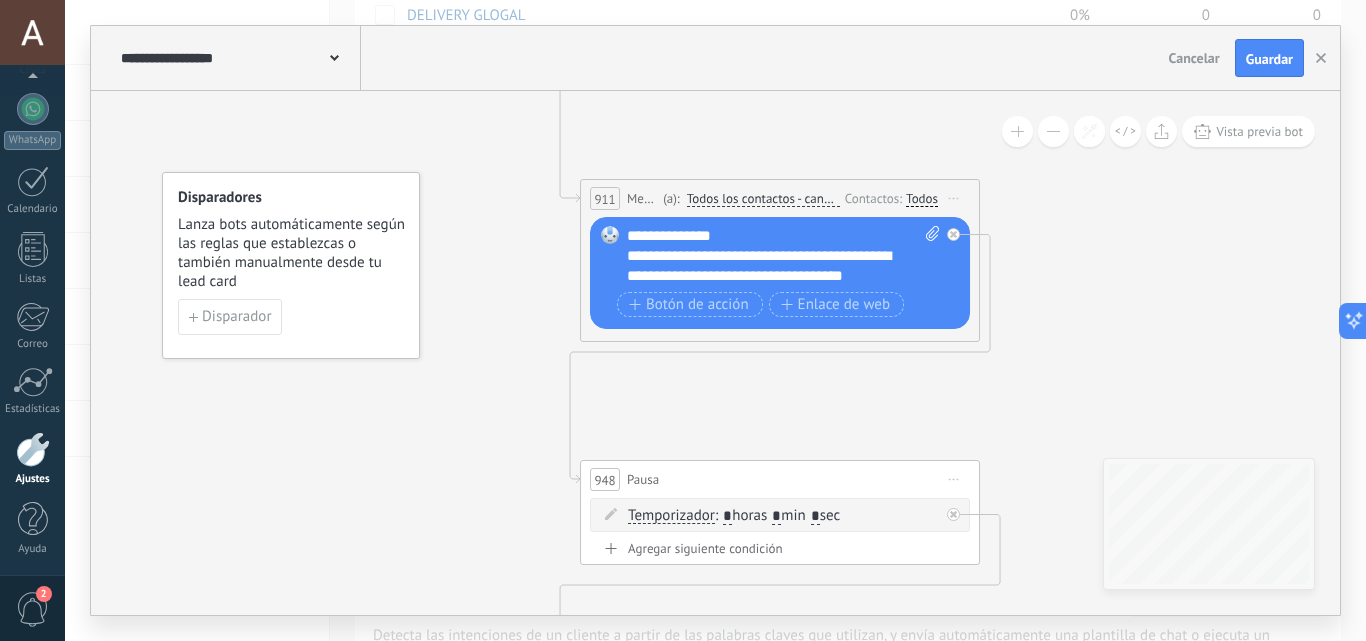 click on "Todos" at bounding box center [922, 199] 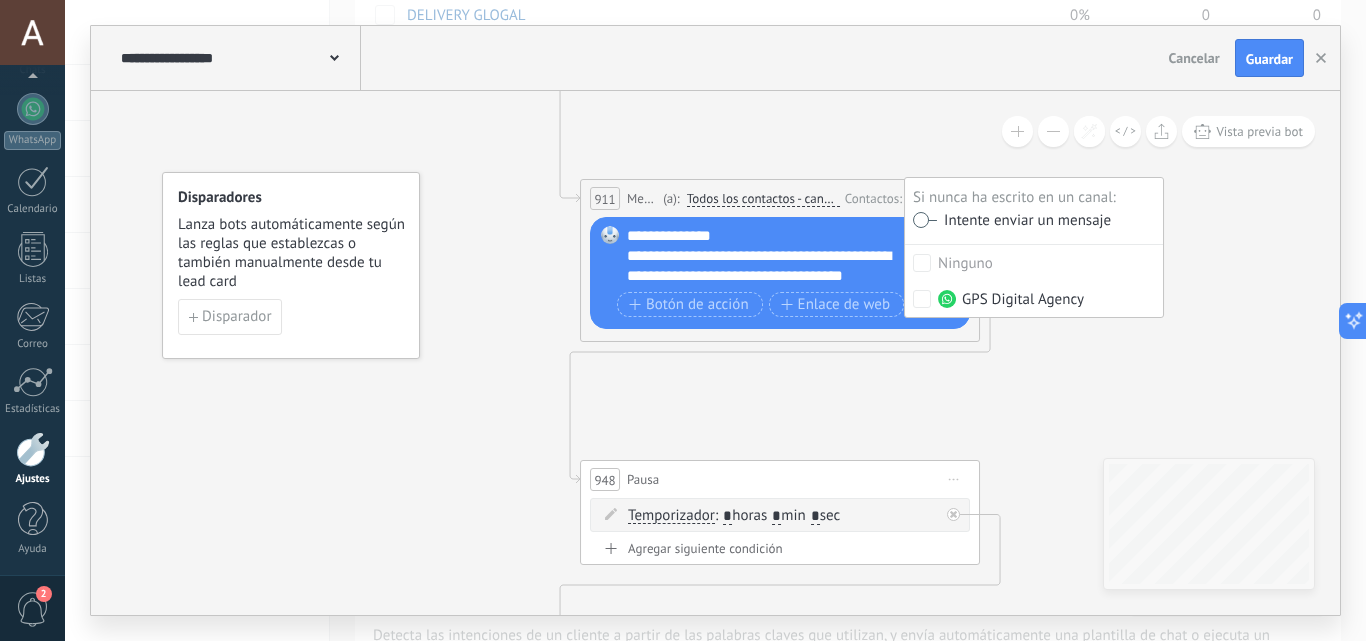 click on "Si nunca ha escrito en un canal:" at bounding box center [1034, 198] 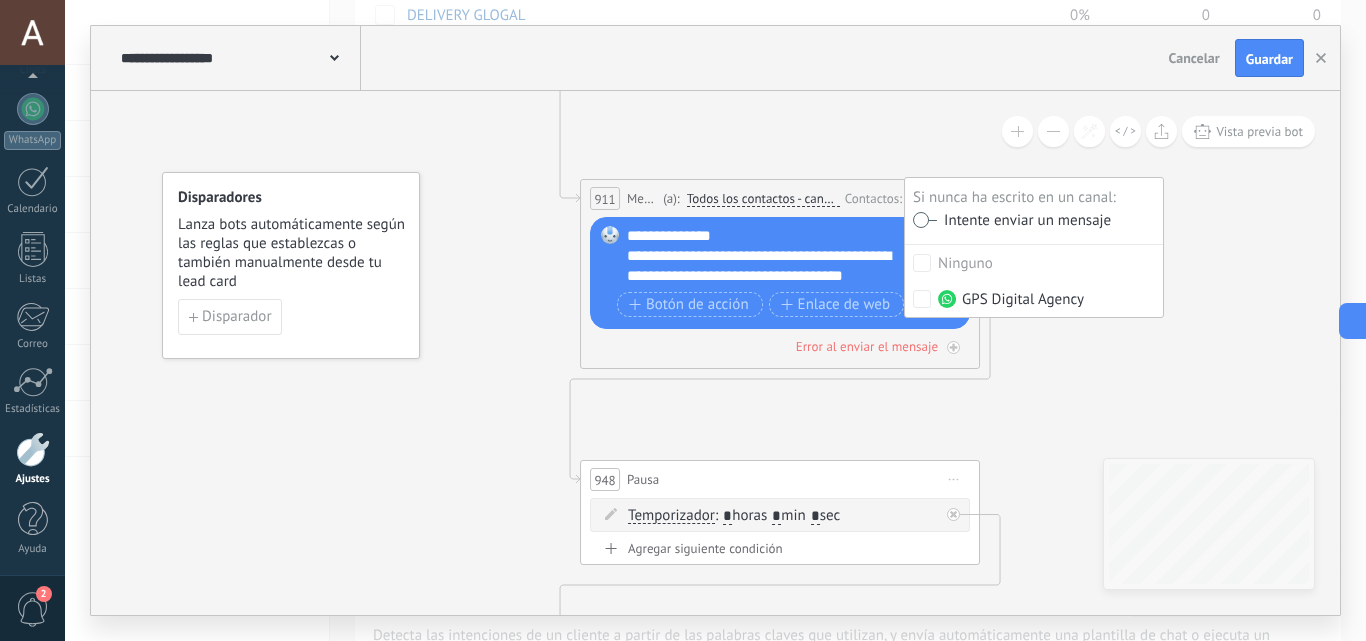 click at bounding box center (925, 220) 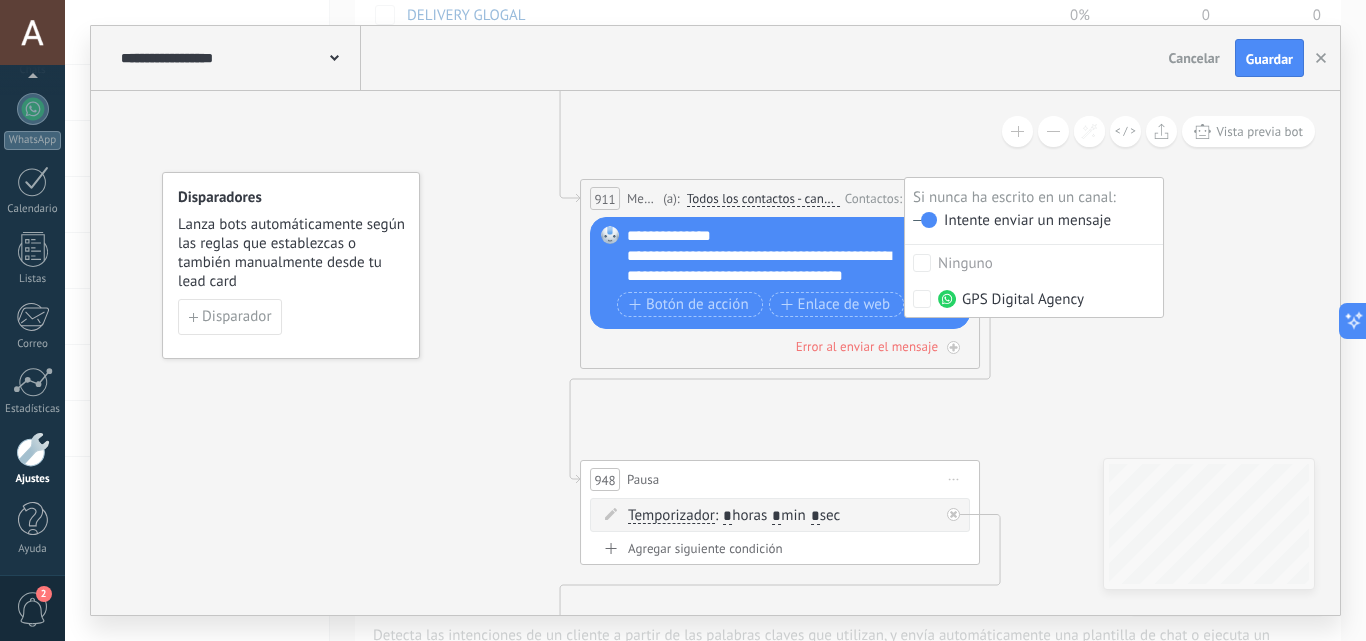 click at bounding box center [925, 220] 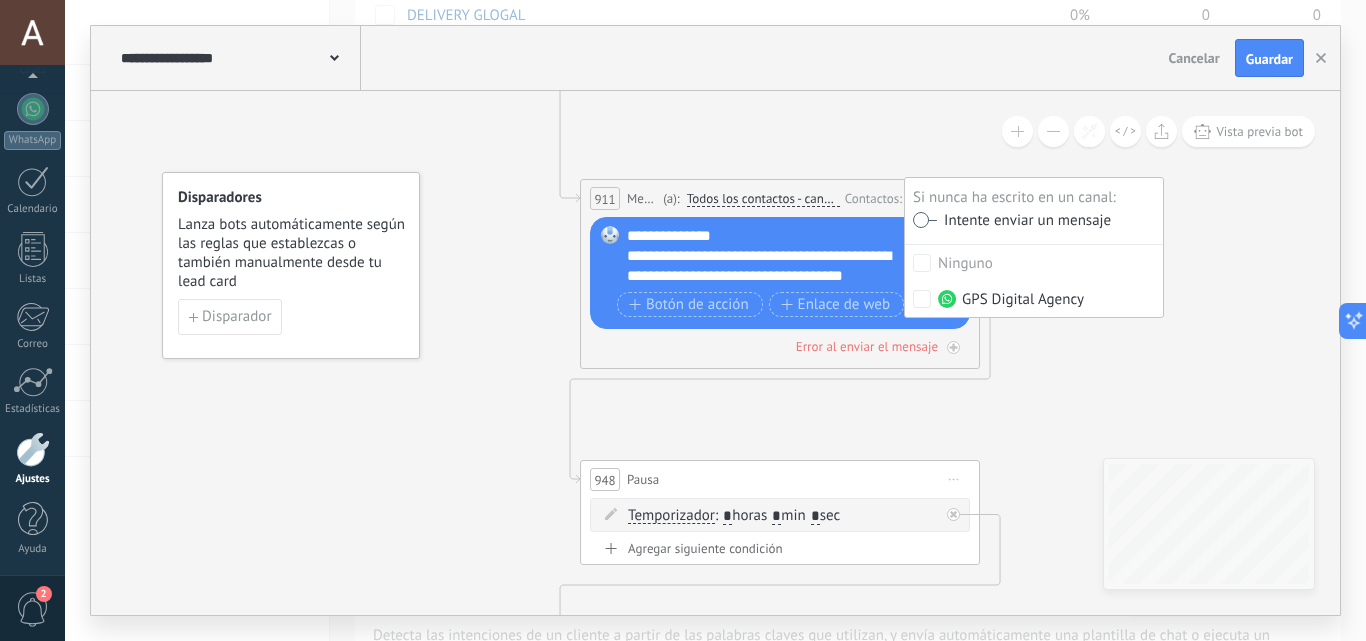 click on "937 Pausa 815 Establecer campo 818 Establecer campo 817 Establecer campo 815 Establecer campo 818 Establecer campo 817 Establecer campo" 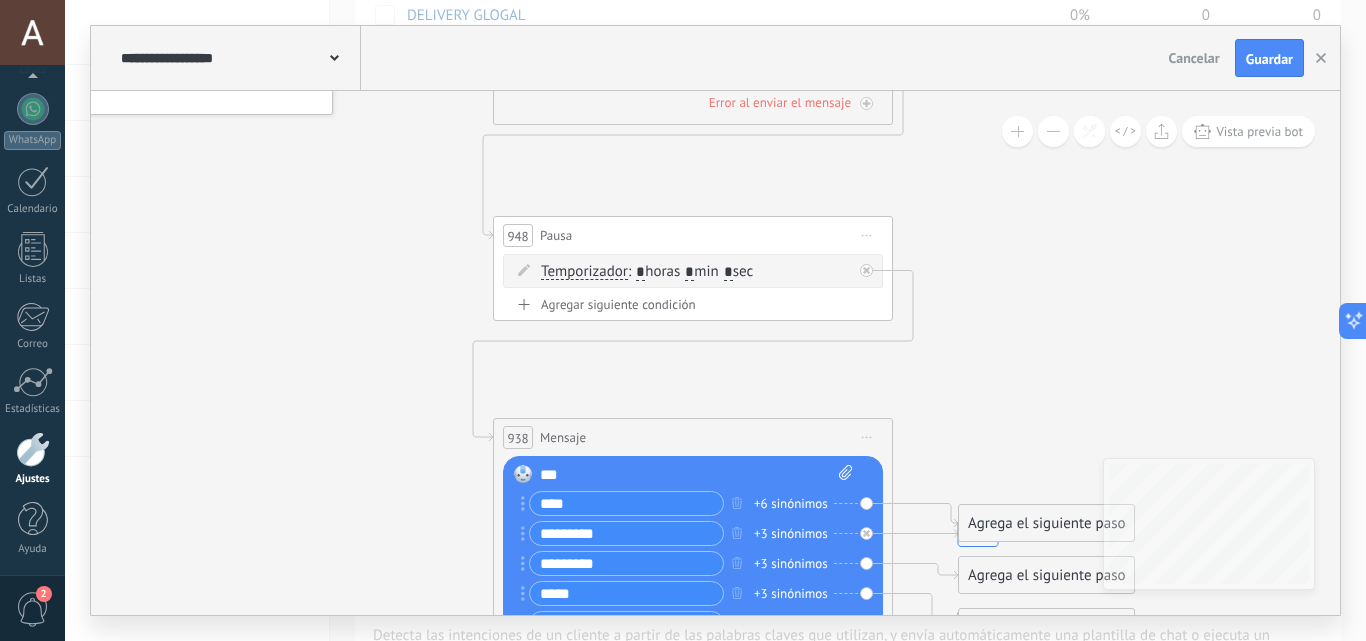 drag, startPoint x: 1049, startPoint y: 434, endPoint x: 957, endPoint y: 159, distance: 289.98105 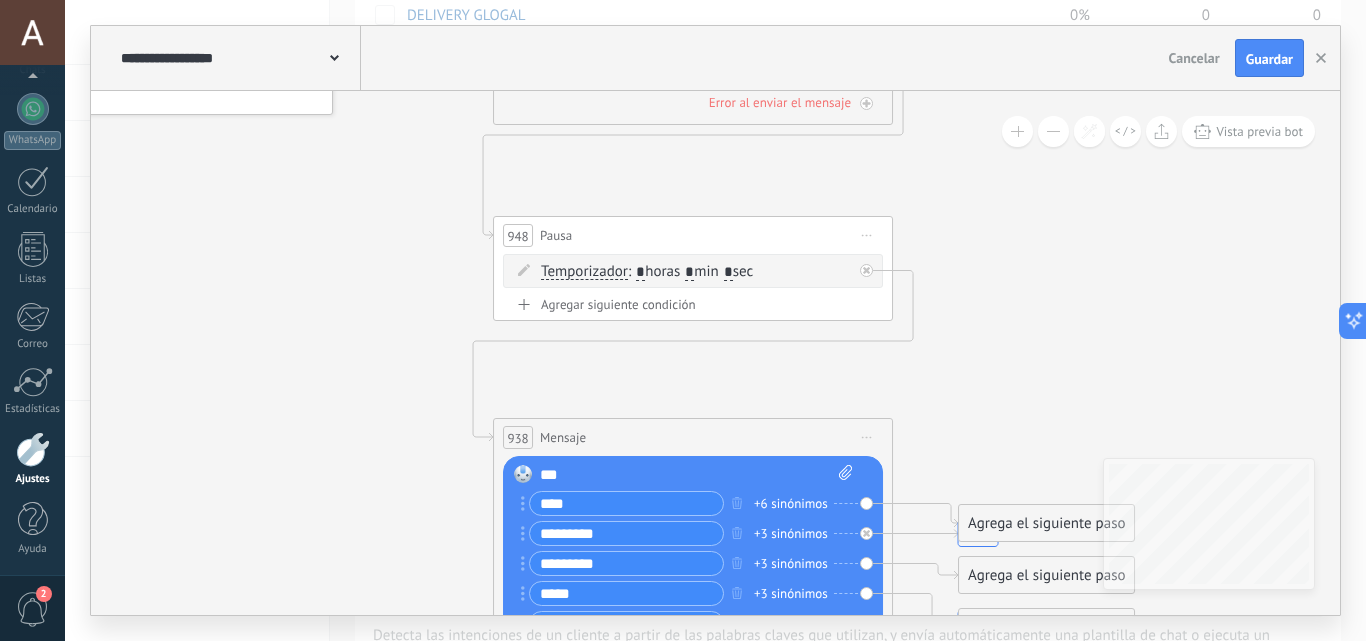 click on "937 Pausa 815 Establecer campo 818 Establecer campo 817 Establecer campo 815 Establecer campo 818 Establecer campo 817 Establecer campo" 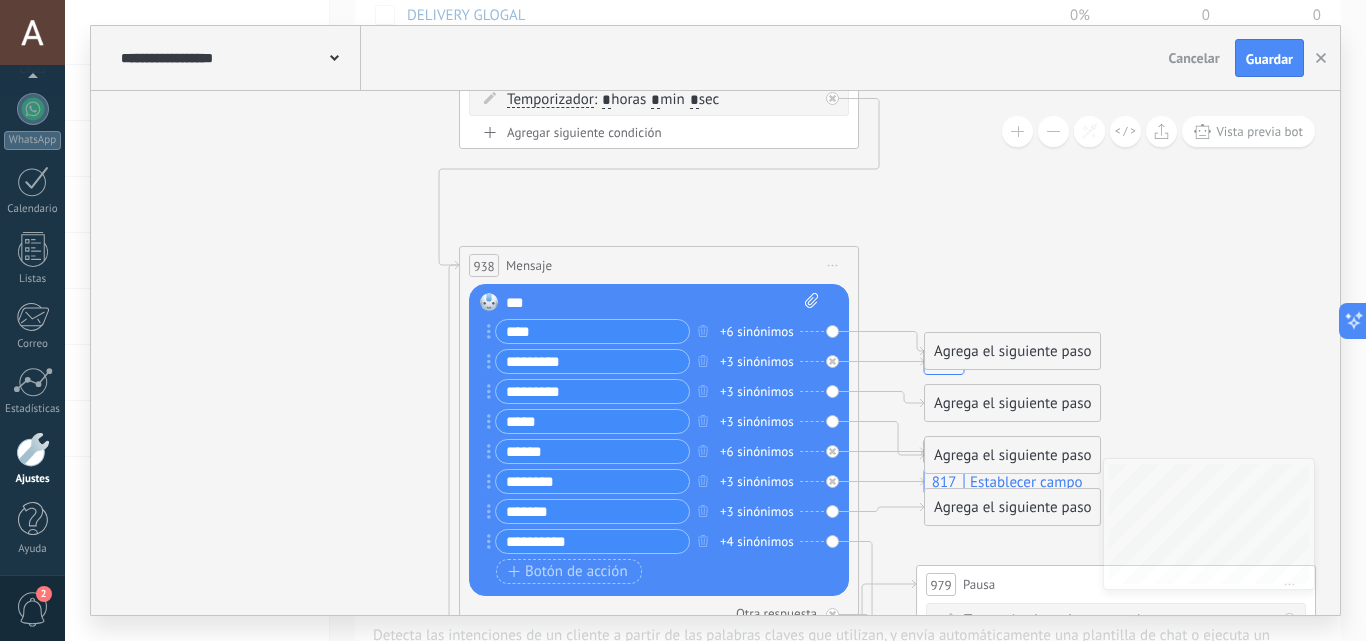 drag, startPoint x: 957, startPoint y: 316, endPoint x: 928, endPoint y: 175, distance: 143.95139 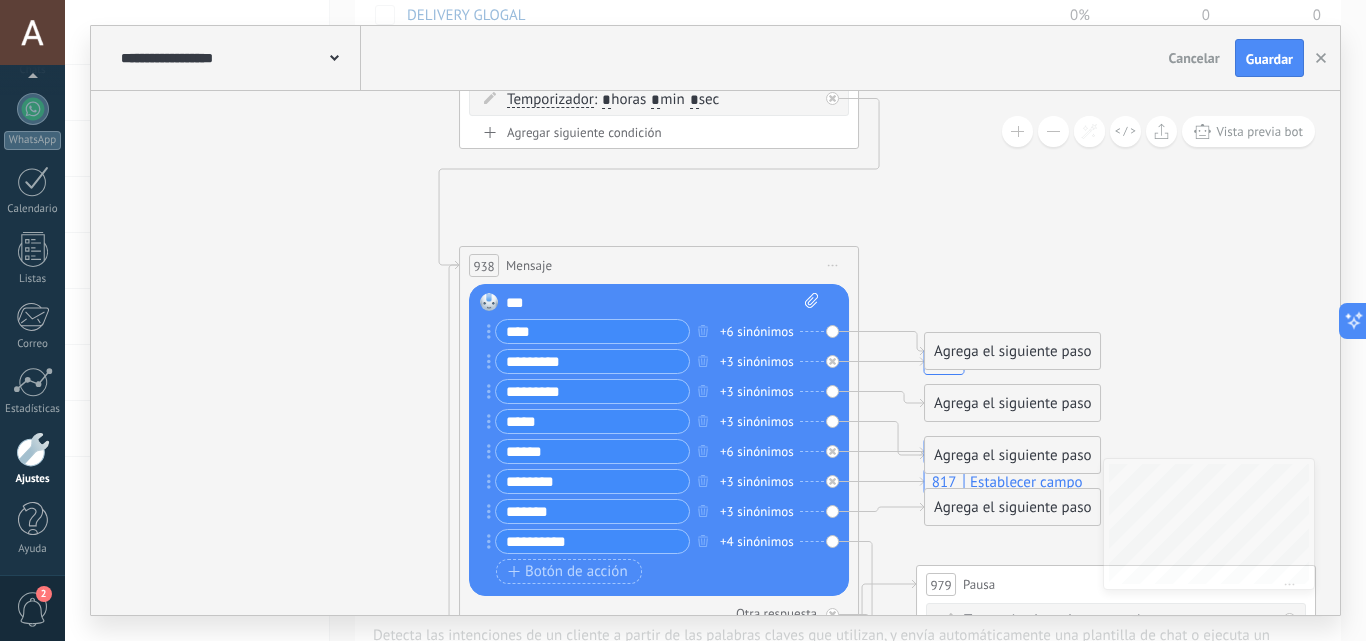 click on "937 Pausa 815 Establecer campo 818 Establecer campo 817 Establecer campo 815 Establecer campo 818 Establecer campo 817 Establecer campo" 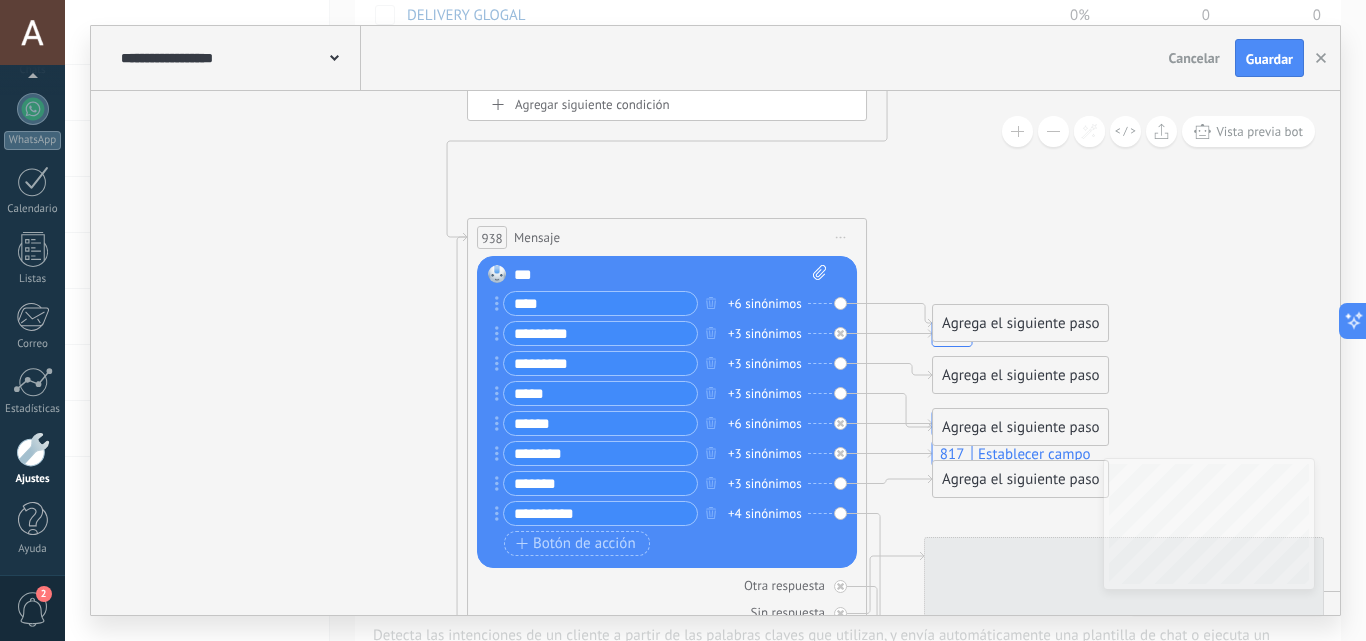 drag, startPoint x: 918, startPoint y: 271, endPoint x: 932, endPoint y: 182, distance: 90.0944 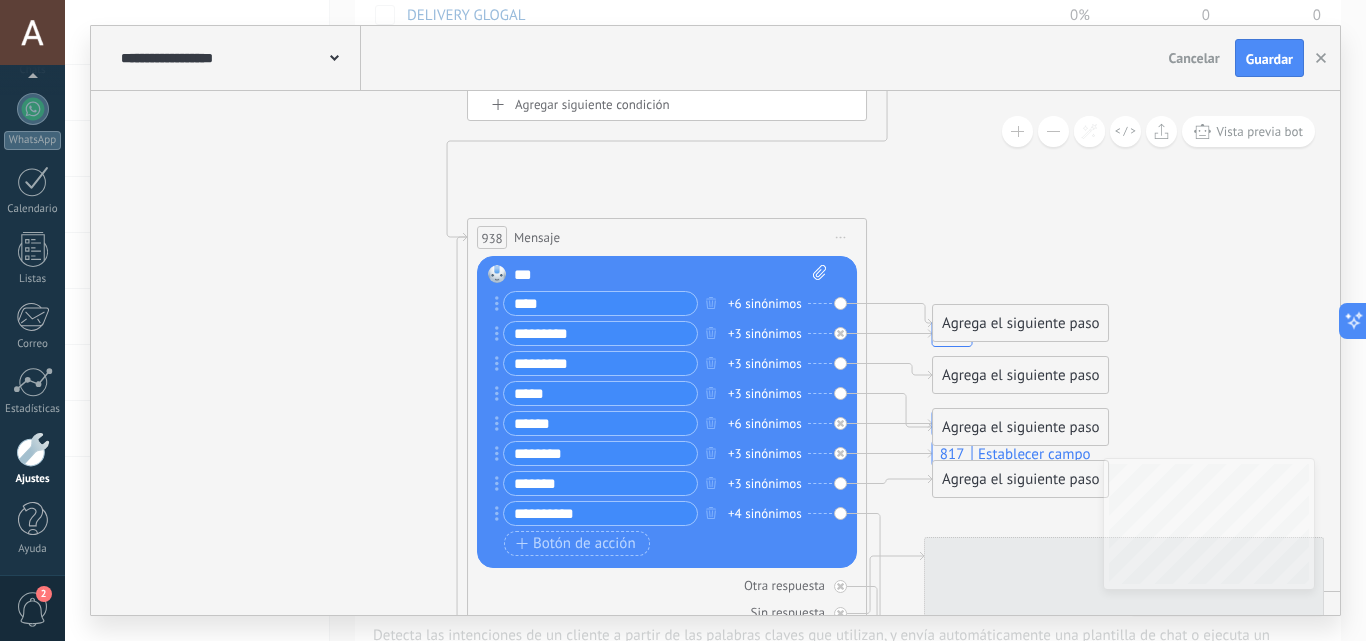 click on "937 Pausa 815 Establecer campo 818 Establecer campo 817 Establecer campo 815 Establecer campo 818 Establecer campo 817 Establecer campo" 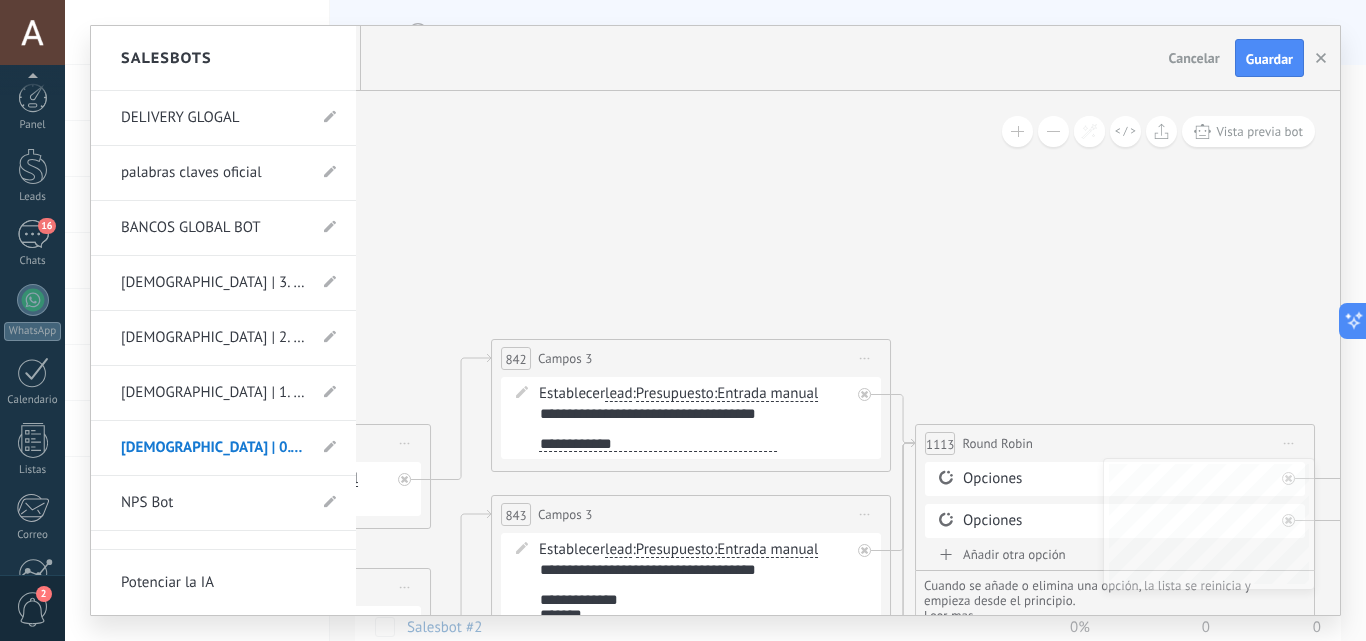scroll, scrollTop: 300, scrollLeft: 0, axis: vertical 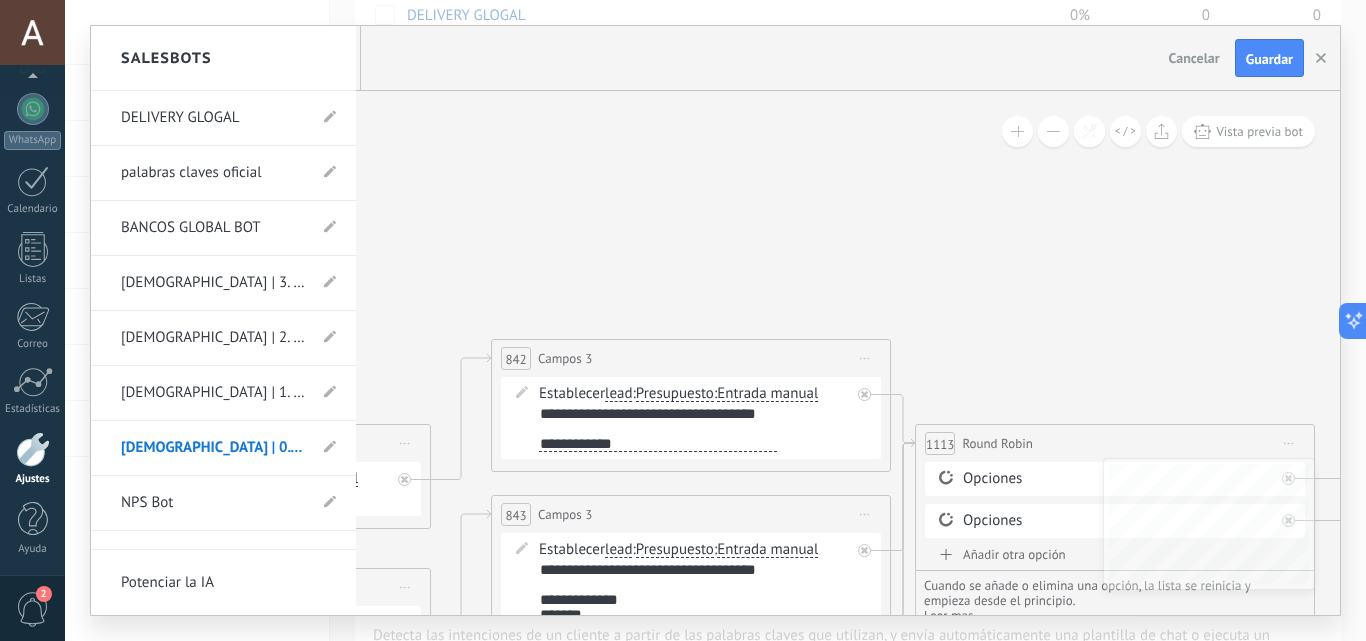 drag, startPoint x: 429, startPoint y: 222, endPoint x: 694, endPoint y: 188, distance: 267.17224 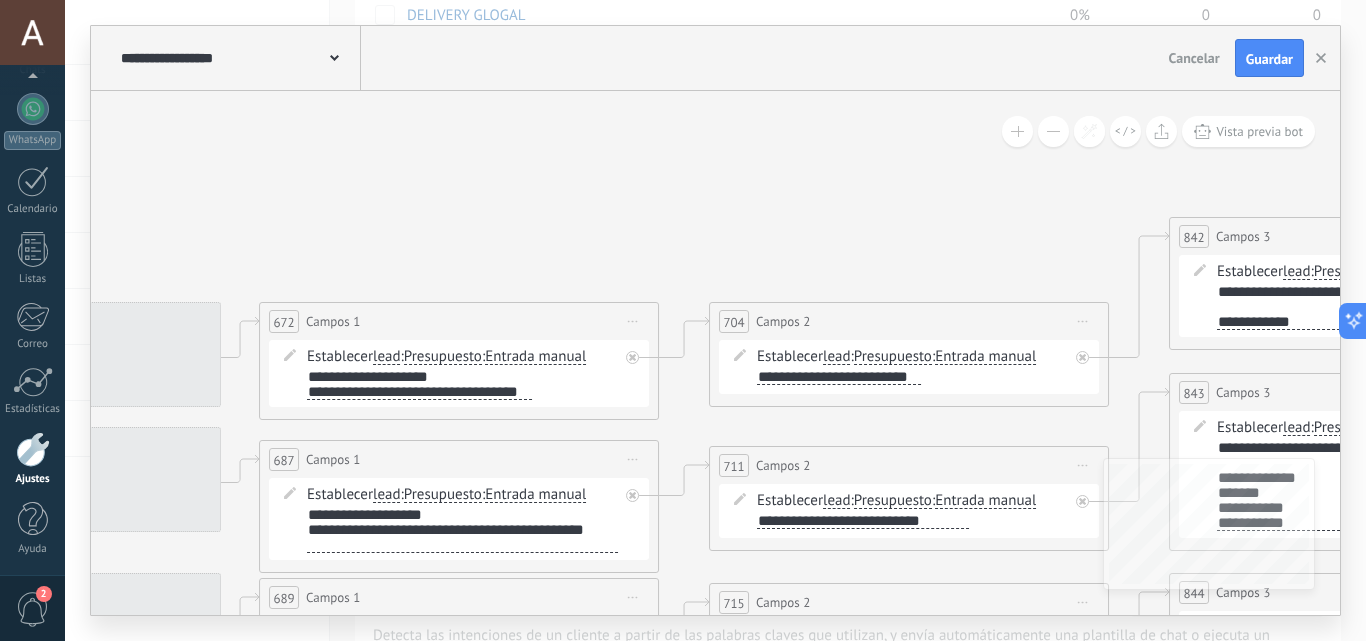drag, startPoint x: 723, startPoint y: 282, endPoint x: 1100, endPoint y: 151, distance: 399.1115 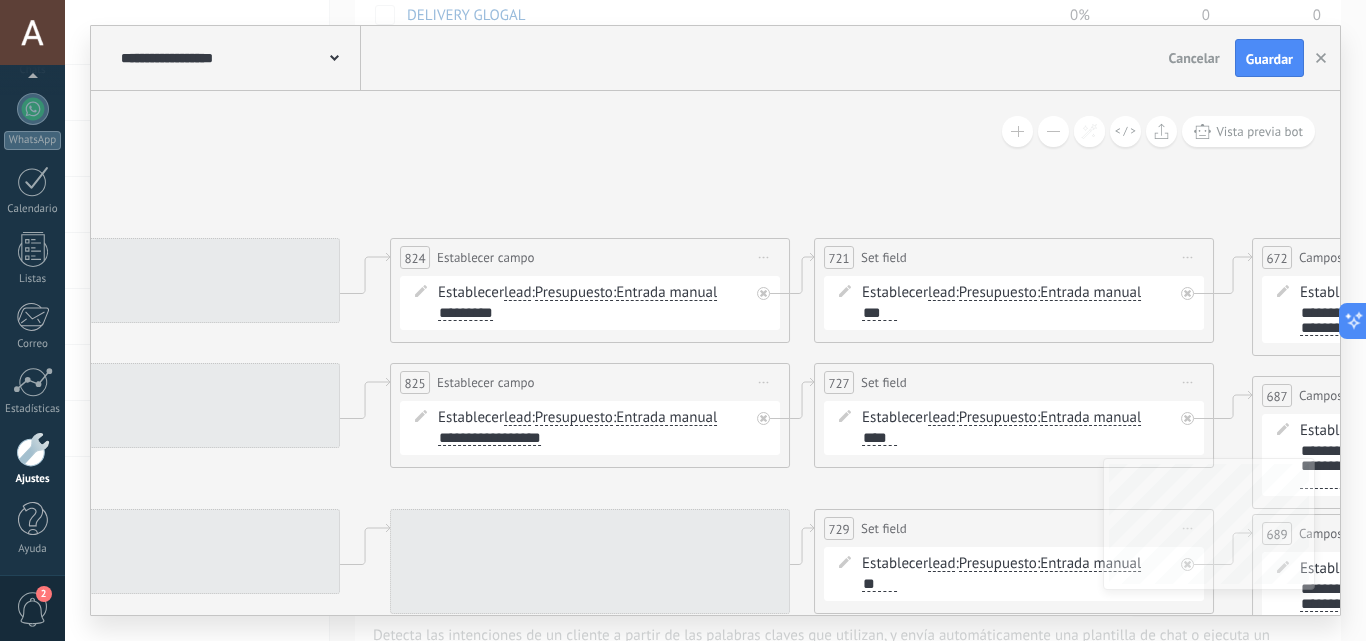 drag, startPoint x: 1038, startPoint y: 156, endPoint x: 1354, endPoint y: 91, distance: 322.61588 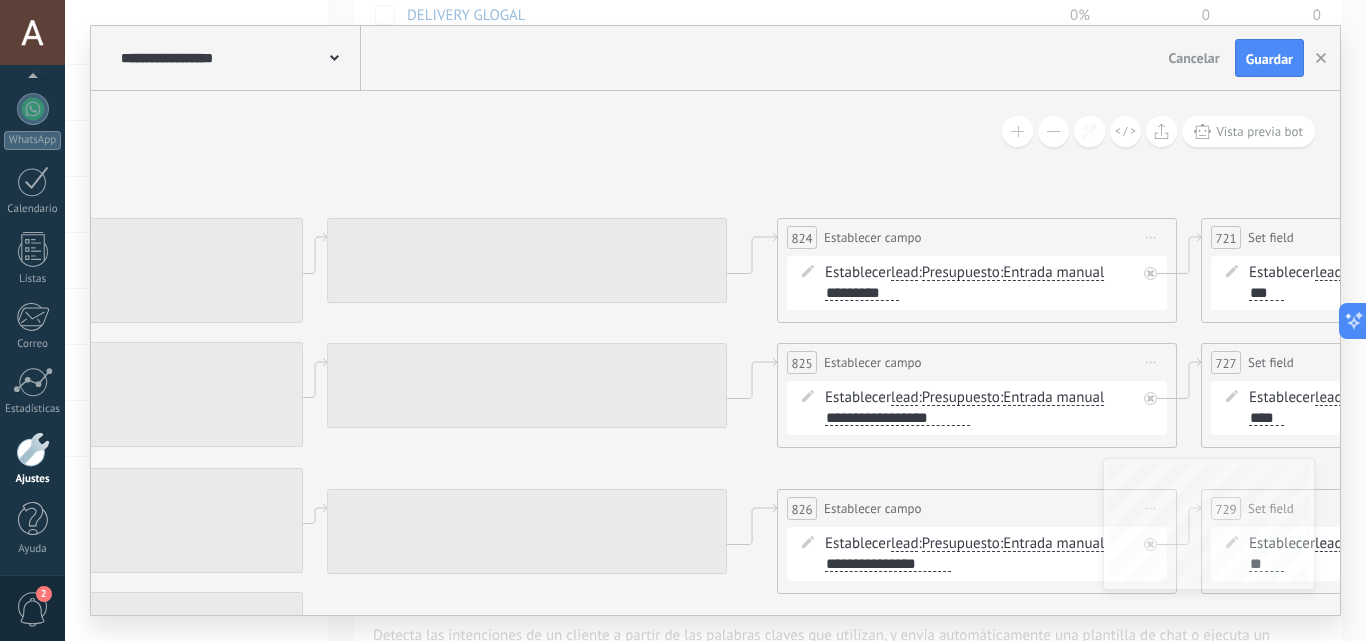drag, startPoint x: 361, startPoint y: 157, endPoint x: 1358, endPoint y: 155, distance: 997.002 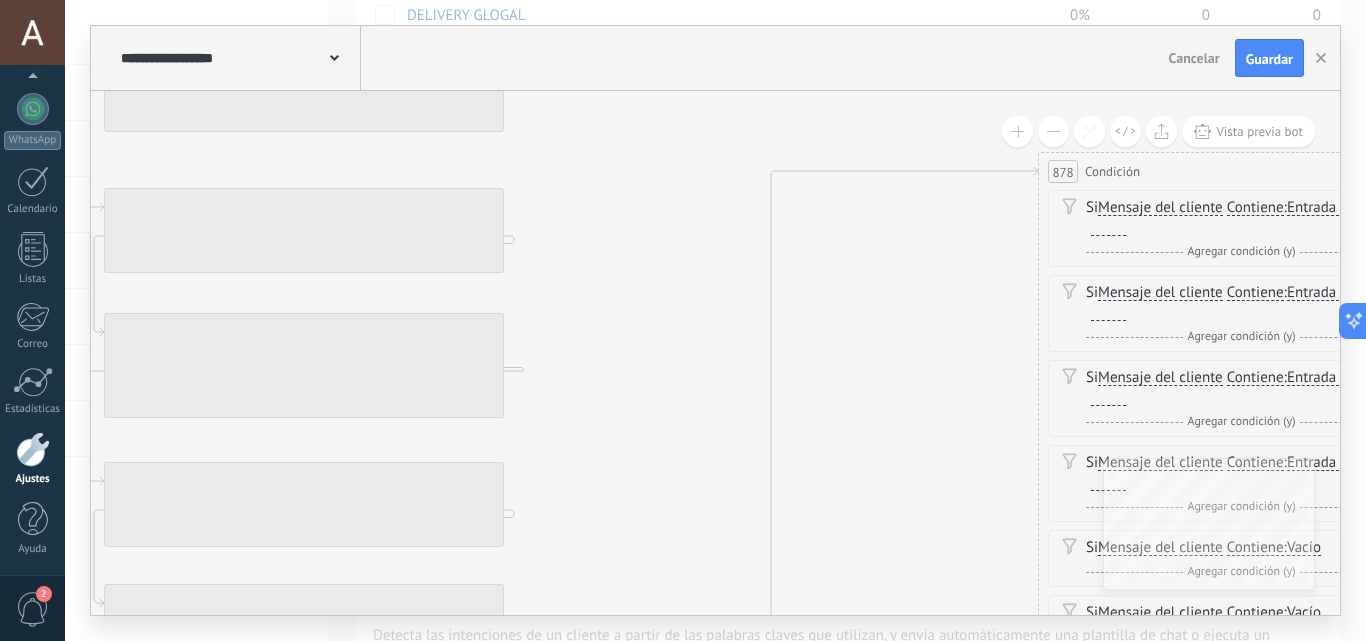 drag, startPoint x: 401, startPoint y: 214, endPoint x: 1127, endPoint y: -36, distance: 767.8385 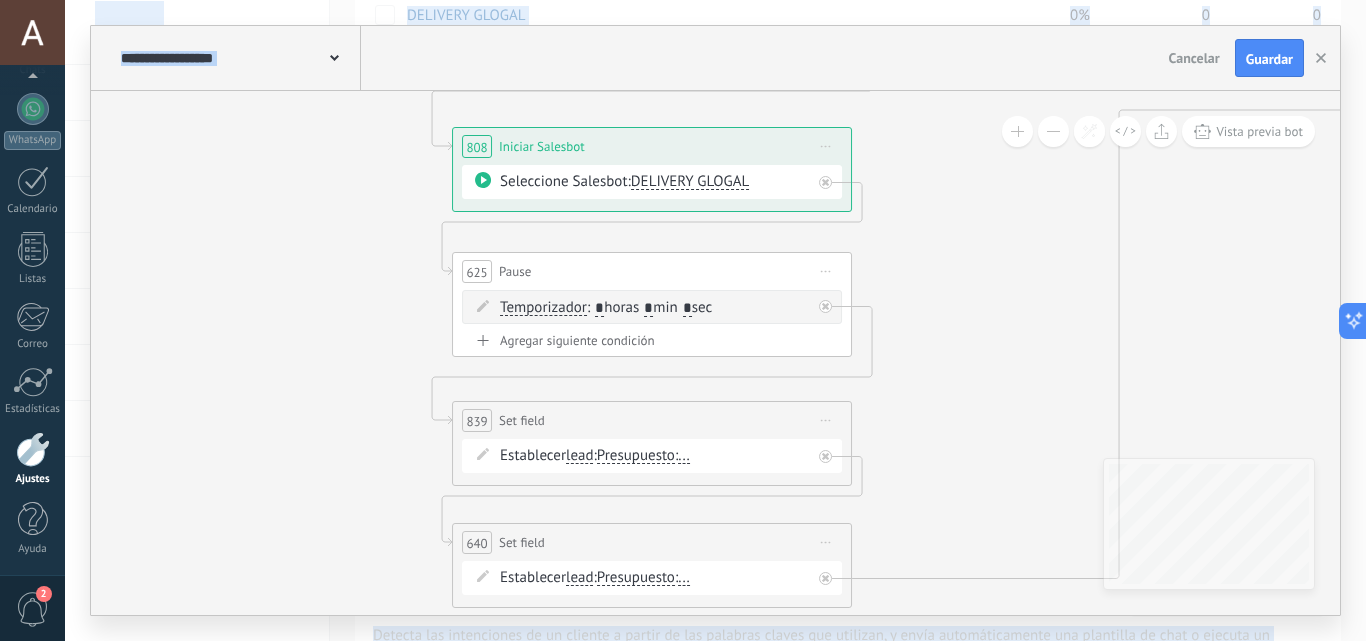 click 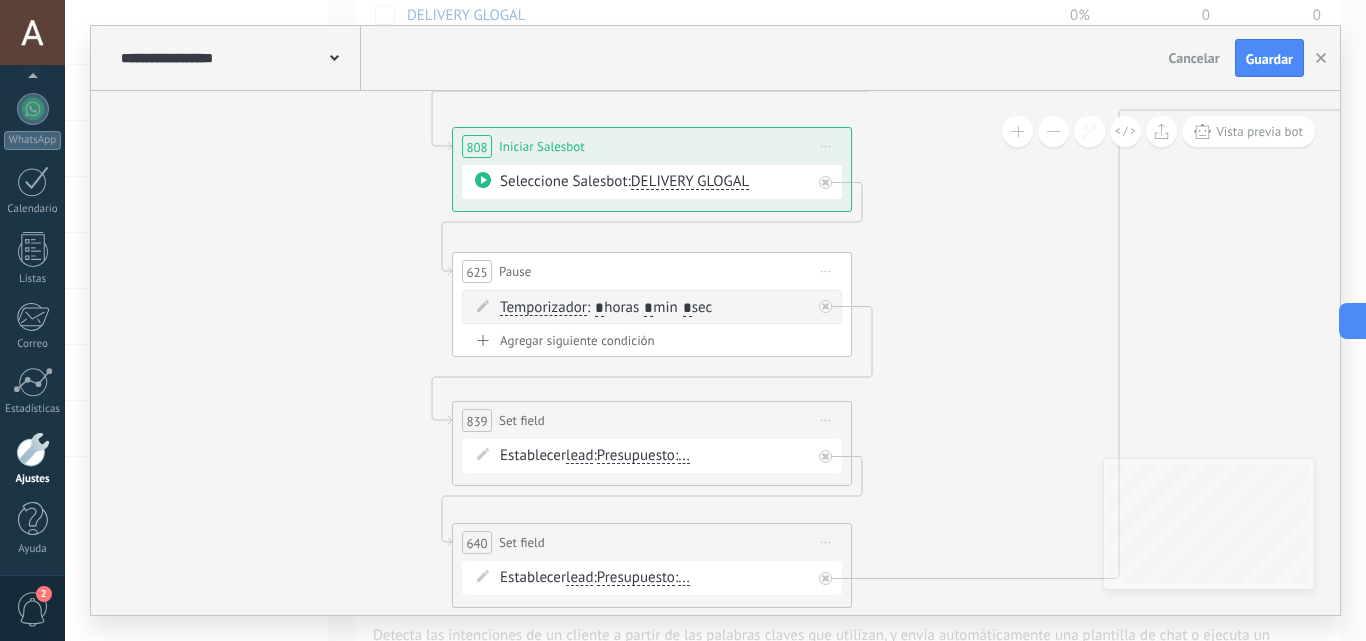 click on "815 Establecer campo 818 Establecer campo 817 Establecer campo 815 Establecer campo 818 Establecer campo 817 Establecer campo" 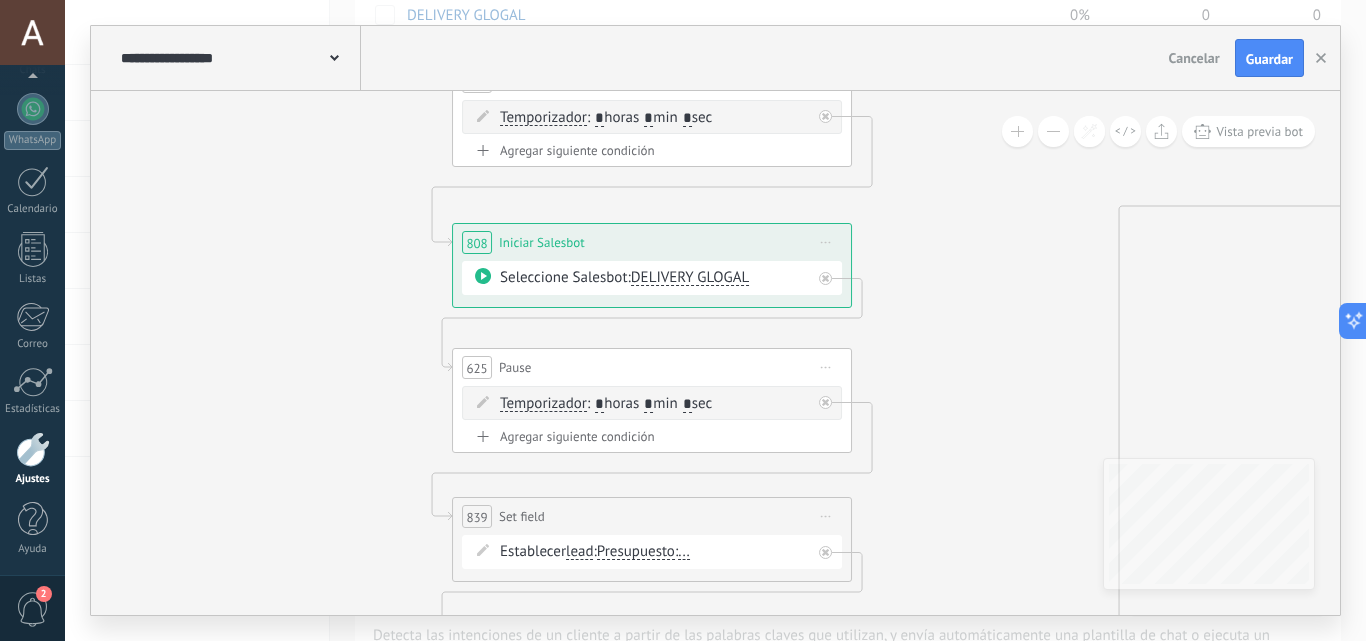 click on "Iniciar Salesbot" at bounding box center (542, 242) 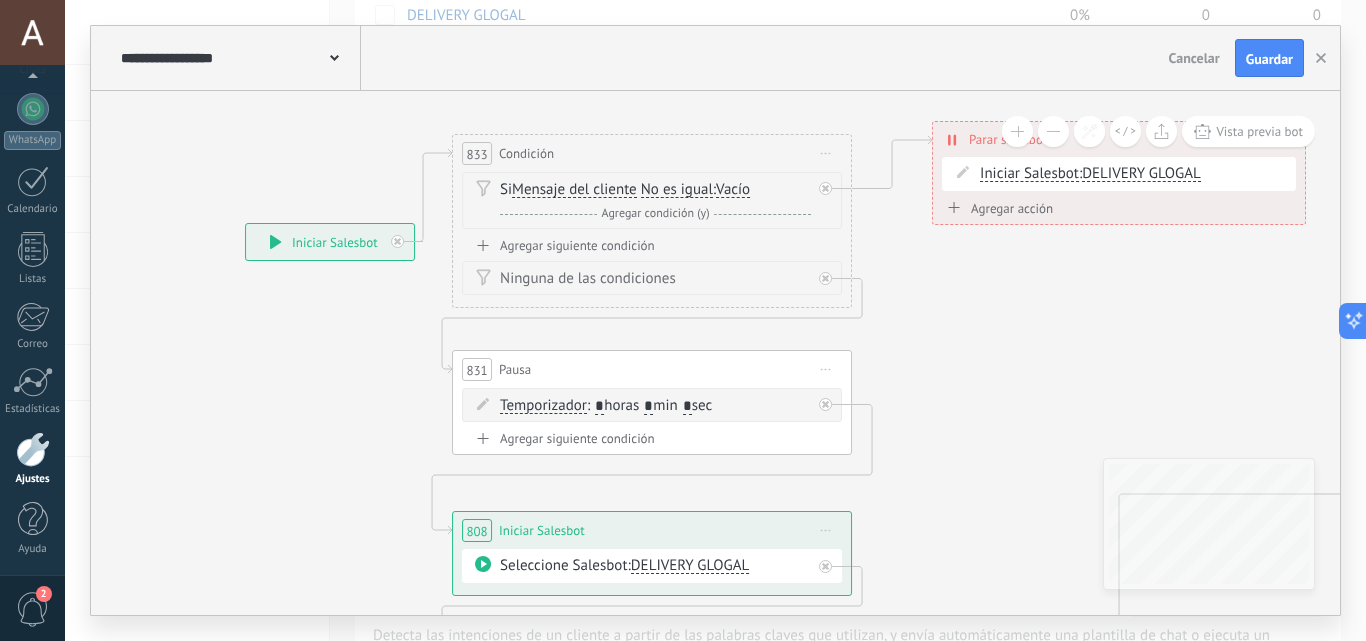 click 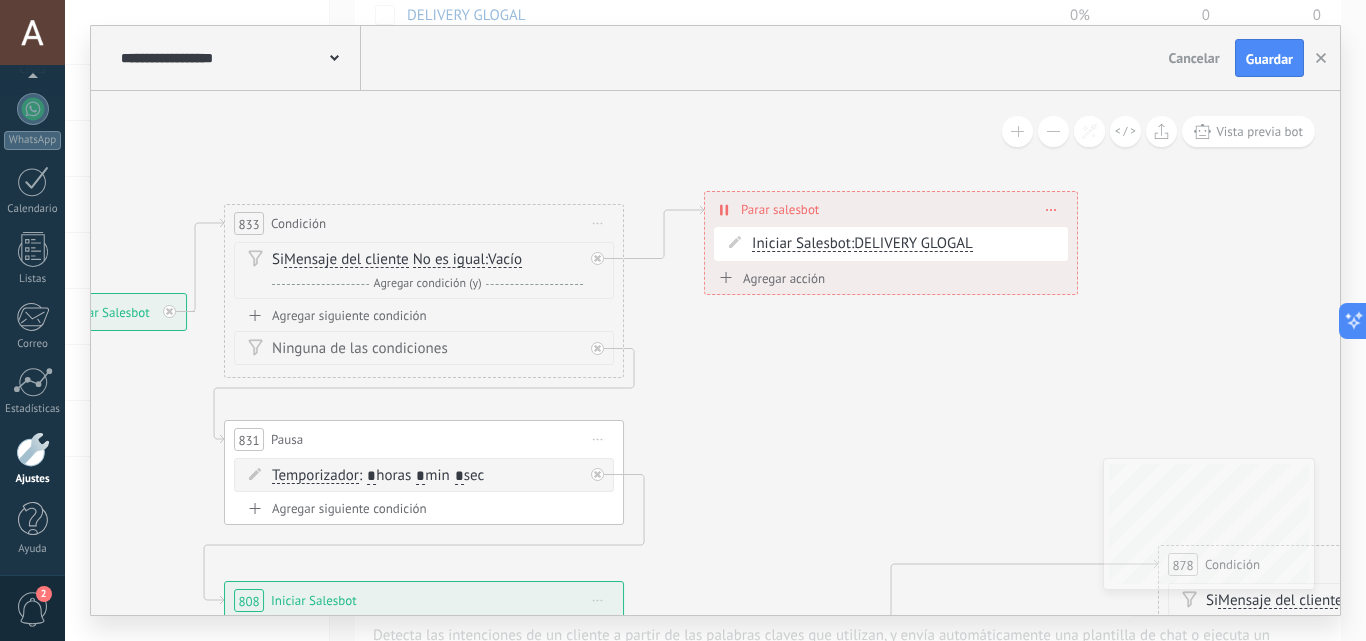 drag, startPoint x: 931, startPoint y: 311, endPoint x: 700, endPoint y: 312, distance: 231.00217 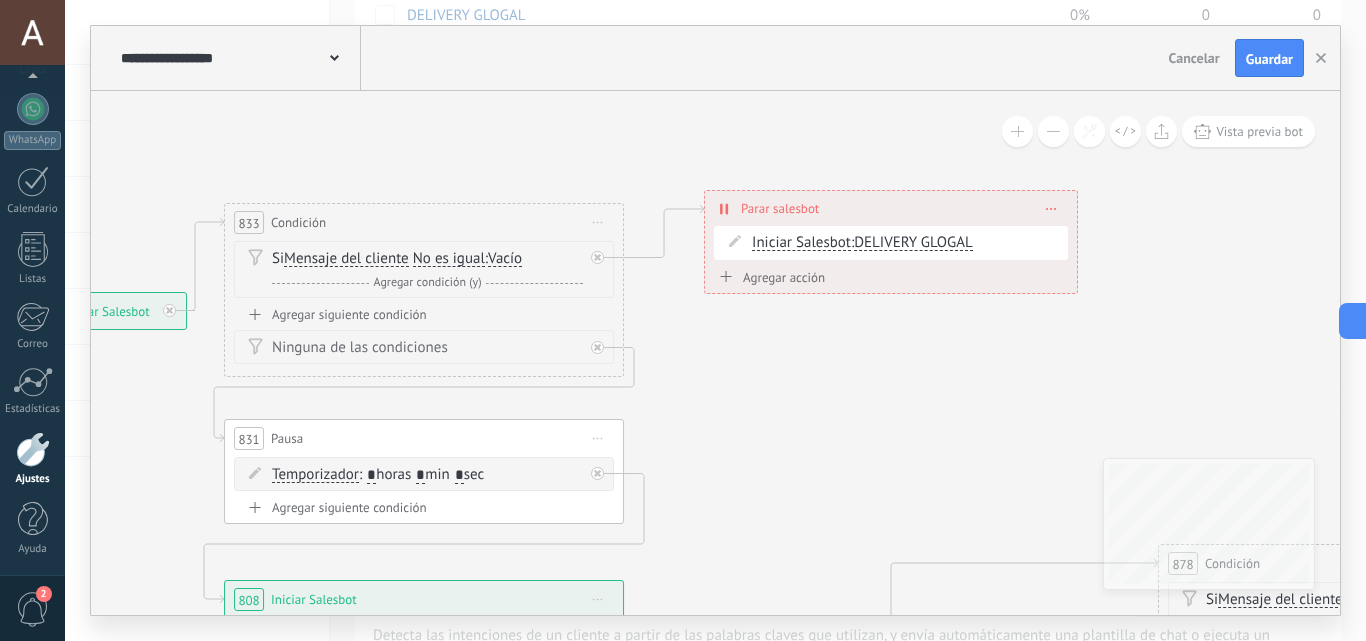 click 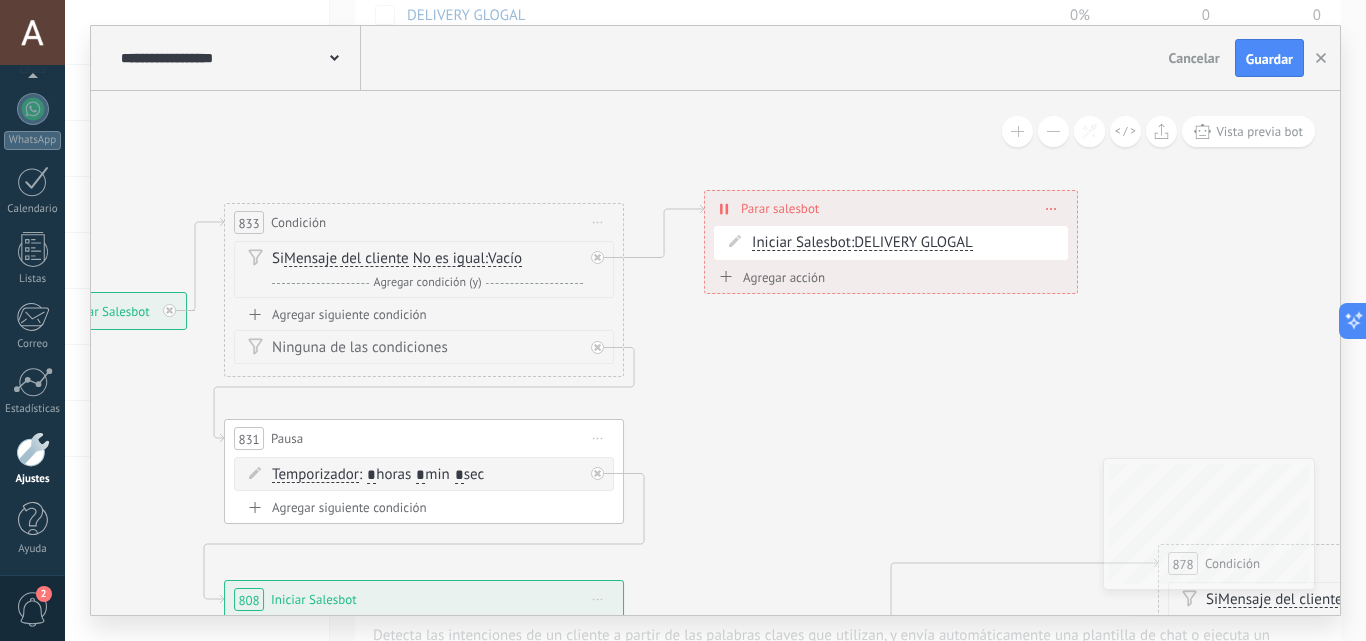 click on "Parar salesbot" at bounding box center (780, 208) 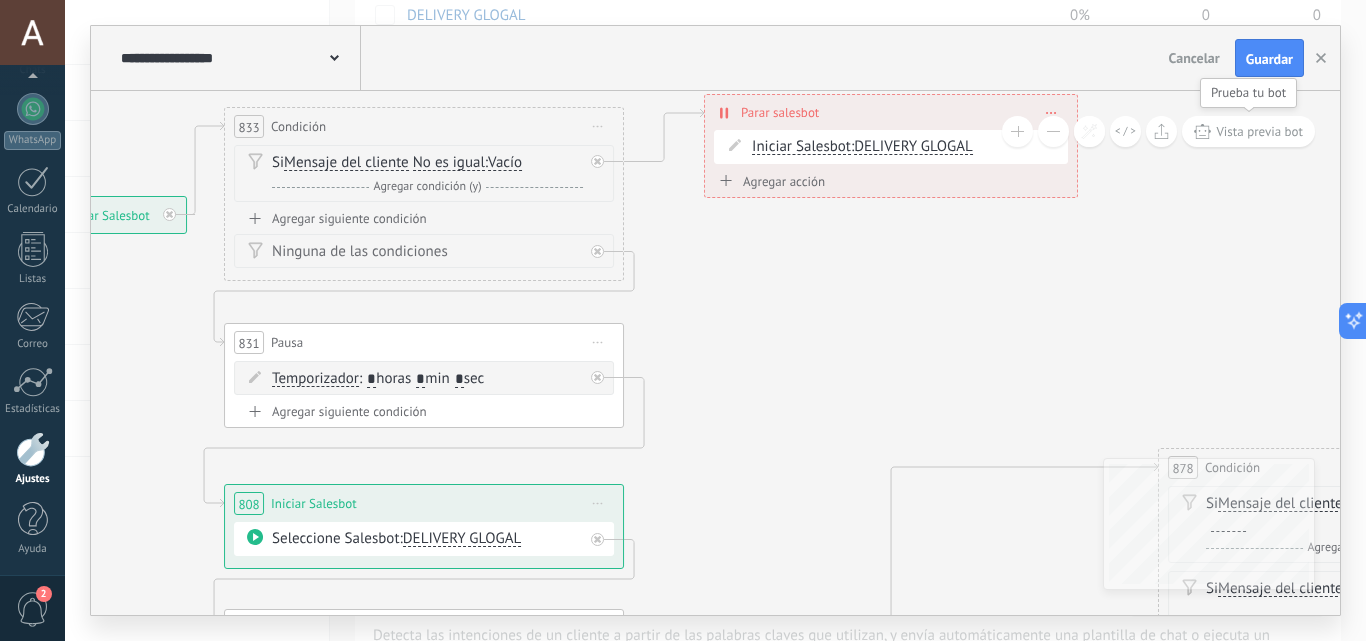 click on "Vista previa bot" at bounding box center [1259, 131] 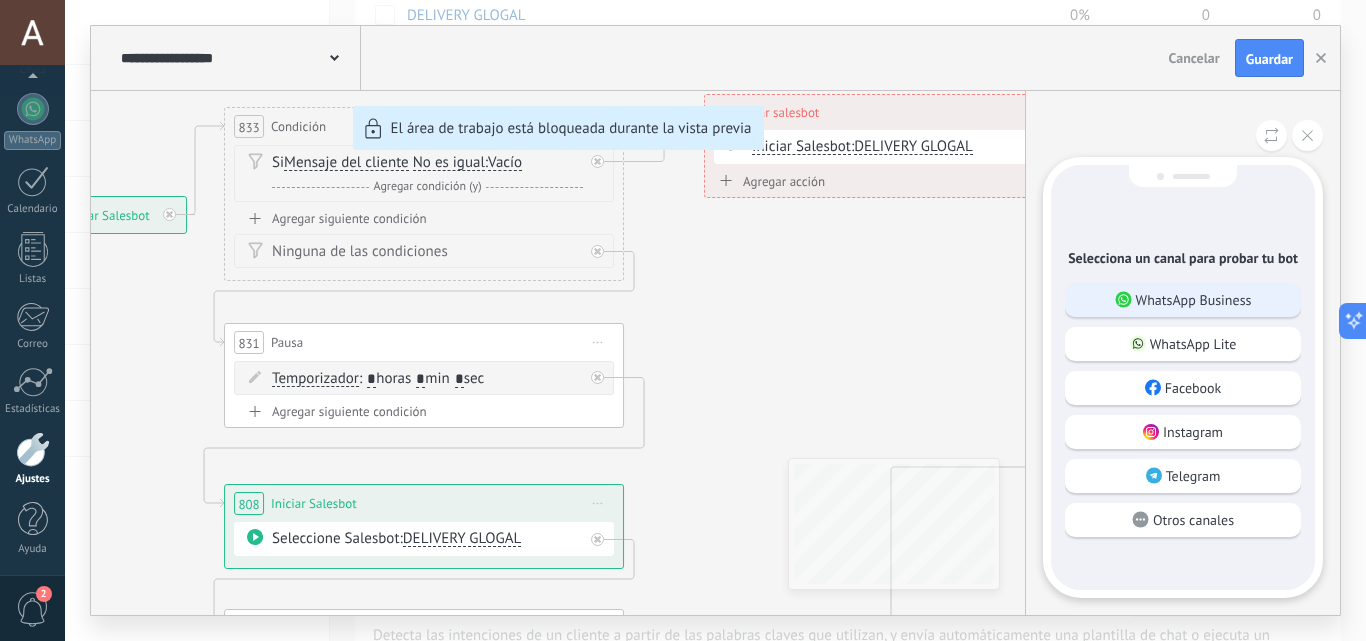 click on "WhatsApp Business" at bounding box center (1194, 300) 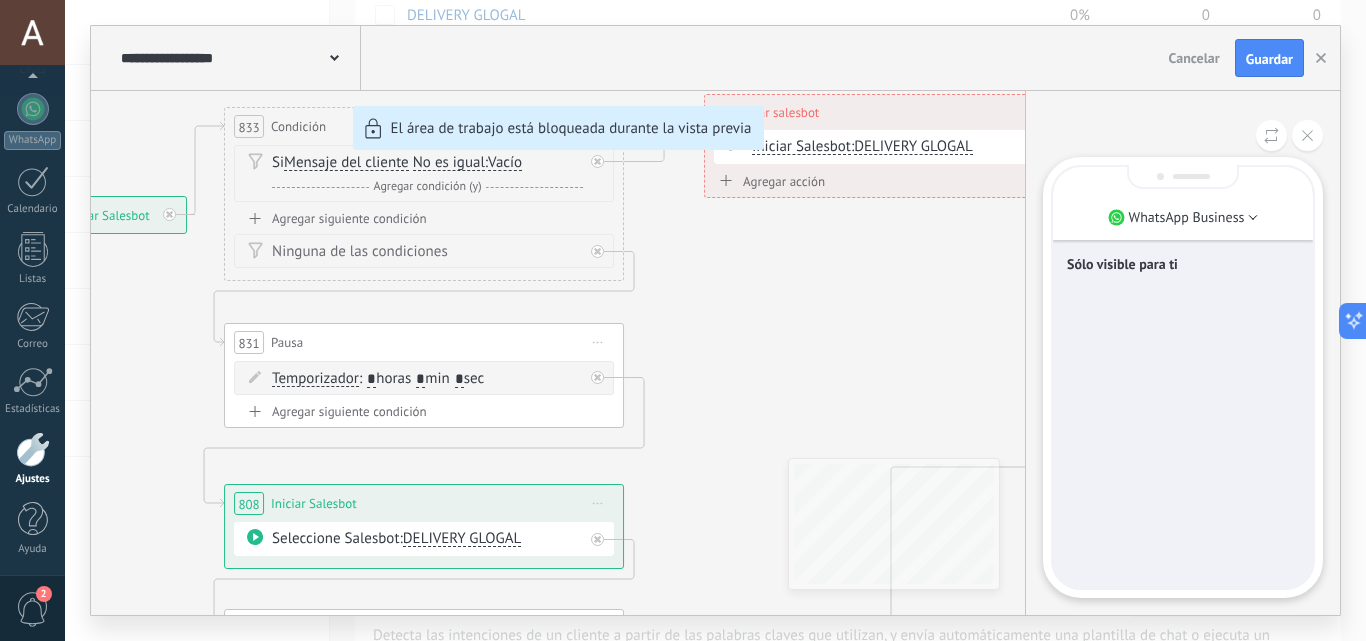 click on "Sólo visible para ti" at bounding box center [1183, 264] 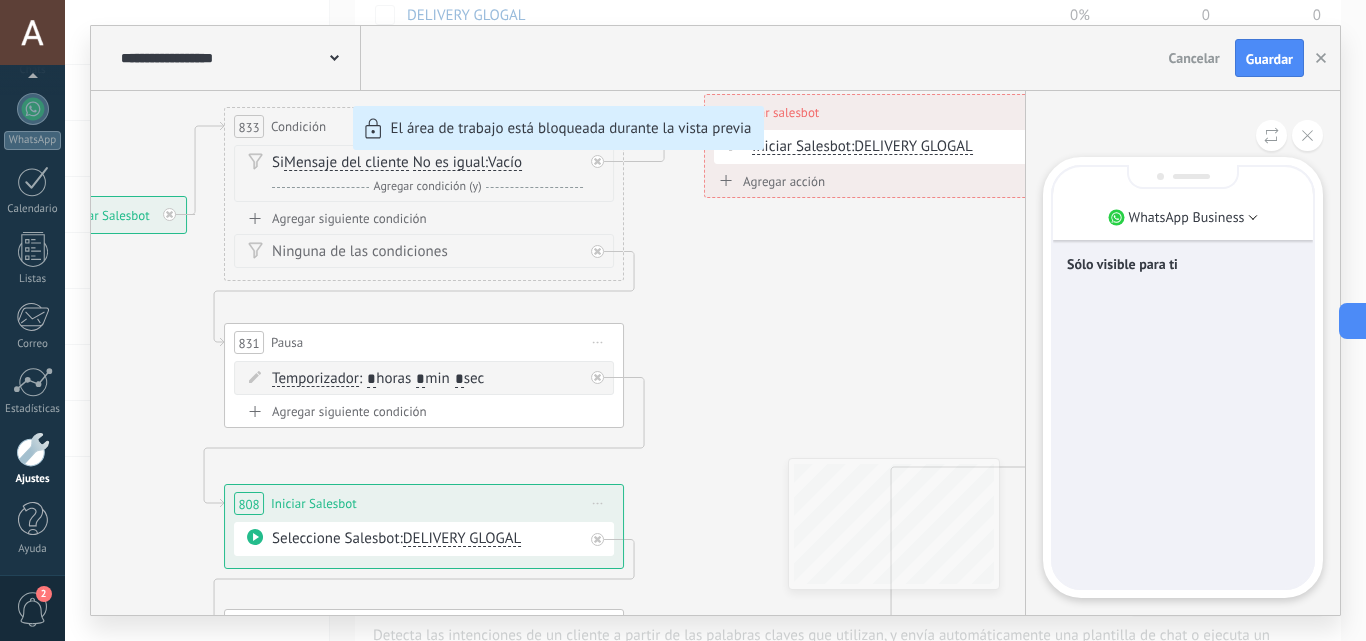 drag, startPoint x: 1184, startPoint y: 422, endPoint x: 1185, endPoint y: 397, distance: 25.019993 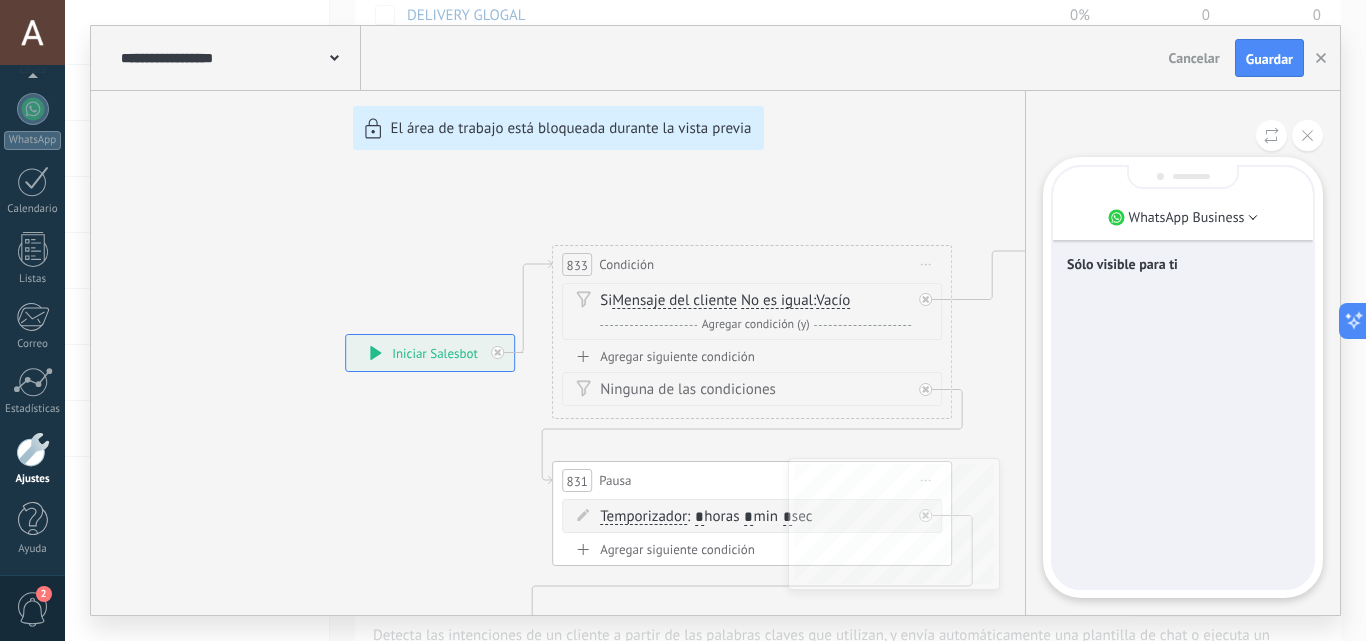 click on "**********" at bounding box center (715, 320) 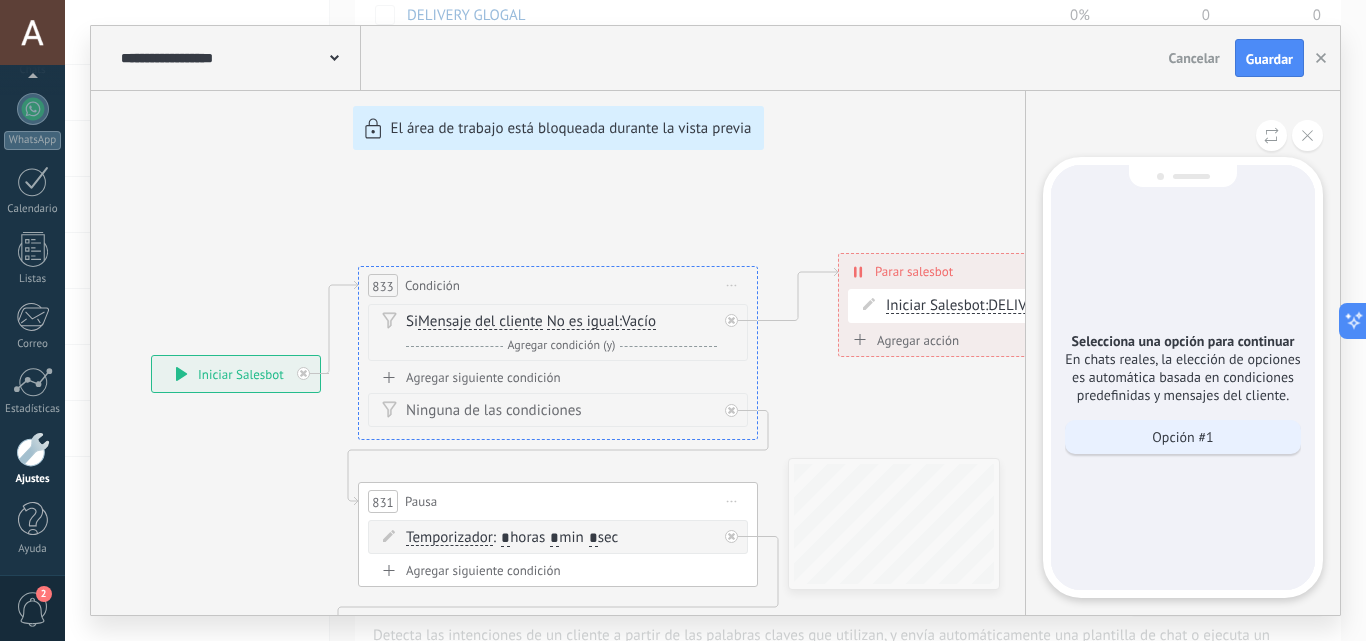 click on "Opción #1" at bounding box center [1182, 437] 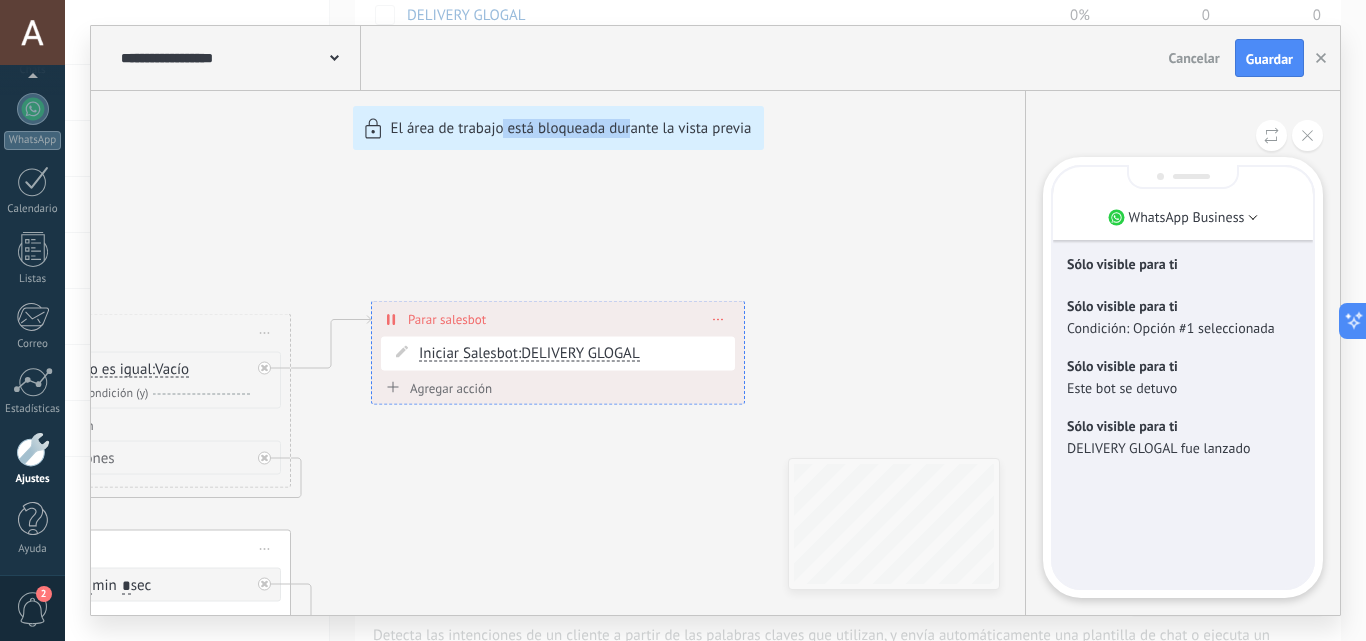 drag, startPoint x: 527, startPoint y: 447, endPoint x: 629, endPoint y: 307, distance: 173.21663 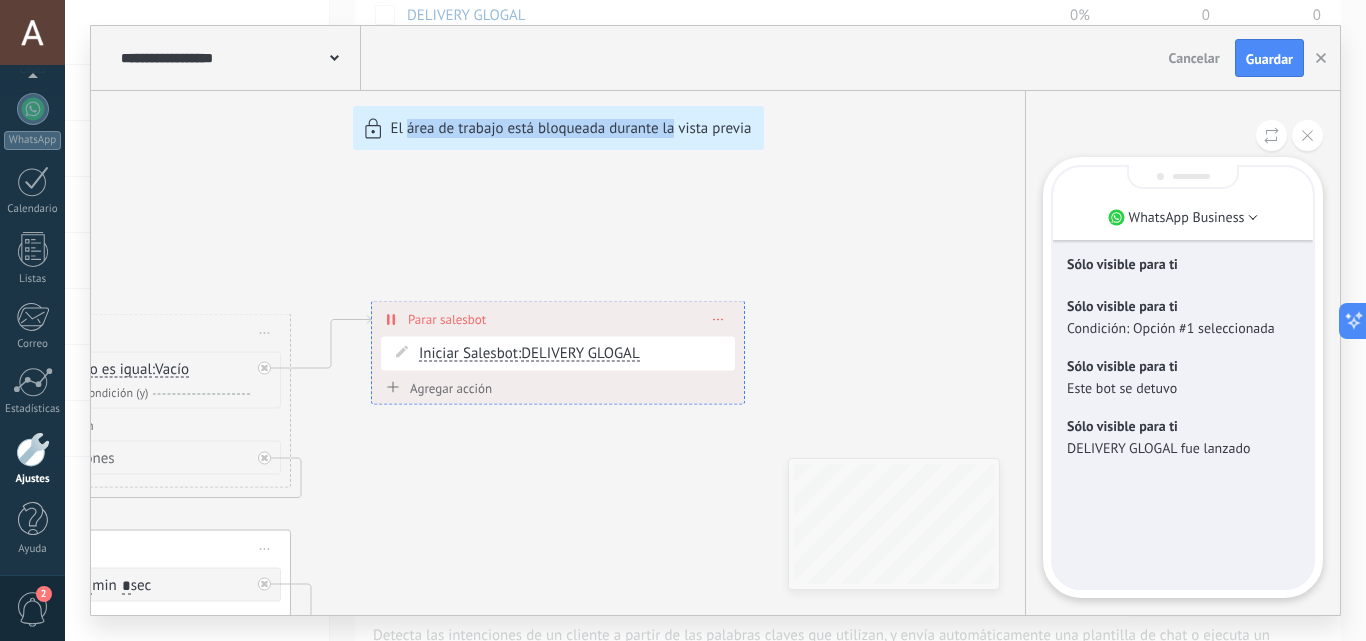 click on "**********" at bounding box center (715, 320) 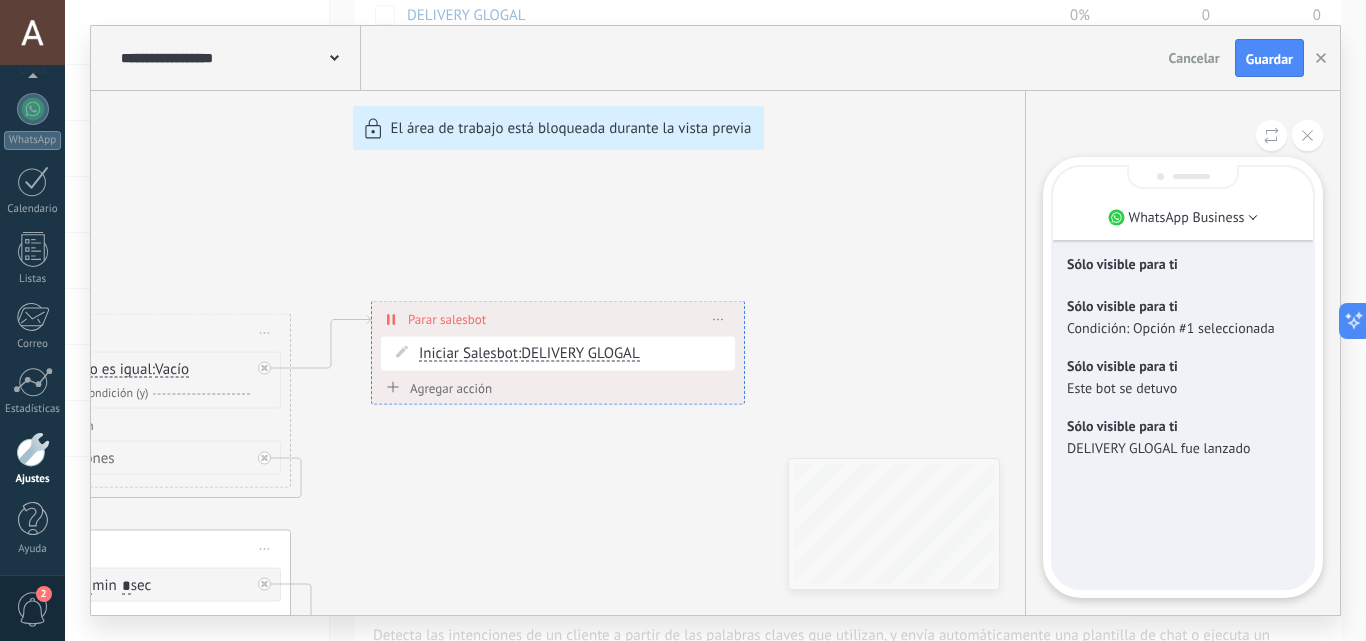 drag, startPoint x: 301, startPoint y: 199, endPoint x: 704, endPoint y: 127, distance: 409.38123 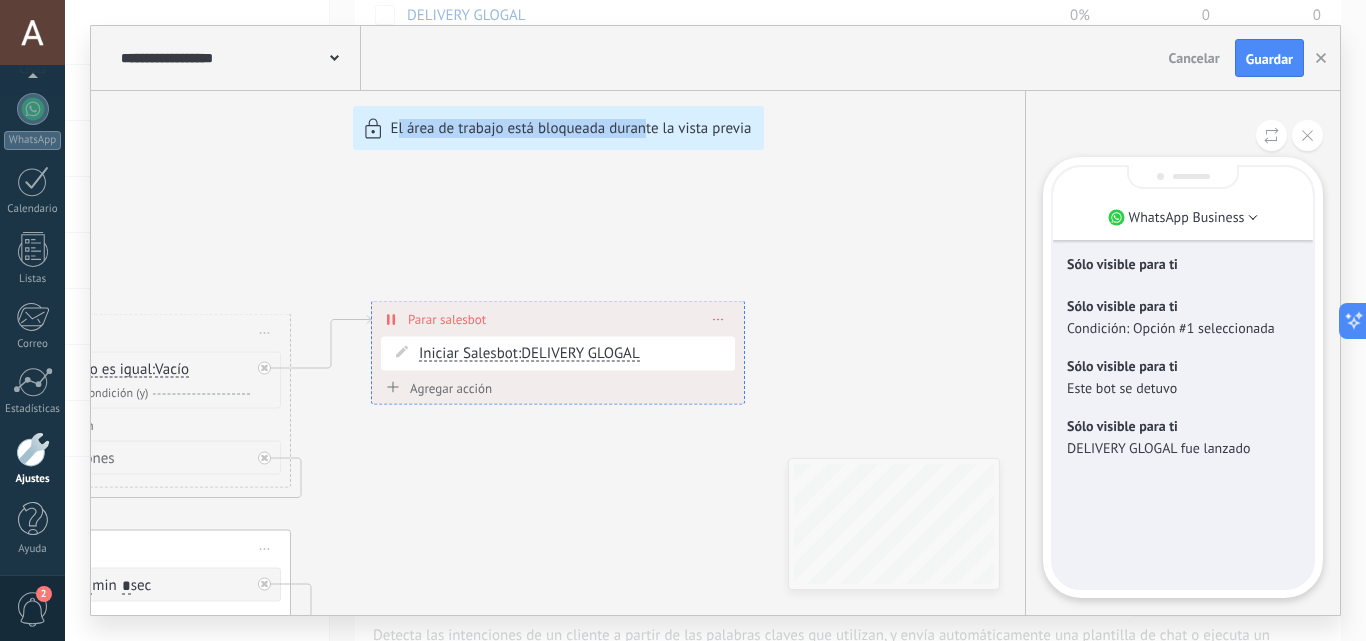 drag, startPoint x: 400, startPoint y: 539, endPoint x: 647, endPoint y: 450, distance: 262.54523 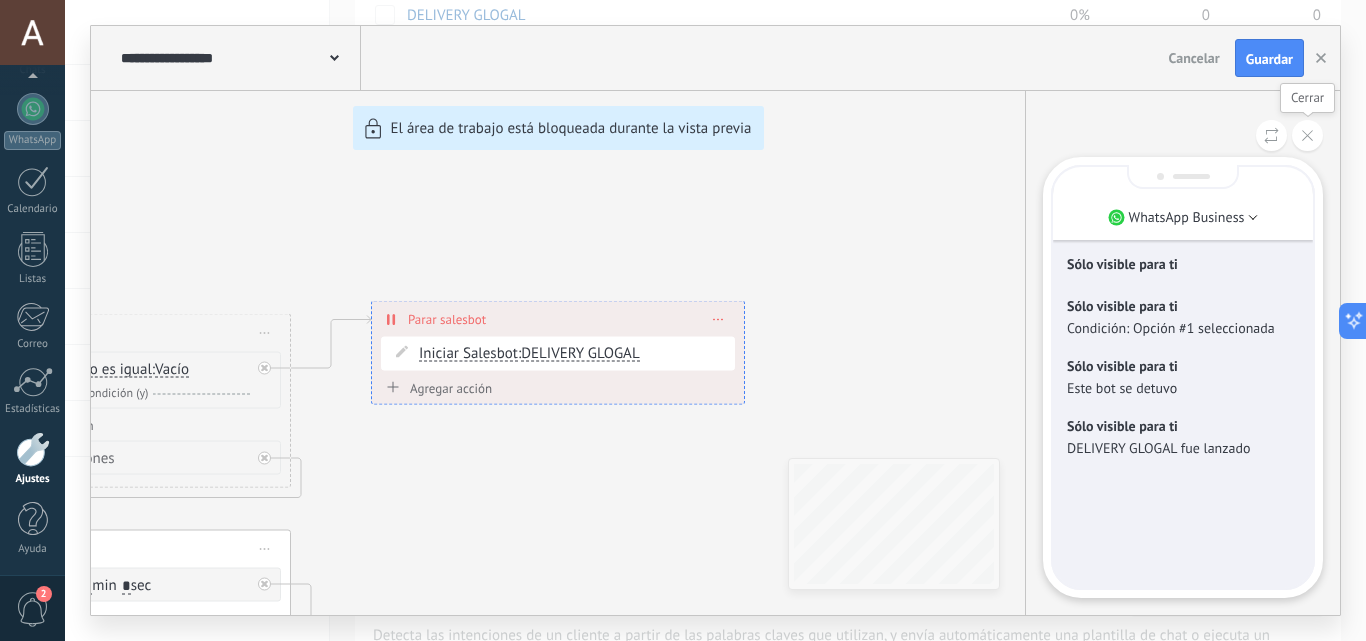 click 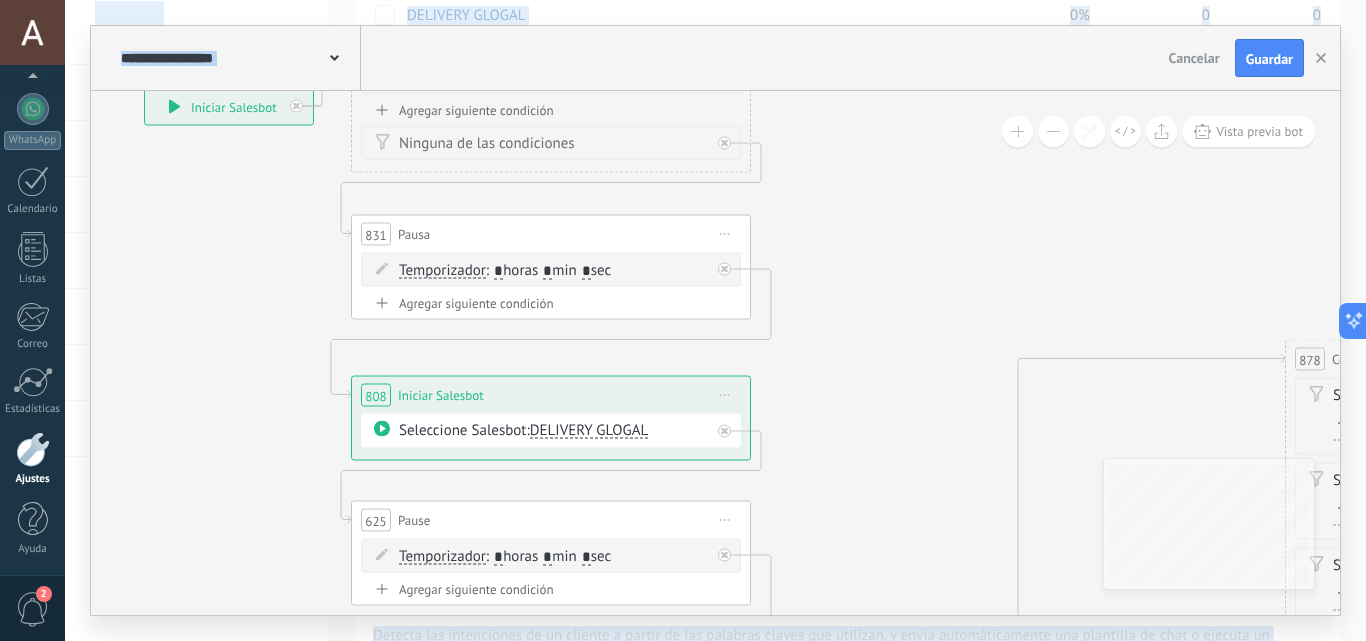 drag, startPoint x: 376, startPoint y: 215, endPoint x: 695, endPoint y: -87, distance: 439.2778 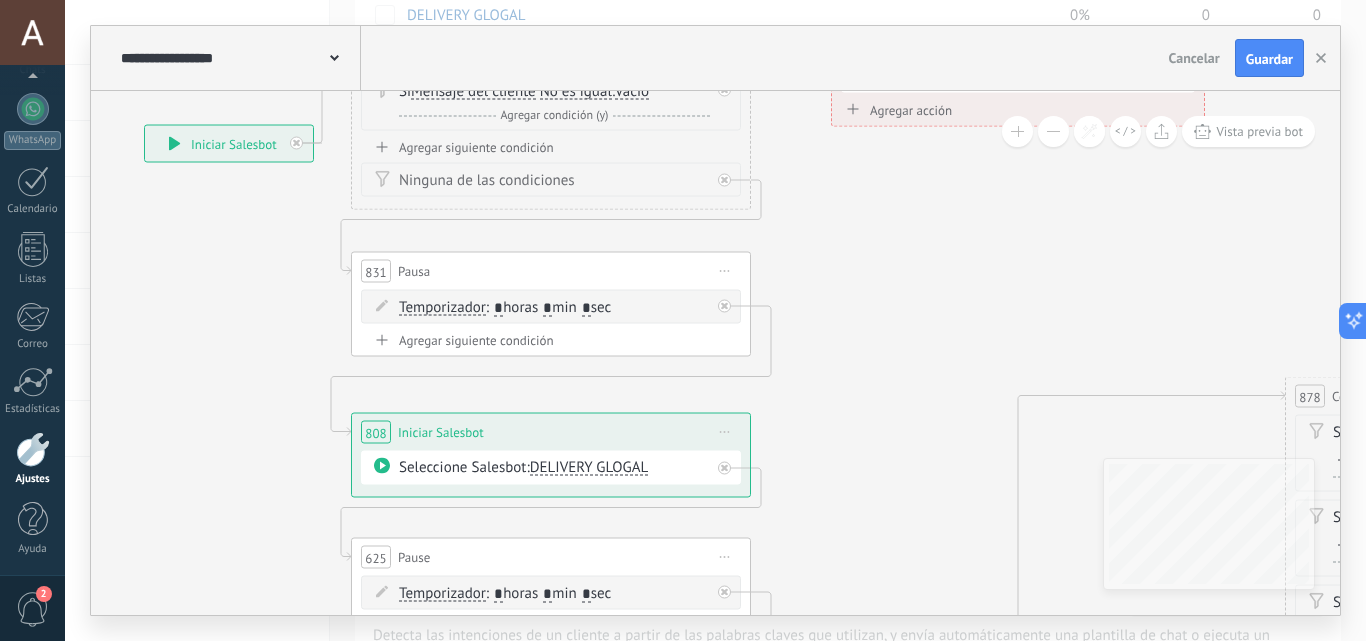 click on "815 Establecer campo 818 Establecer campo 817 Establecer campo 815 Establecer campo 818 Establecer campo 817 Establecer campo" 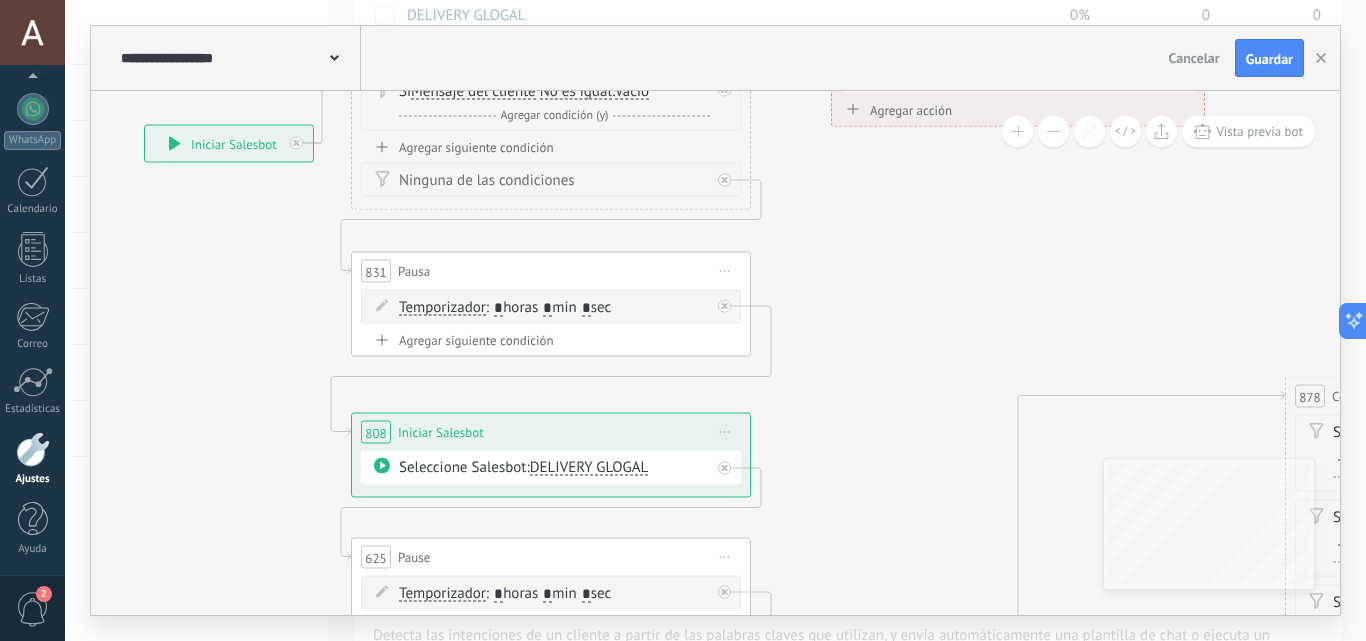 click 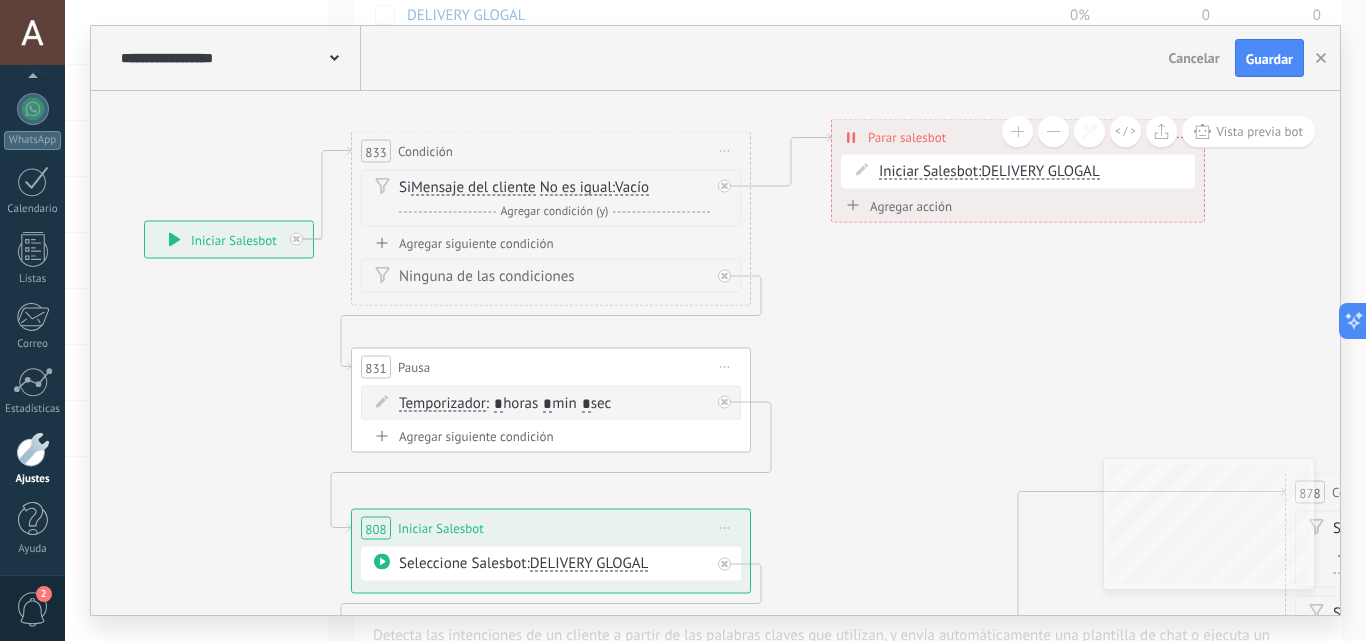 click 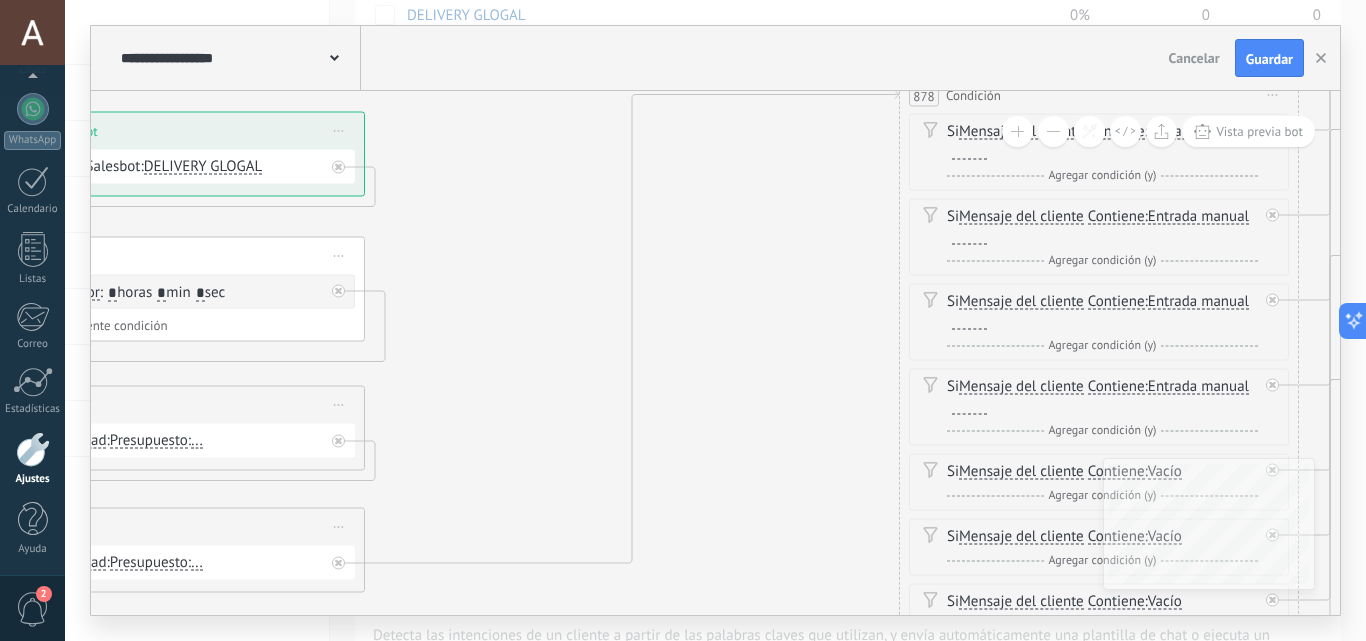 drag, startPoint x: 1018, startPoint y: 391, endPoint x: 626, endPoint y: 531, distance: 416.24994 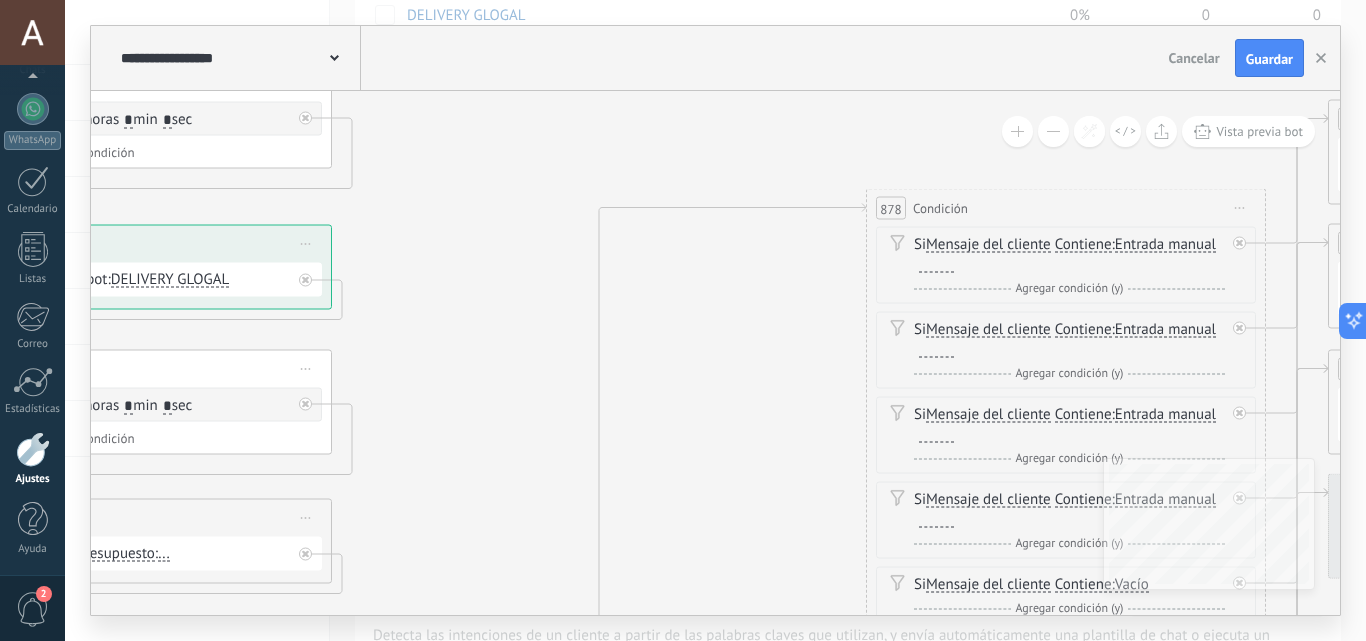 drag, startPoint x: 755, startPoint y: 309, endPoint x: 740, endPoint y: 317, distance: 17 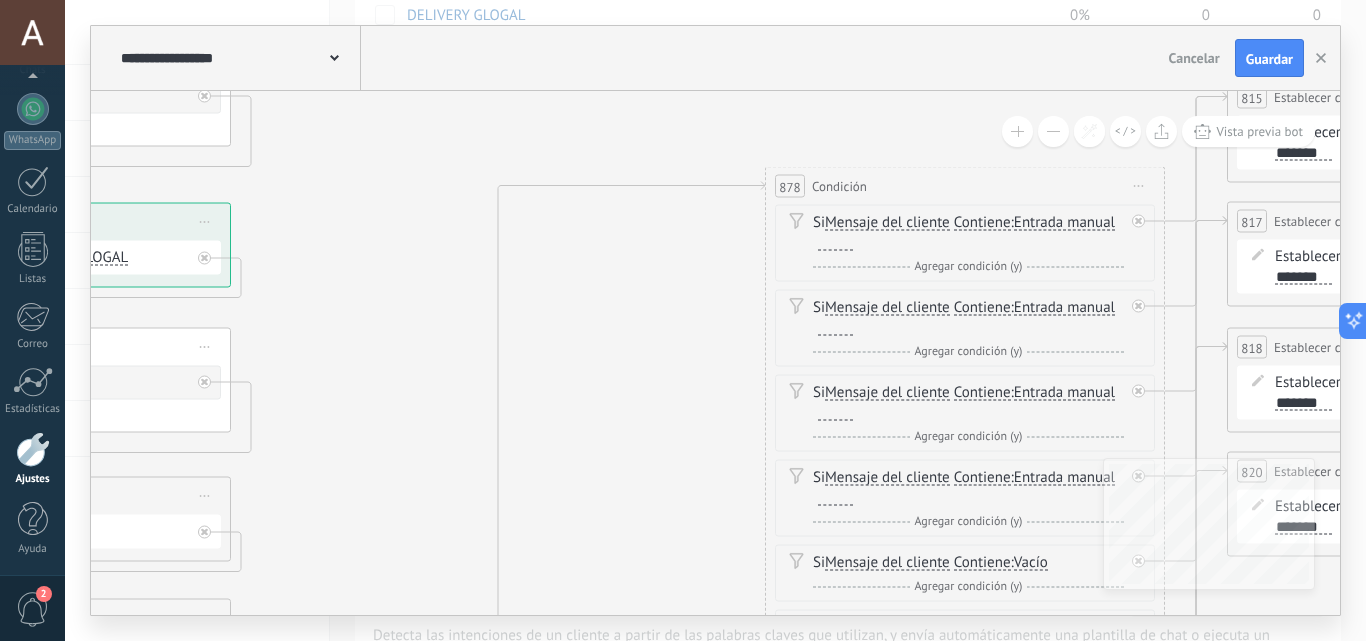 drag, startPoint x: 748, startPoint y: 308, endPoint x: 663, endPoint y: 278, distance: 90.13878 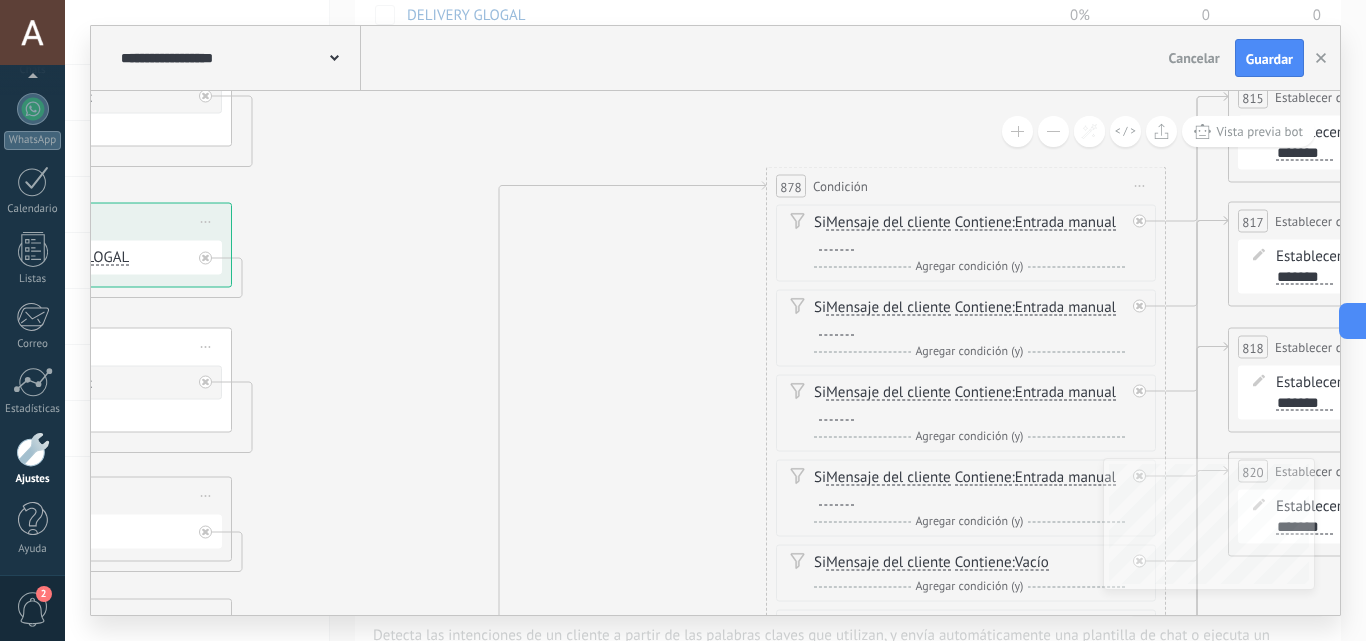 click on "Condición" at bounding box center (840, 186) 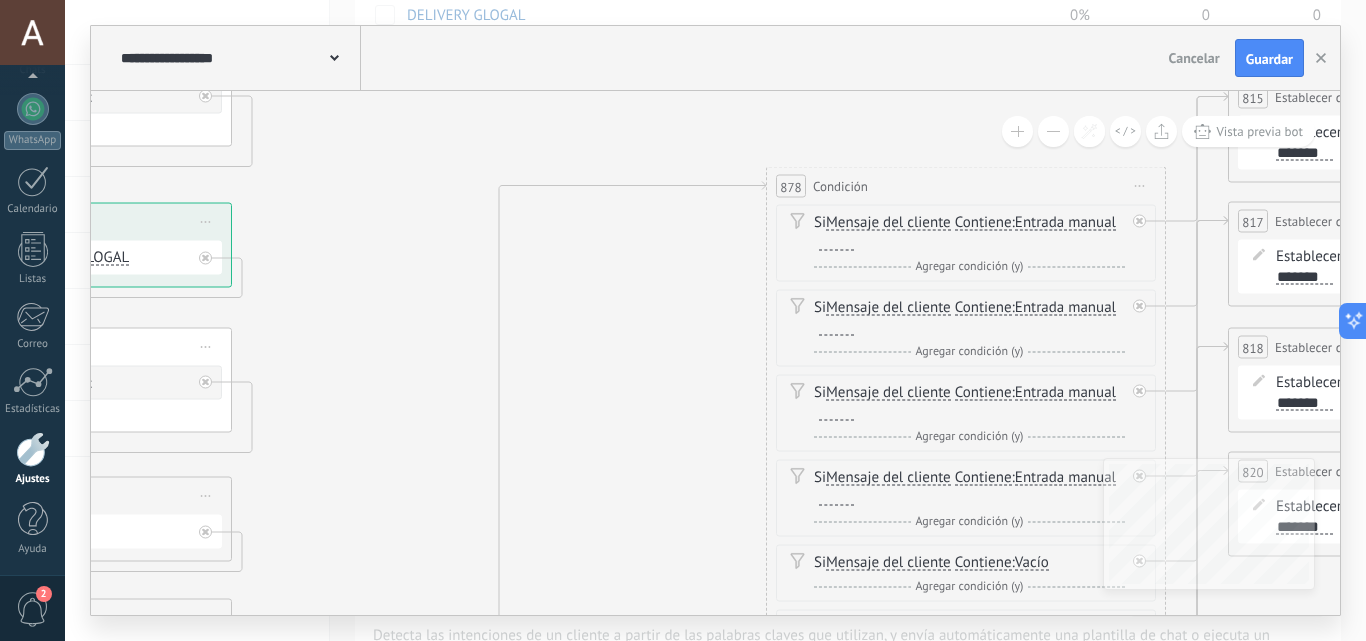 click on "Iniciar vista previa aquí
Cambiar nombre
Duplicar
Borrar" at bounding box center [1140, 186] 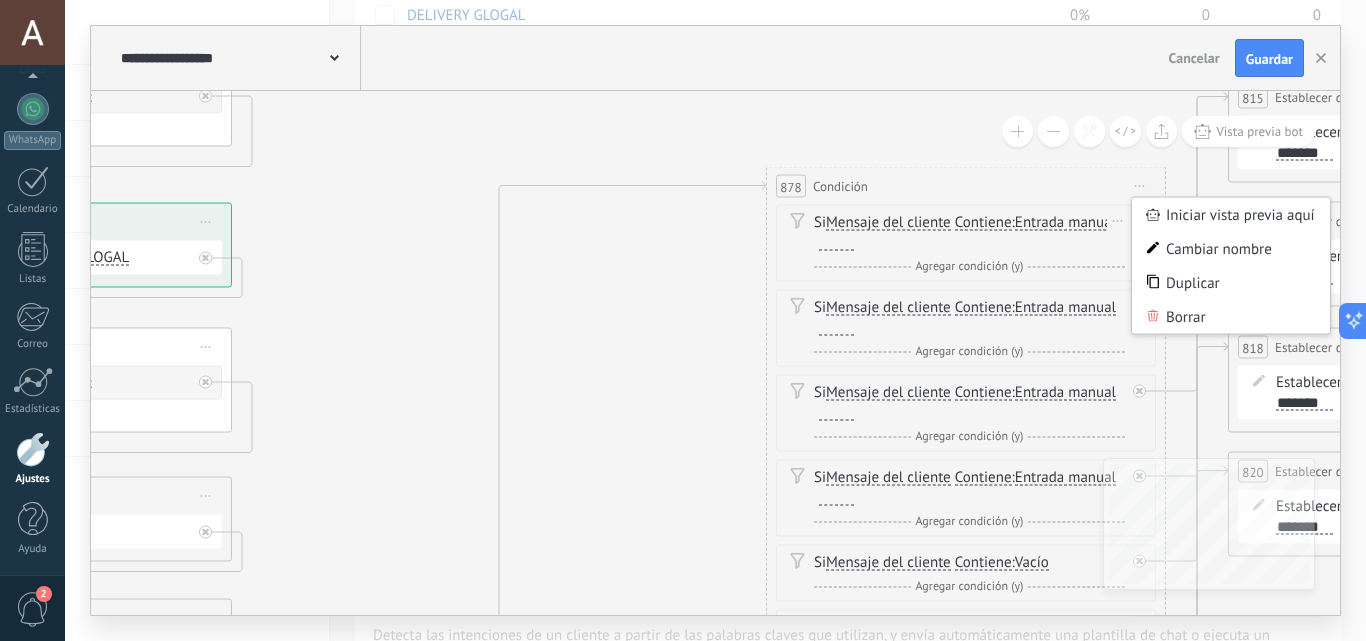 click on "Entrada manual" at bounding box center (1065, 223) 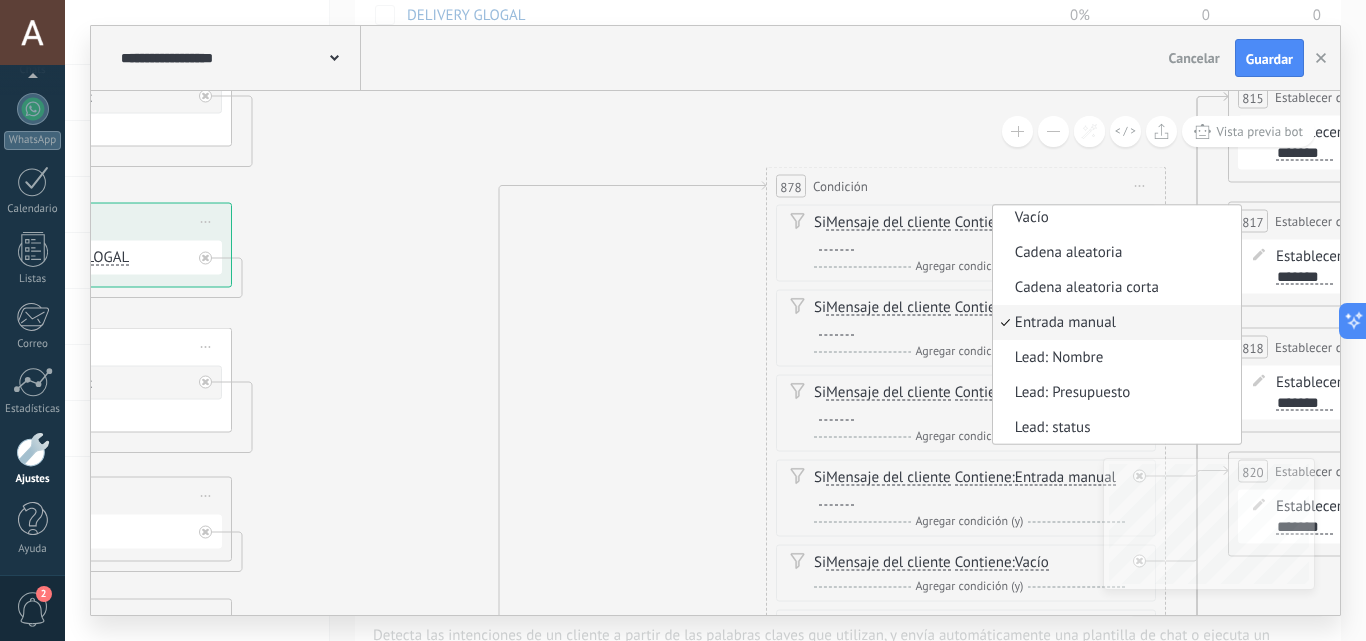 click on "878
Condición
*********
Iniciar vista previa aquí
Cambiar nombre
Duplicar
Borrar
Si
Mensaje del cliente
Mensaje del cliente
Emoción de la conversación
de" at bounding box center (966, 521) 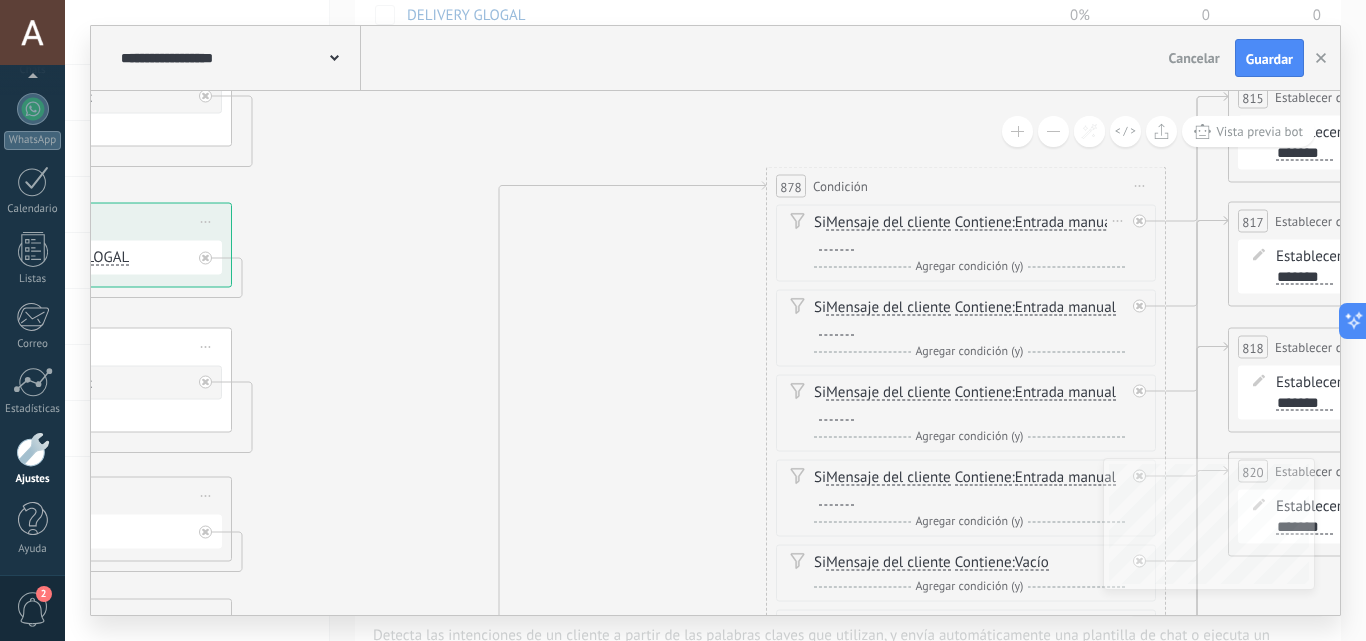 click on "Contiene" at bounding box center (983, 223) 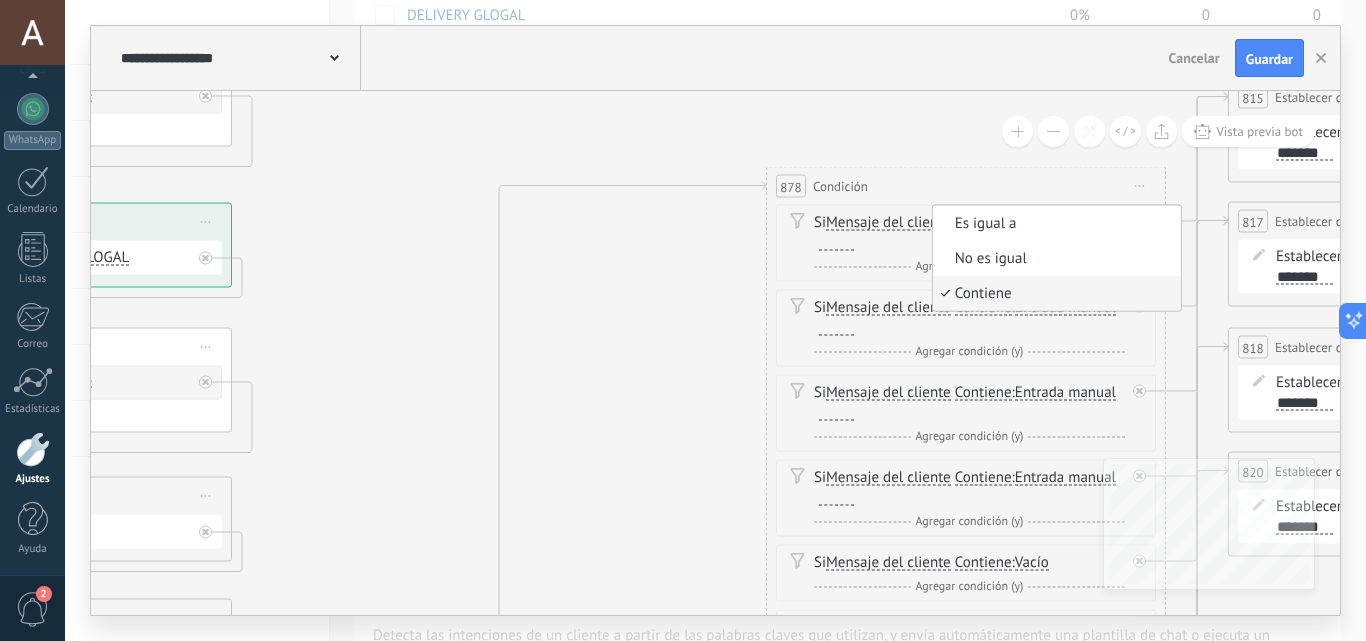 click on "Y
Agregar condición (y)" at bounding box center (969, 267) 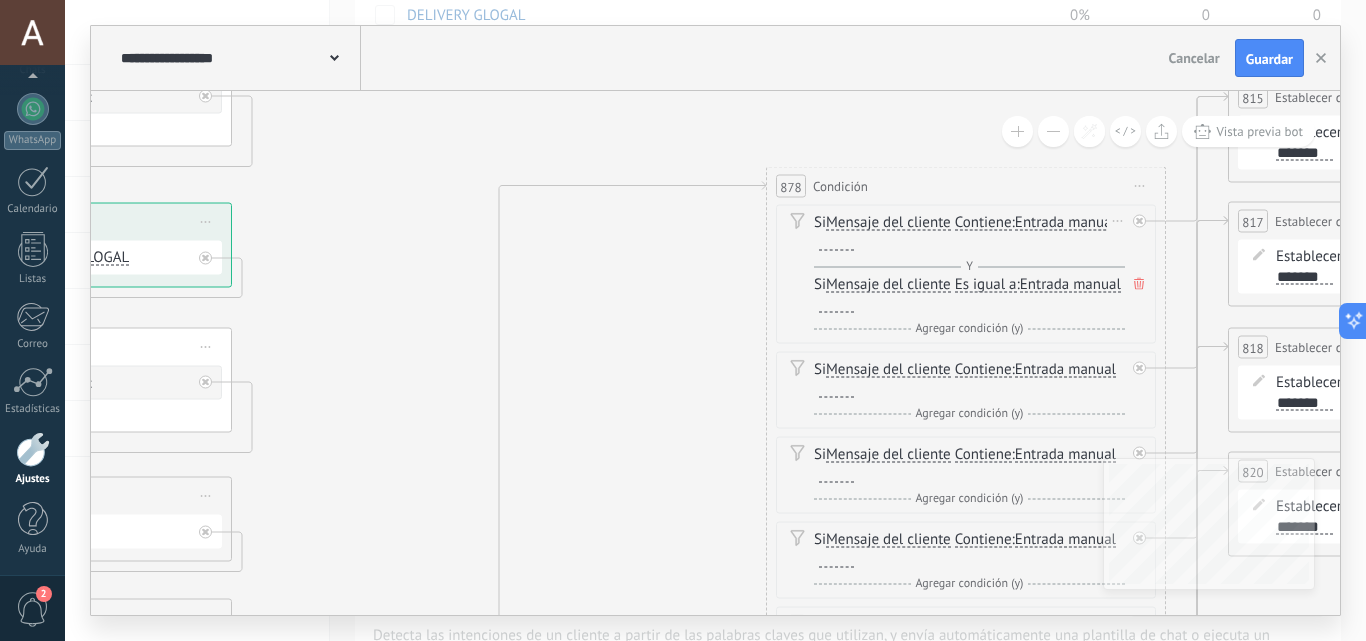 click 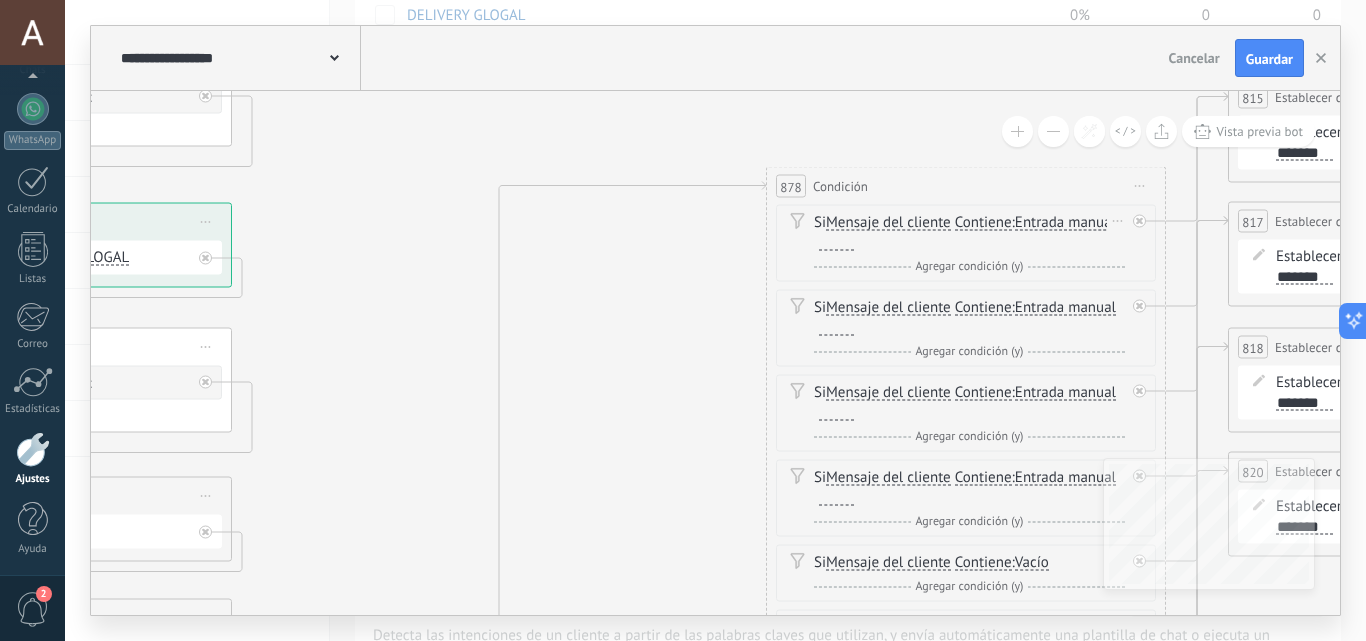 click on "Iniciar vista previa aquí
Cambiar nombre
Duplicar
Borrar" at bounding box center [1140, 186] 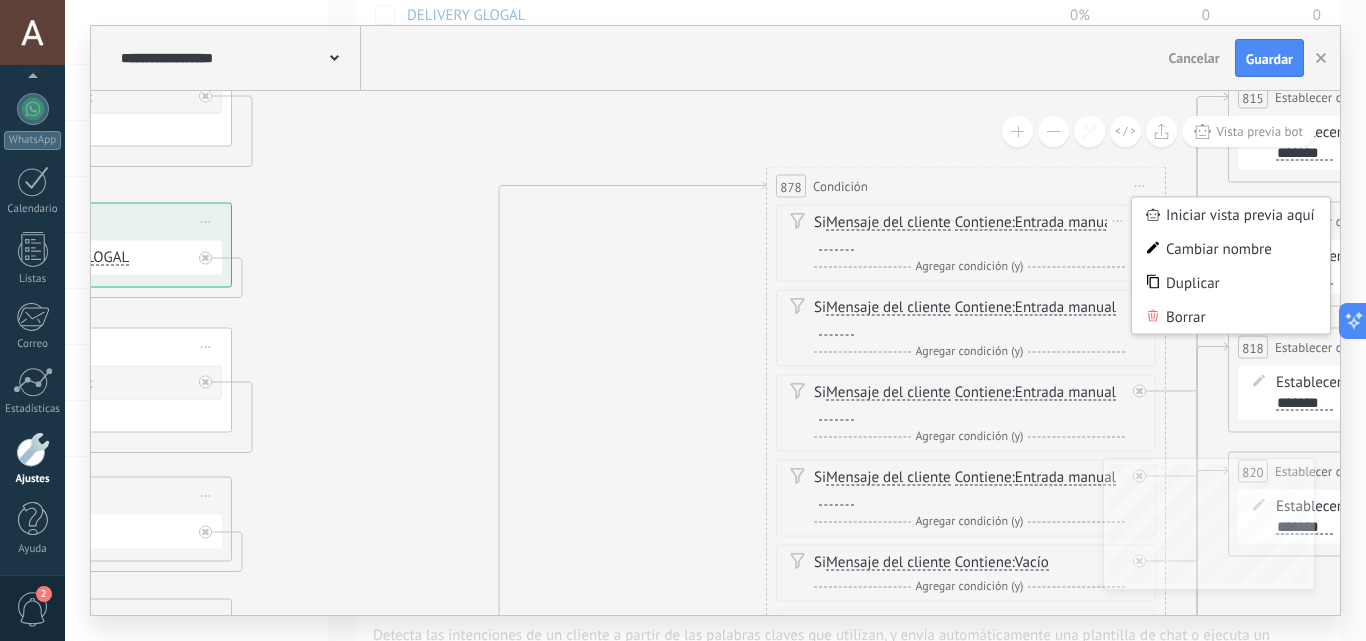 click on "Si
Mensaje del cliente
Mensaje del cliente
Emoción de la conversación
Comentario del cliente
El cliente
Código de chat activo
Mensajero de chat activo
Fuente de cliente potencial
Estado de la conversación
Estado de respuesta
Estado de interacción
Lead: Tipo de obsequio" at bounding box center [969, 233] 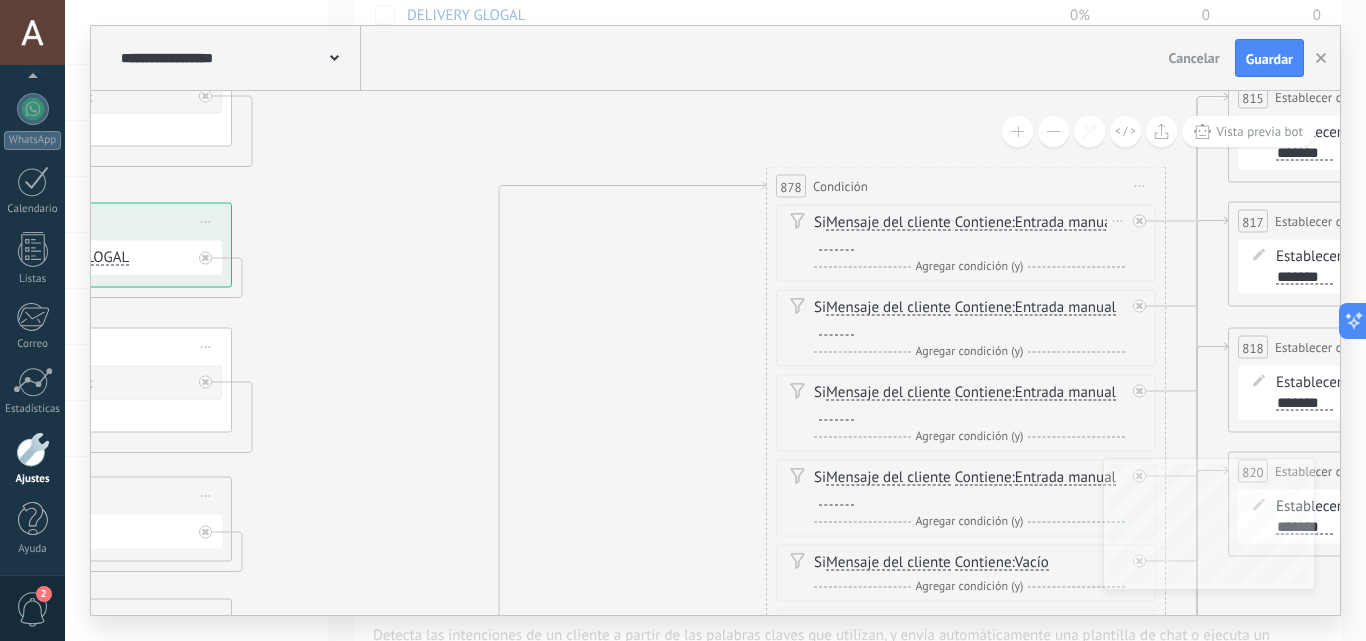 click on "Entrada manual" at bounding box center (1065, 223) 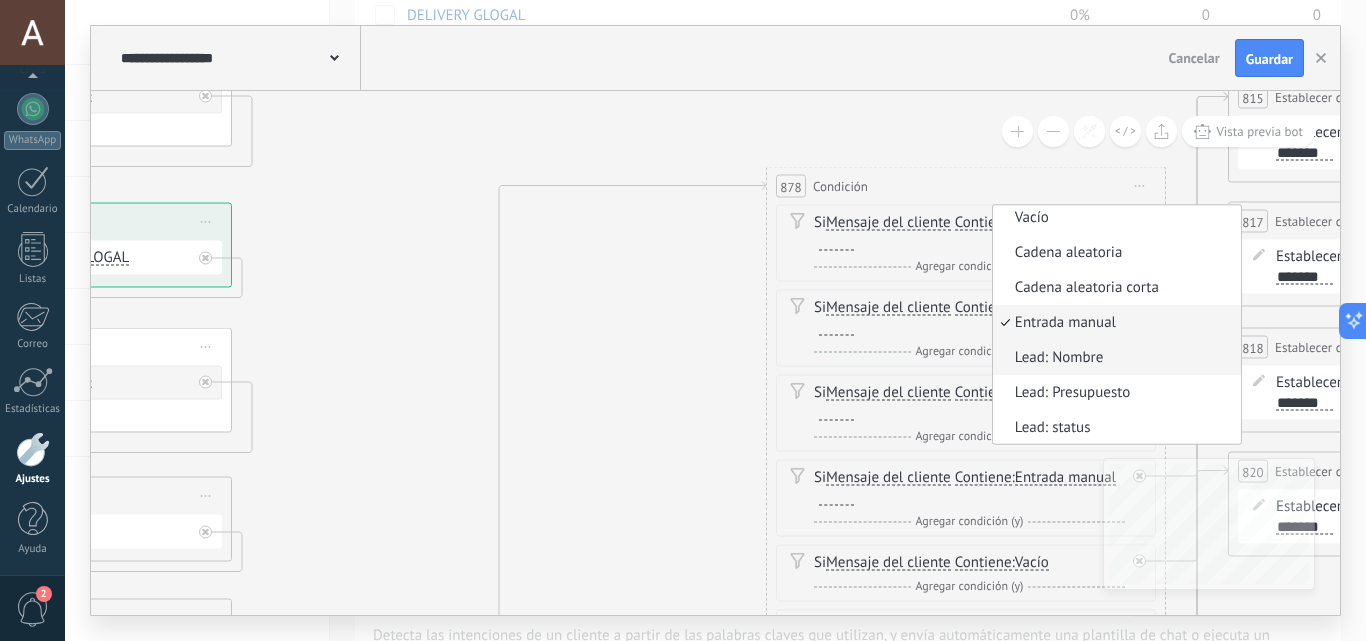 click on "Lead: Nombre" at bounding box center (1114, 358) 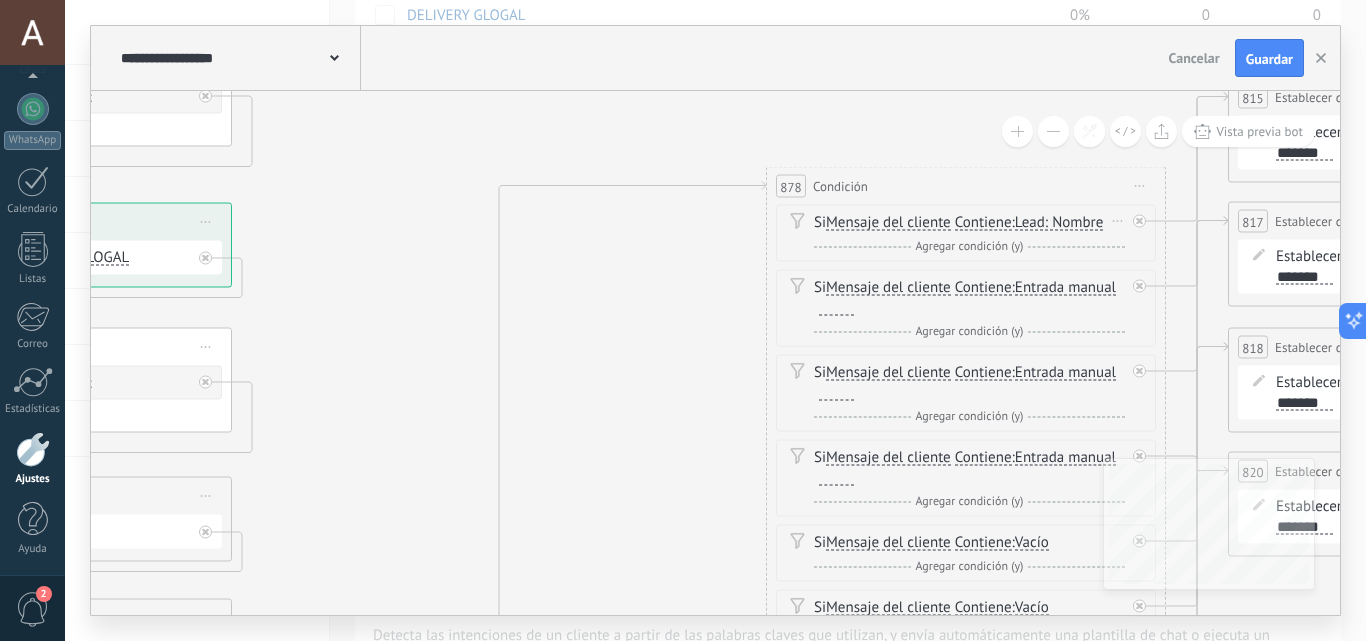 click on "Lead: Nombre" at bounding box center [1059, 223] 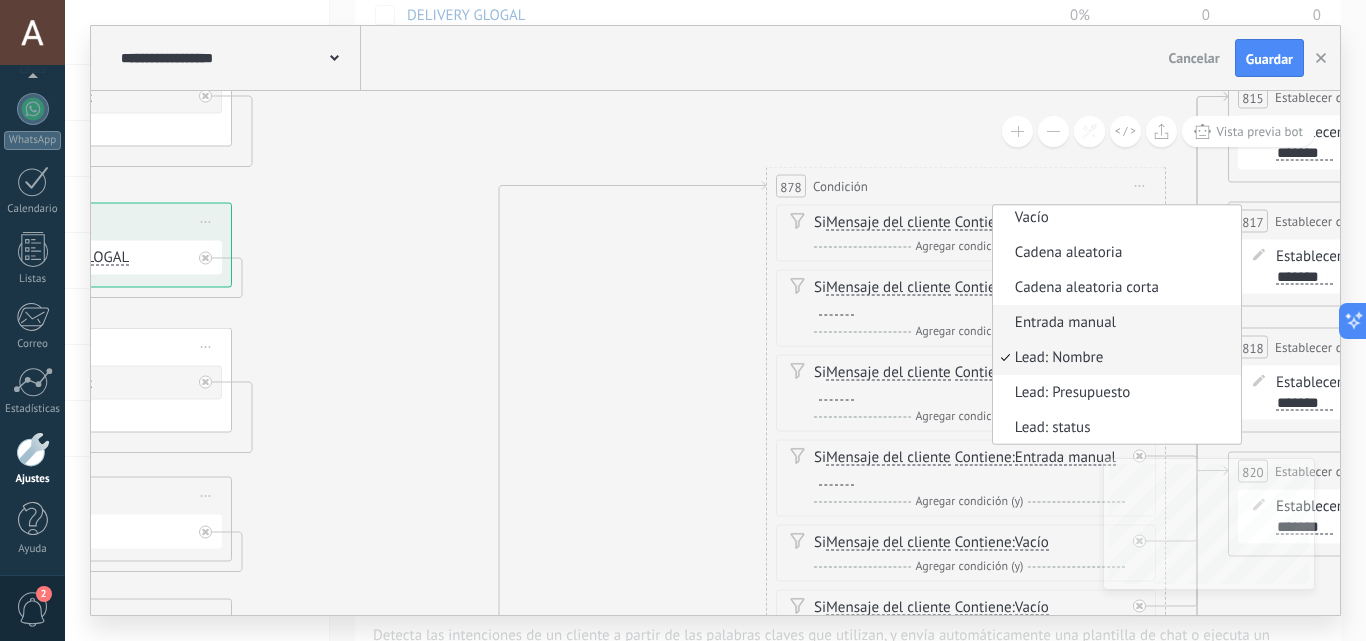 scroll, scrollTop: 41, scrollLeft: 0, axis: vertical 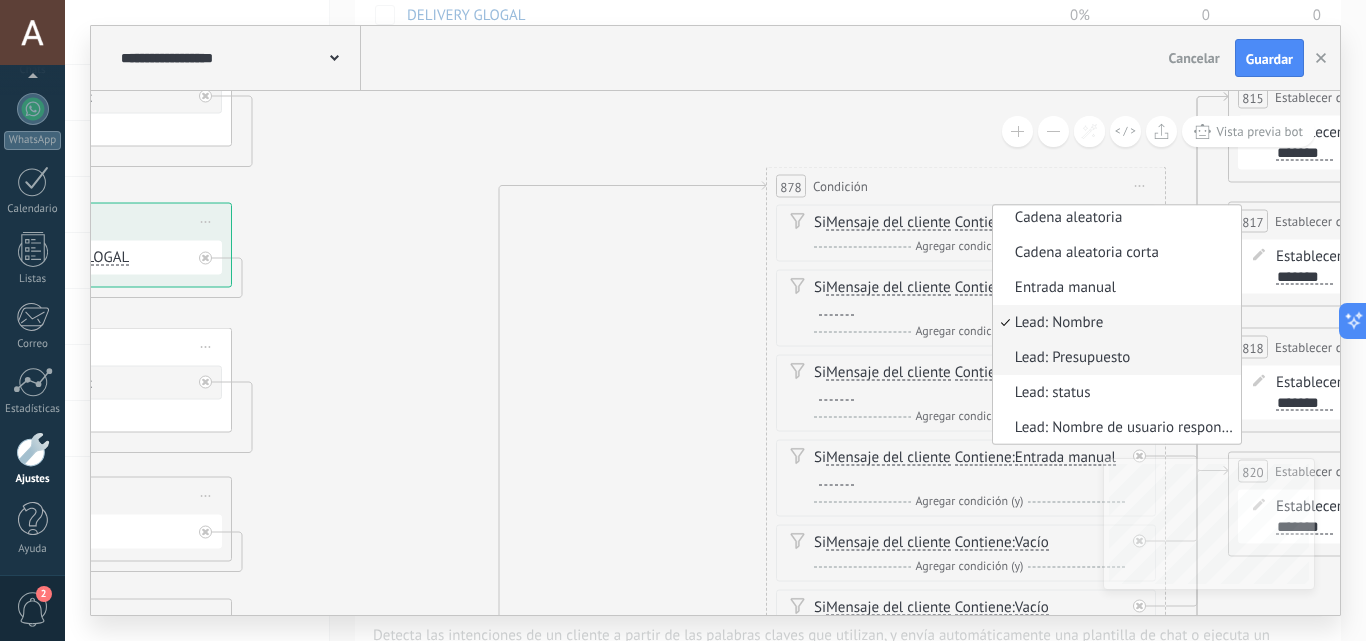 click on "Lead: Presupuesto" at bounding box center (1114, 358) 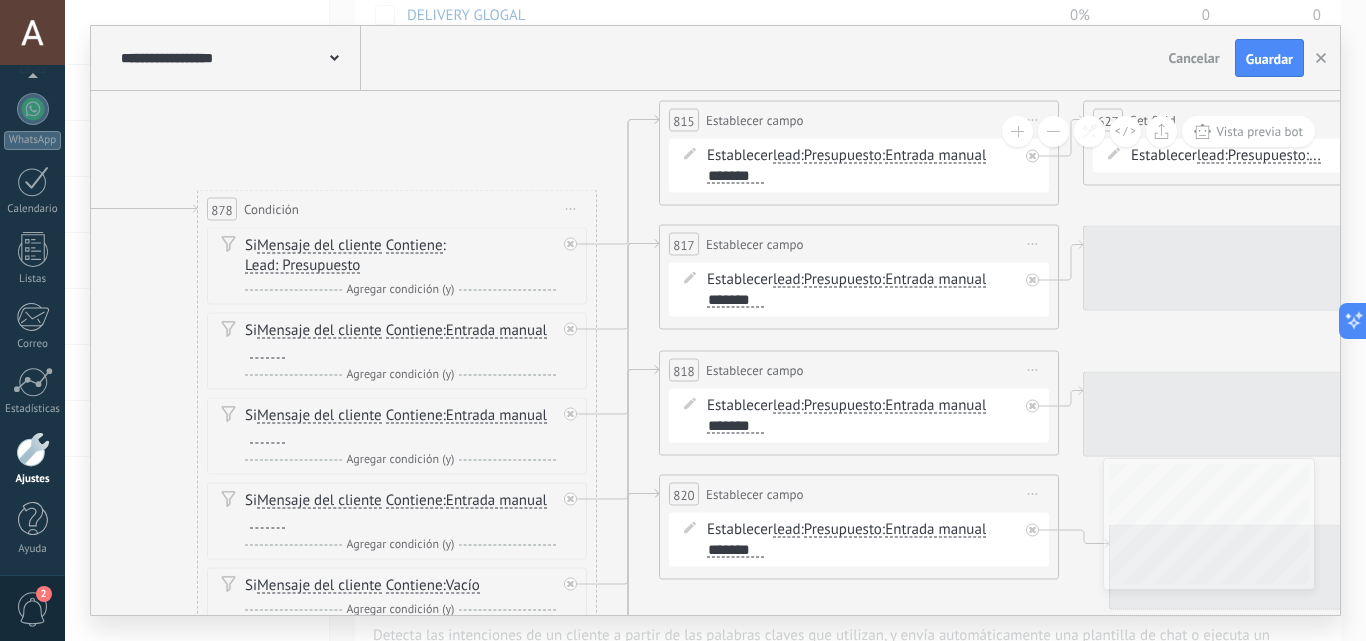 drag, startPoint x: 820, startPoint y: 159, endPoint x: 364, endPoint y: 149, distance: 456.10965 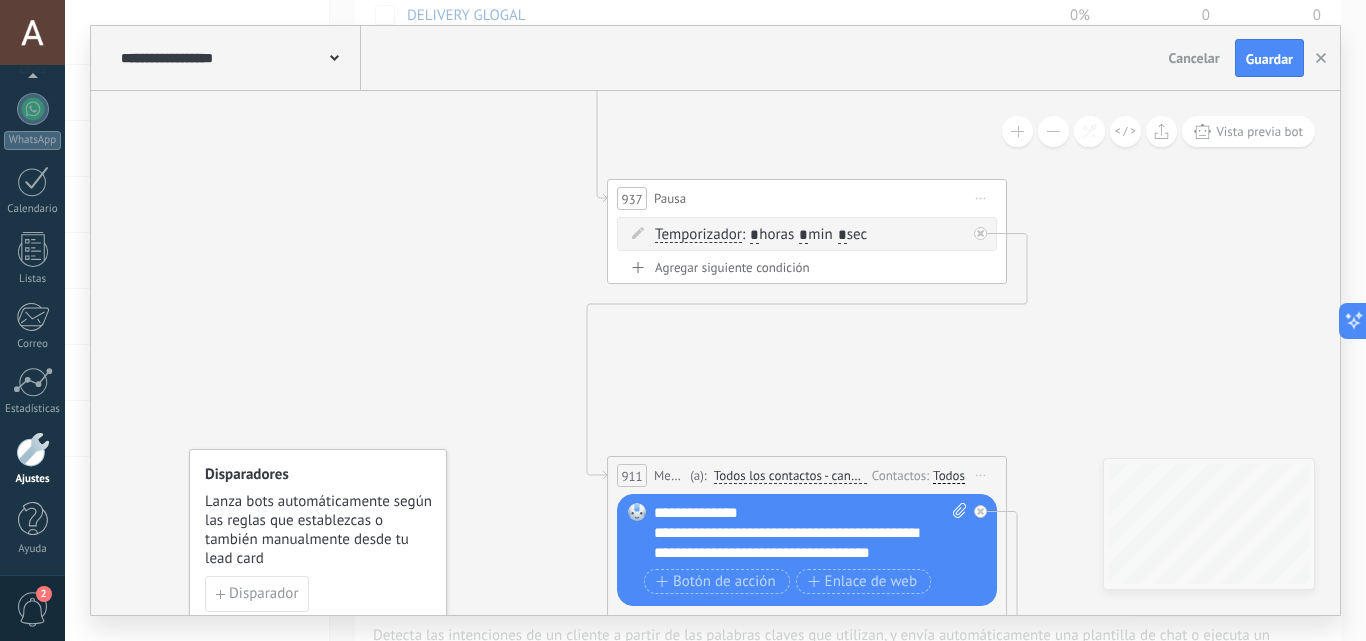drag, startPoint x: 848, startPoint y: 337, endPoint x: 499, endPoint y: 578, distance: 424.12497 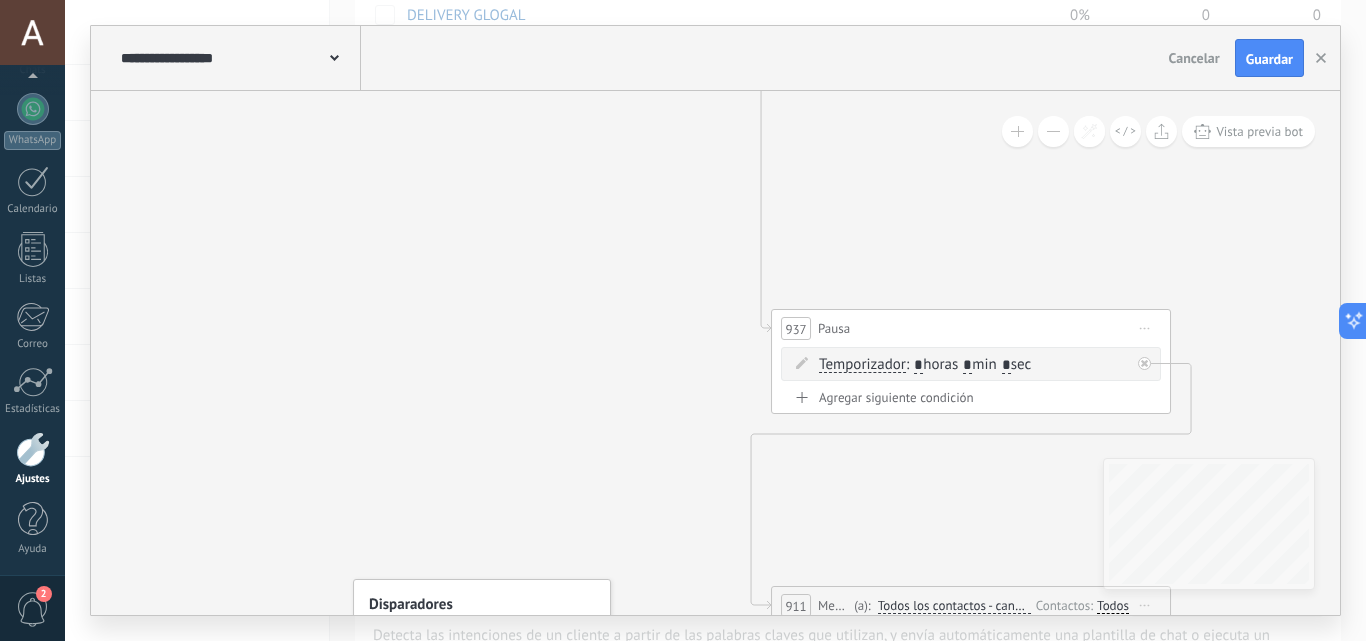 drag, startPoint x: 579, startPoint y: 379, endPoint x: 739, endPoint y: 290, distance: 183.08742 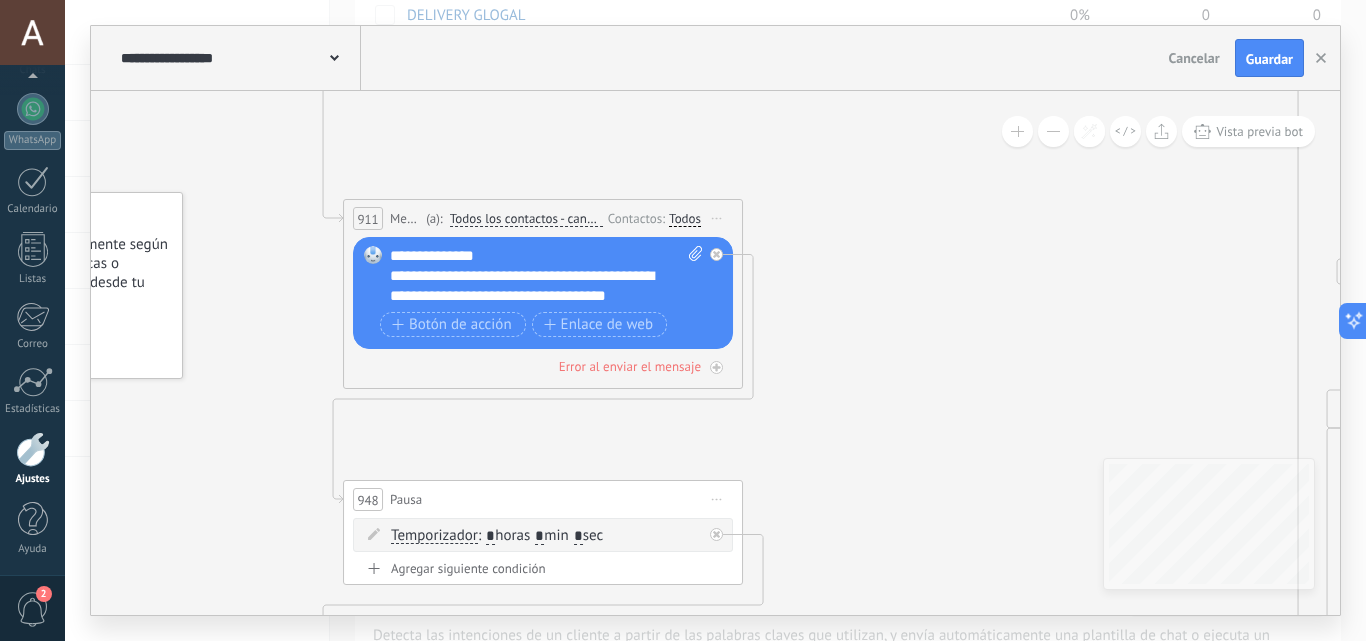 drag, startPoint x: 990, startPoint y: 276, endPoint x: 830, endPoint y: 350, distance: 176.28386 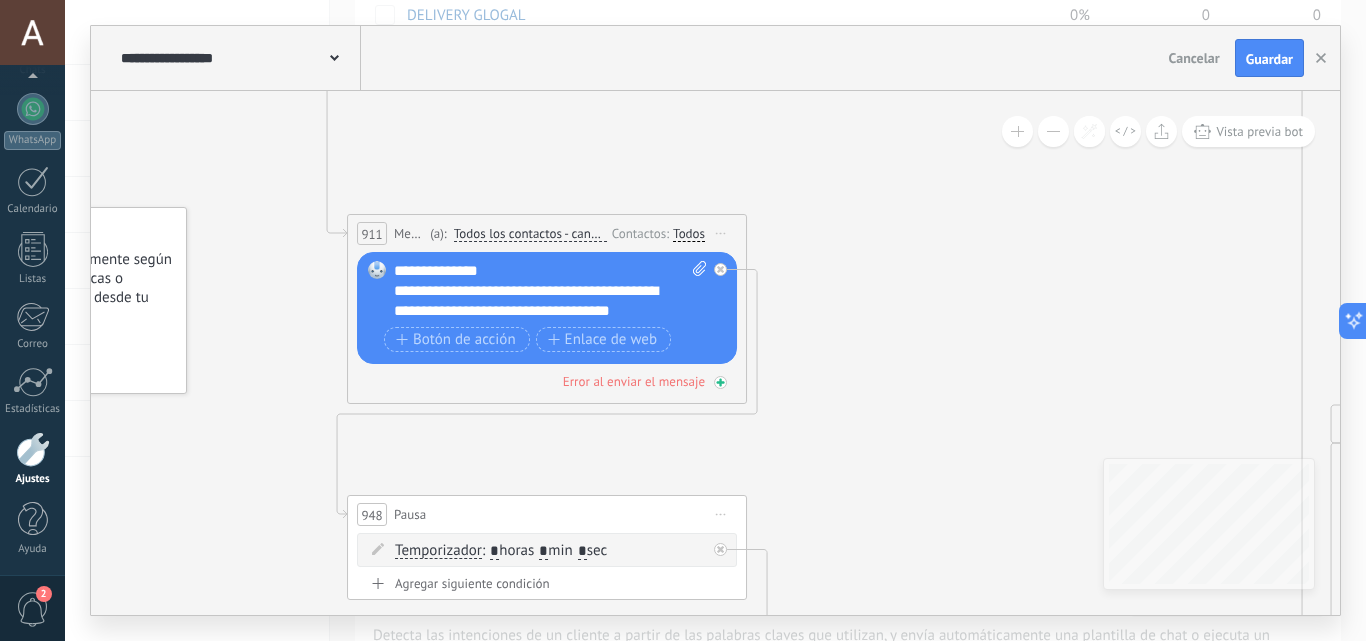 click on "Error al enviar el mensaje" at bounding box center [634, 381] 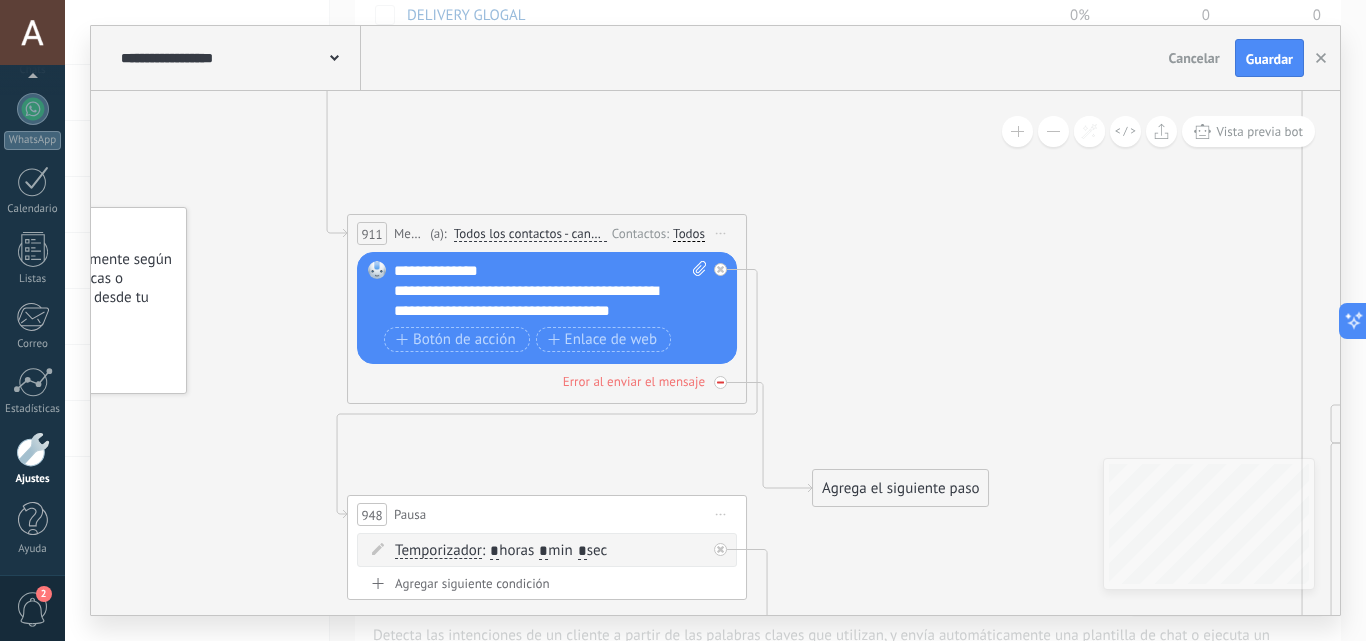 click at bounding box center [720, 382] 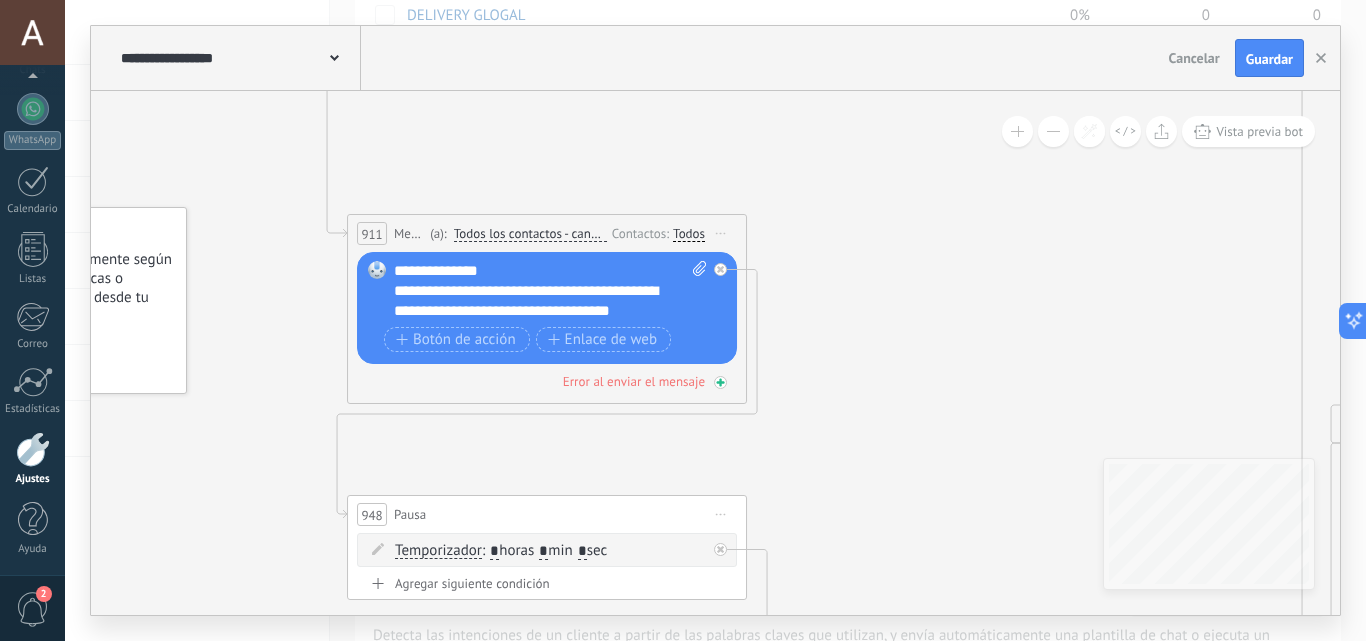 click on "Error al enviar el mensaje" at bounding box center [634, 381] 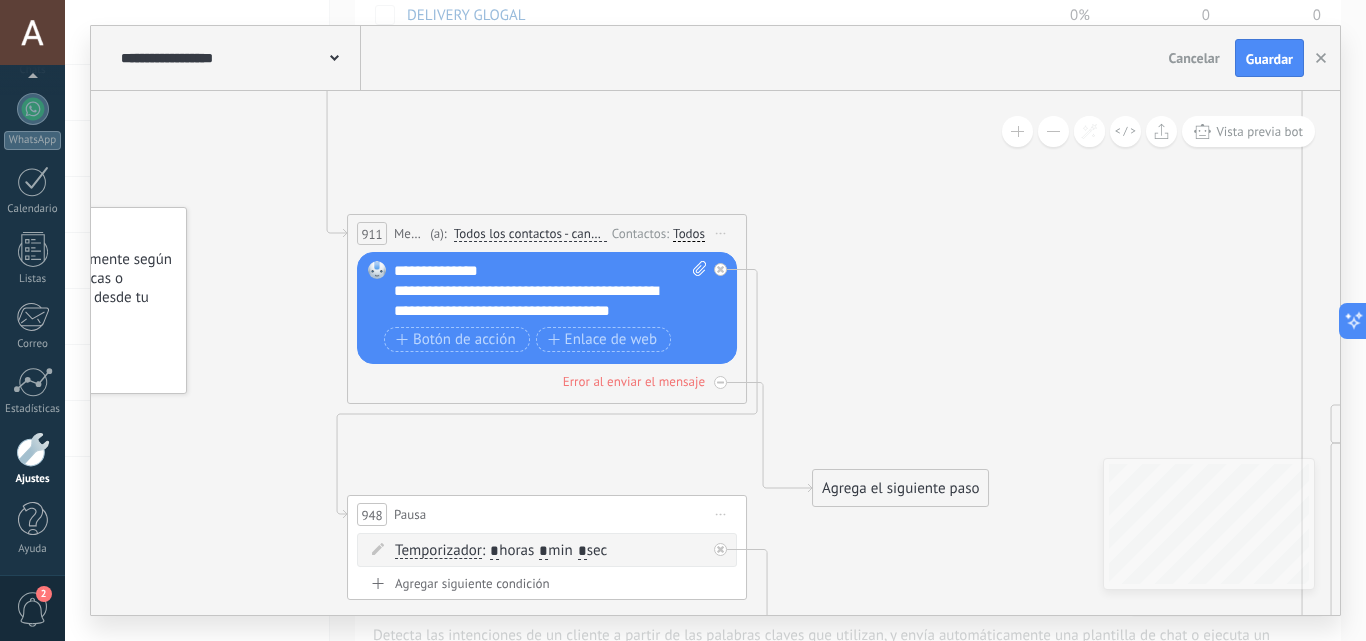 click on "Error al enviar el mensaje" at bounding box center [634, 381] 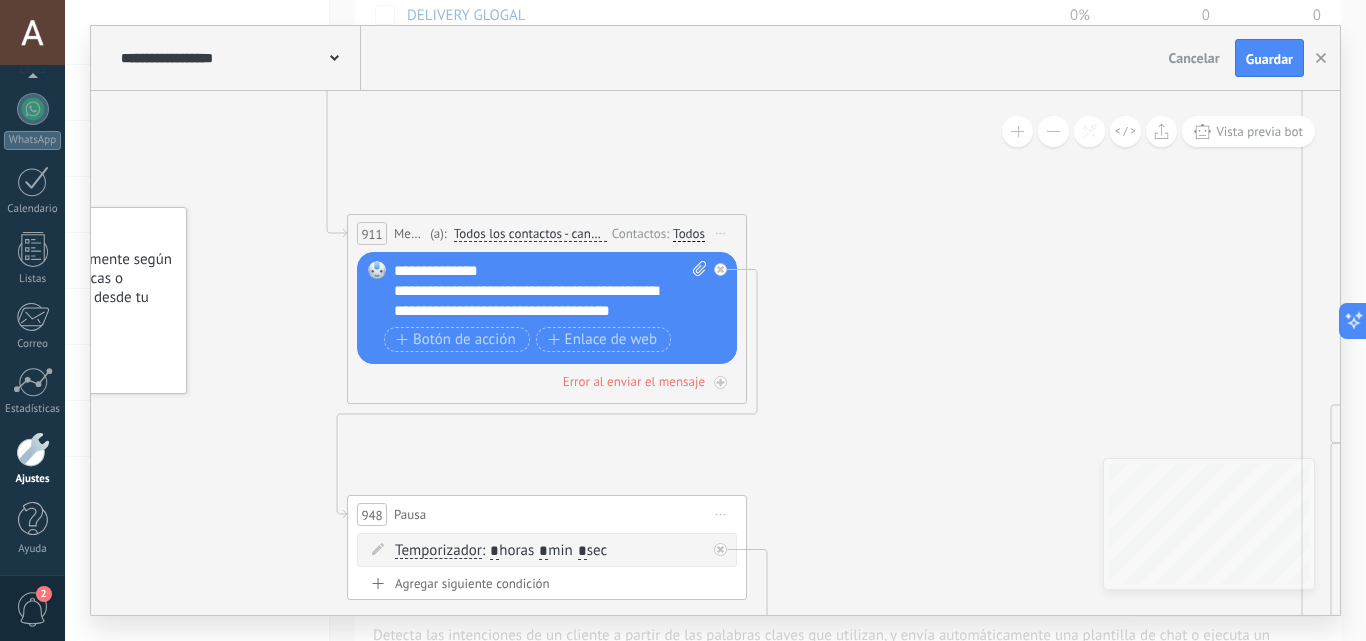 click on "Todos los contactos - canales seleccionados" at bounding box center (530, 234) 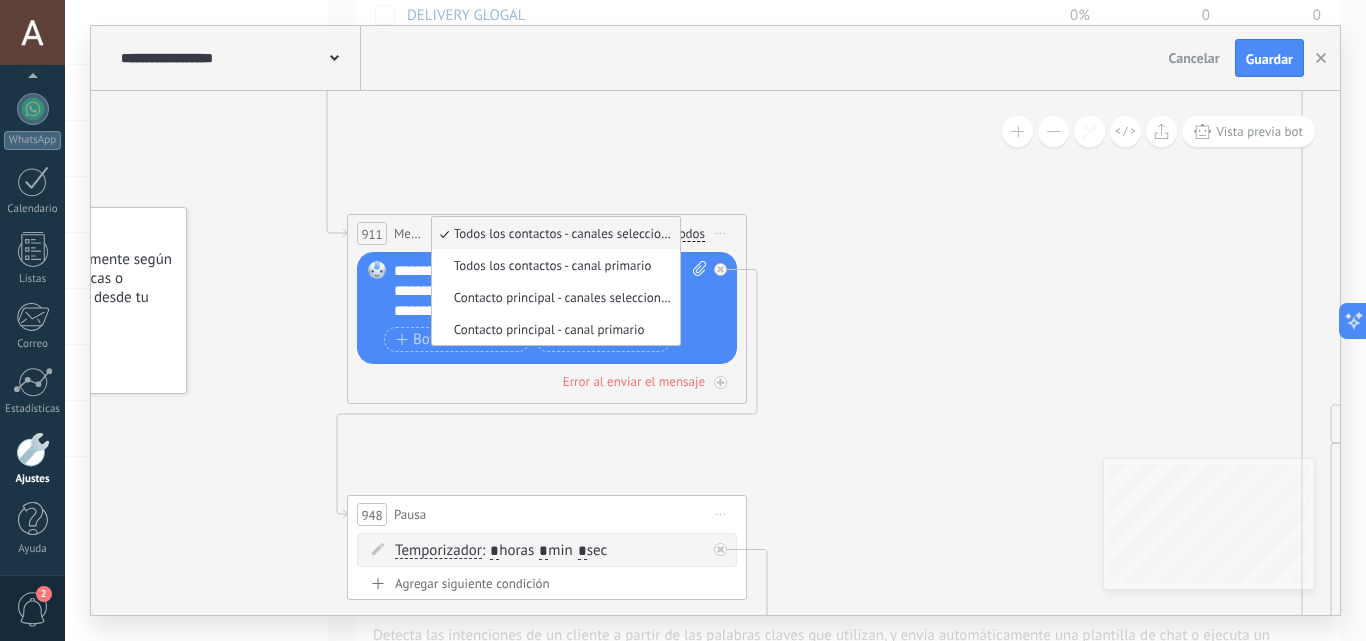click on "815 Establecer campo 818 Establecer campo 817 Establecer campo 815 Establecer campo 818 Establecer campo 817 Establecer campo 937 Pausa" 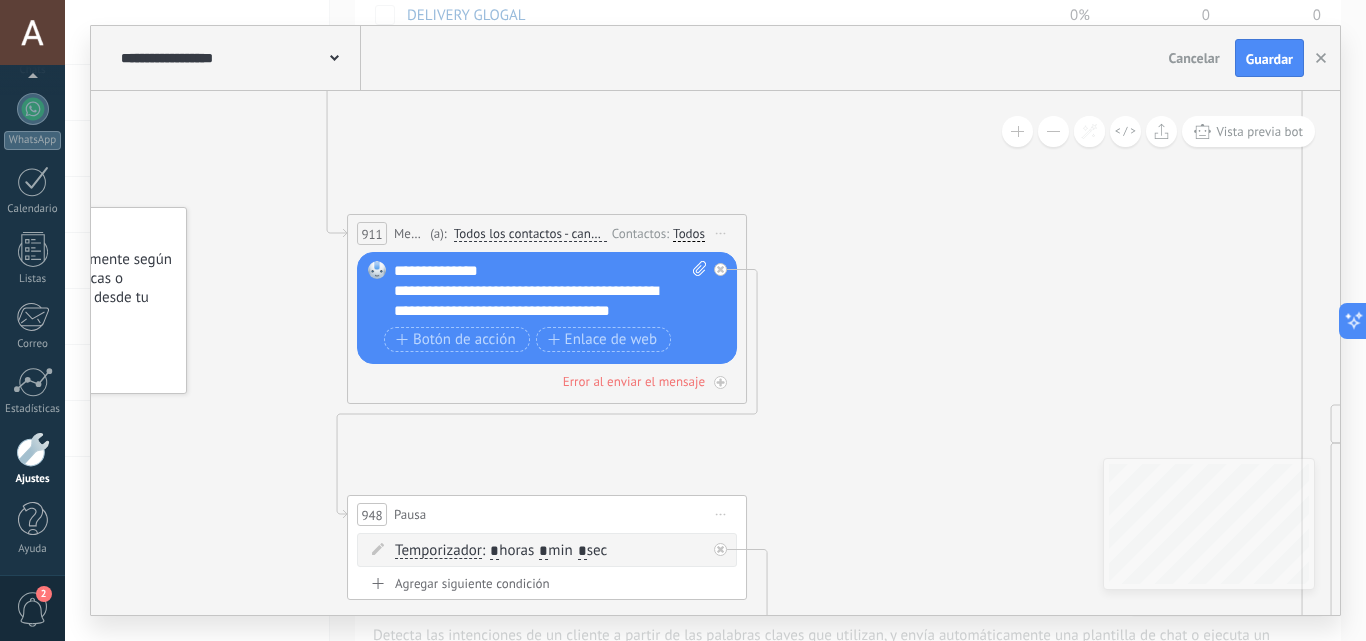 click on "Todos" at bounding box center [689, 234] 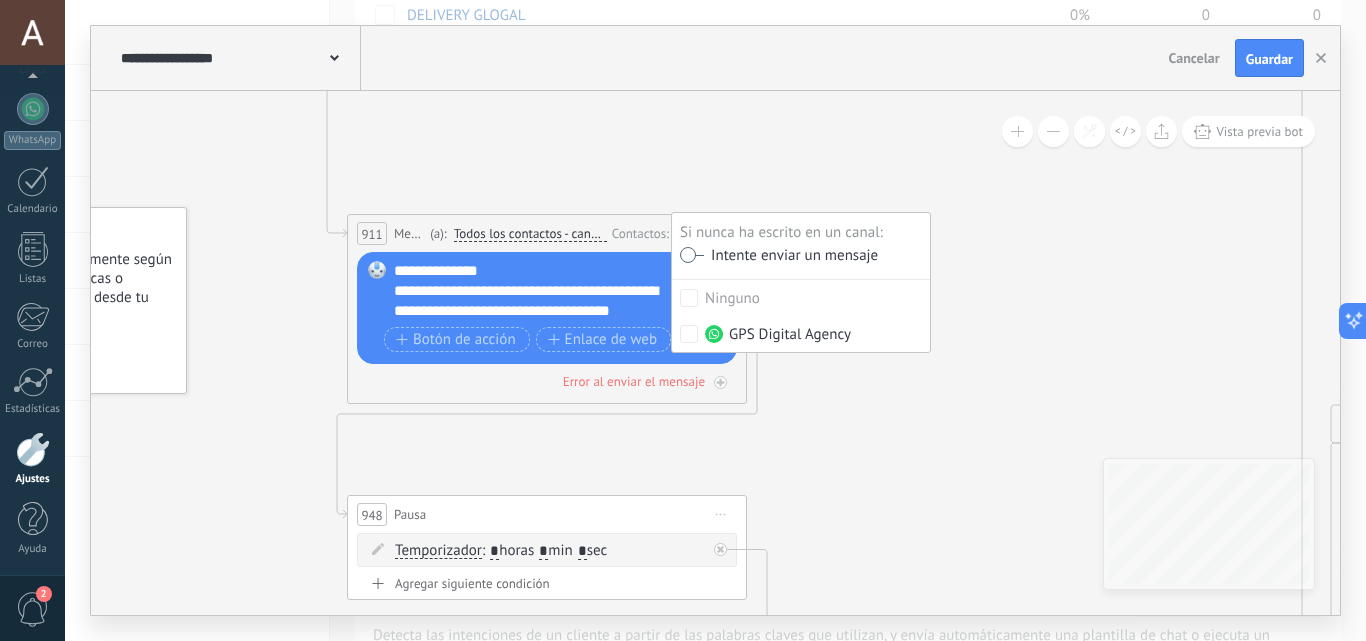 click on "Contactos:" at bounding box center [642, 233] 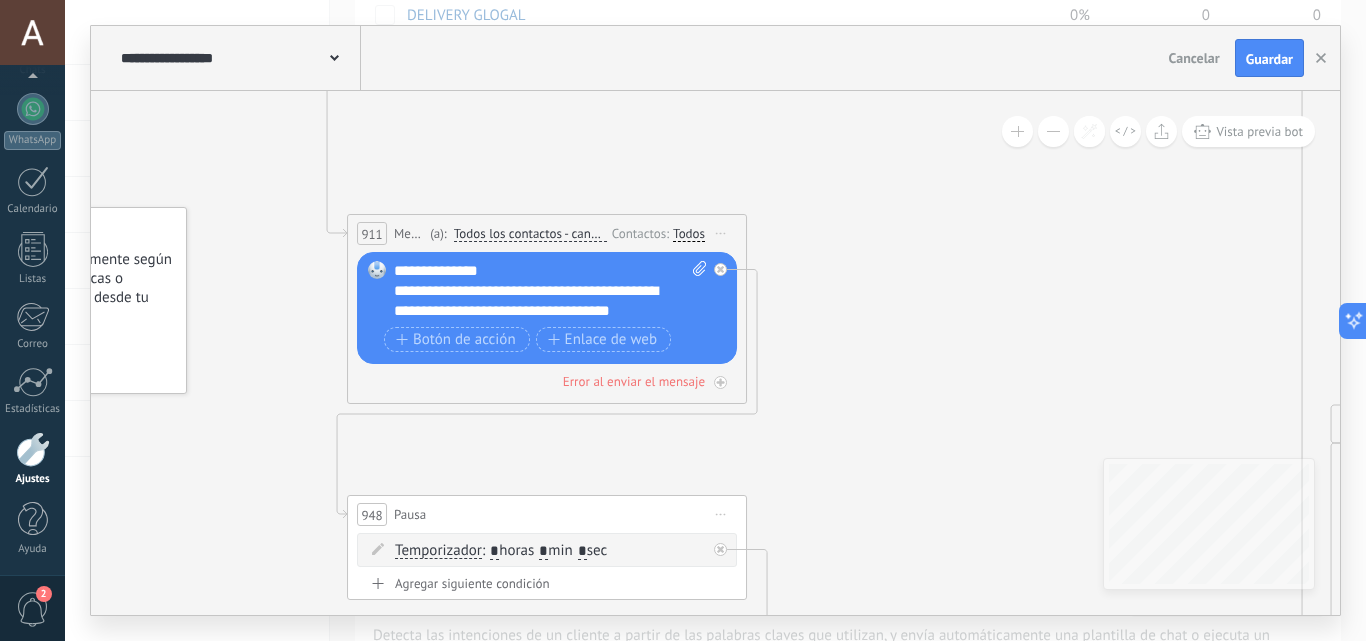 click on "Iniciar vista previa aquí
Cambiar nombre
Duplicar
Borrar" at bounding box center [721, 233] 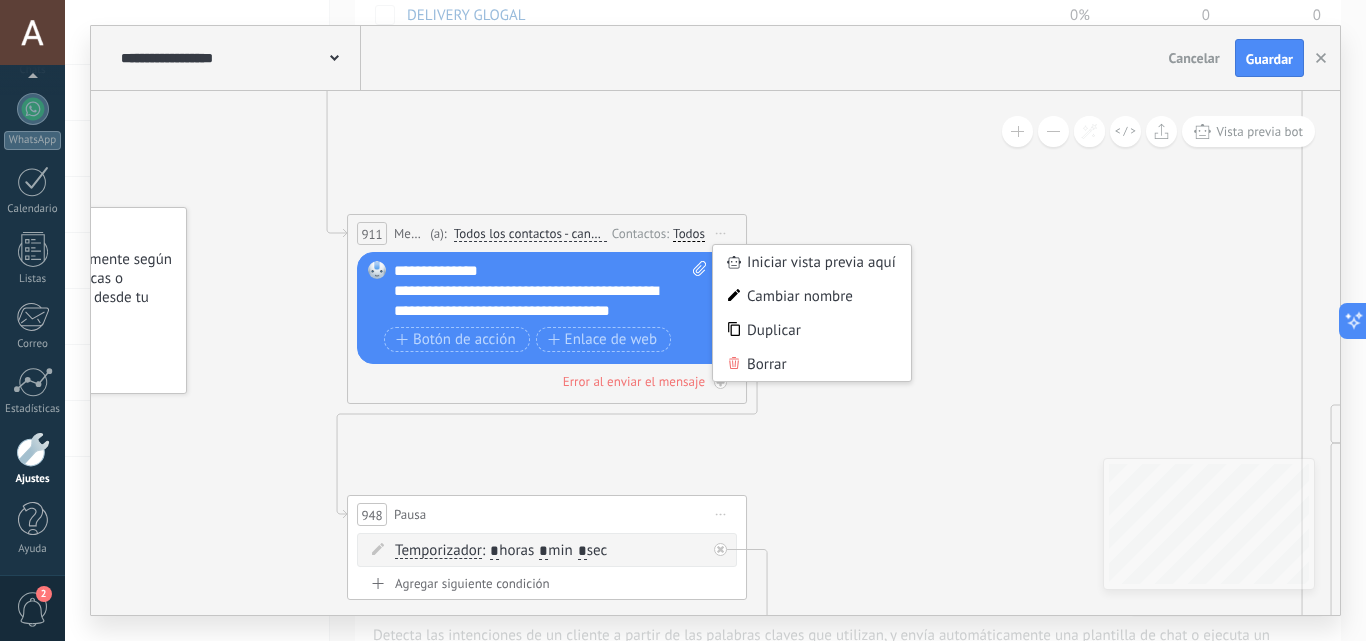 click on "815 Establecer campo 818 Establecer campo 817 Establecer campo 815 Establecer campo 818 Establecer campo 817 Establecer campo 937 Pausa" 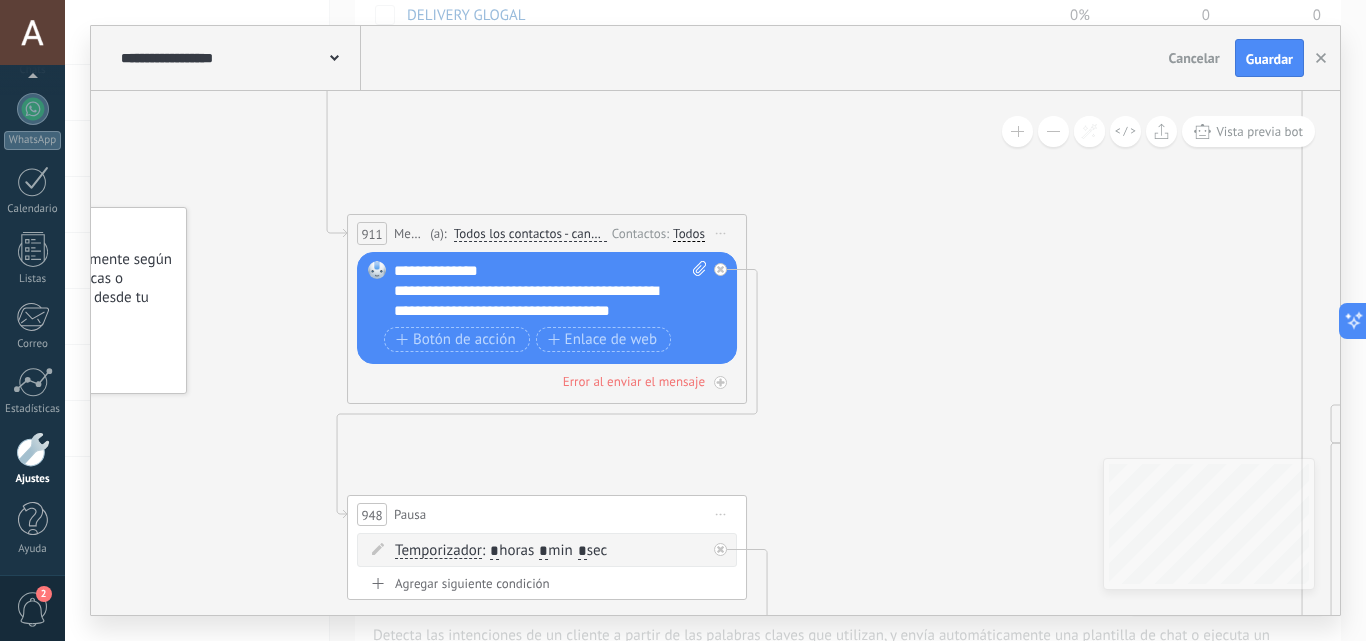 click 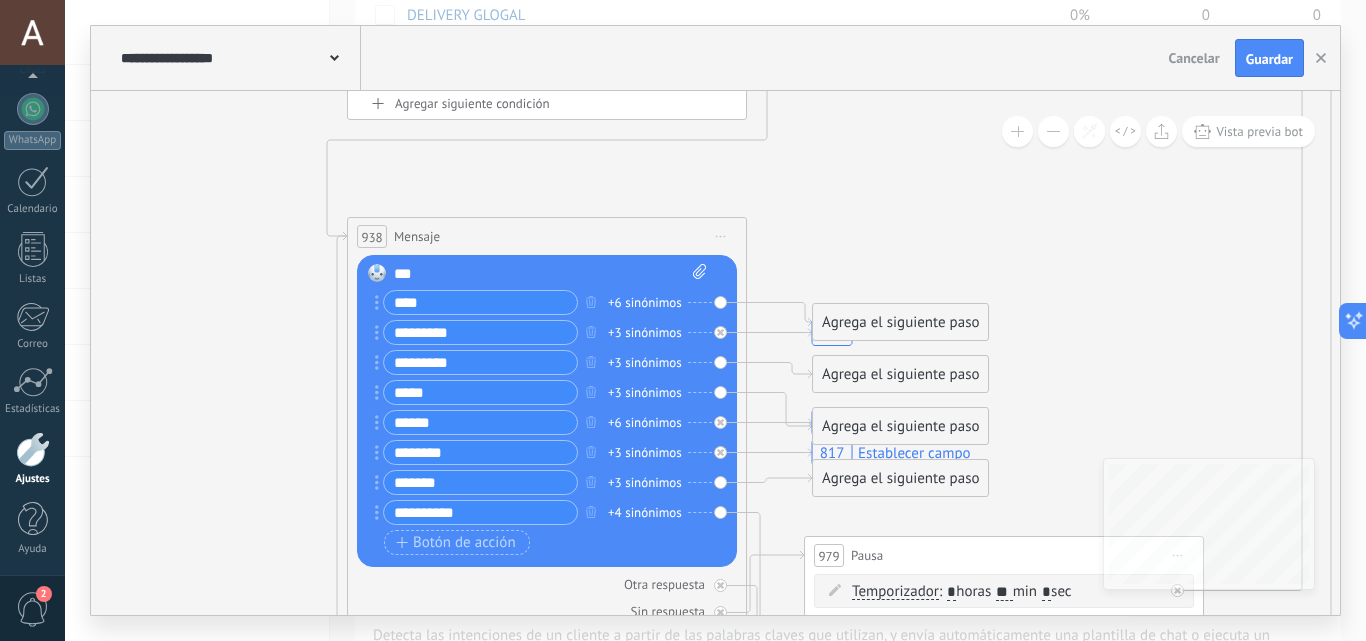 click on "815 Establecer campo 818 Establecer campo 817 Establecer campo 815 Establecer campo 818 Establecer campo 817 Establecer campo 937 Pausa" 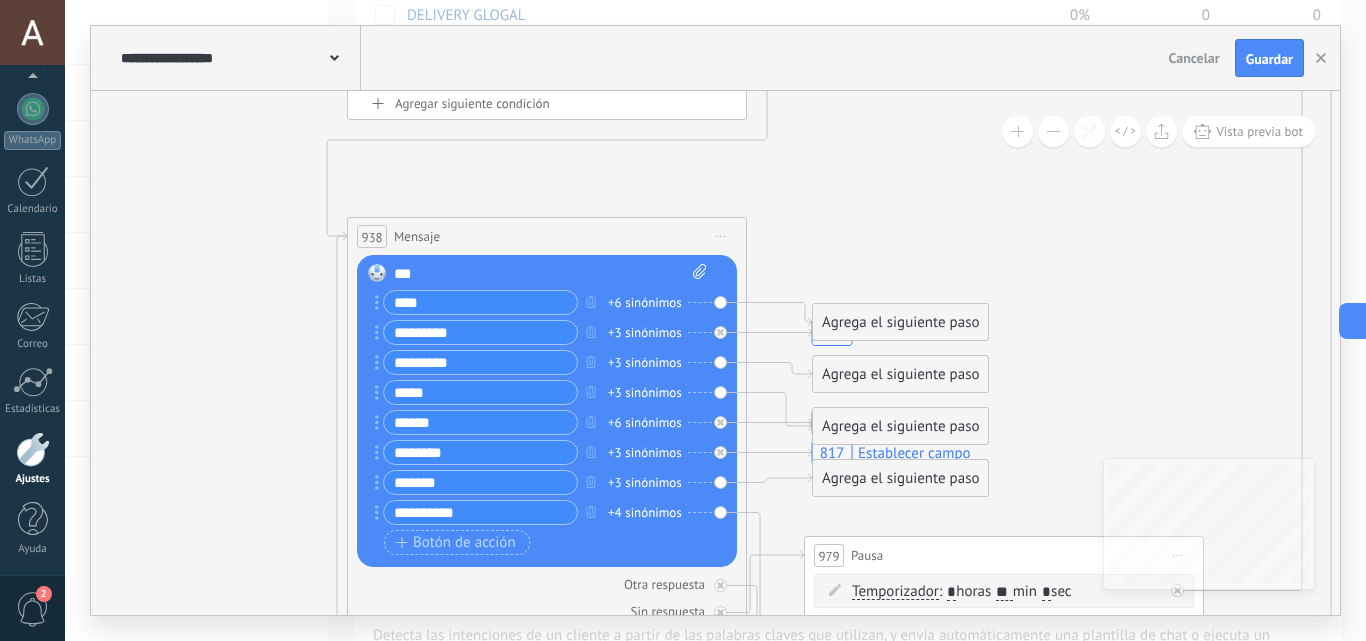 click at bounding box center [334, 56] 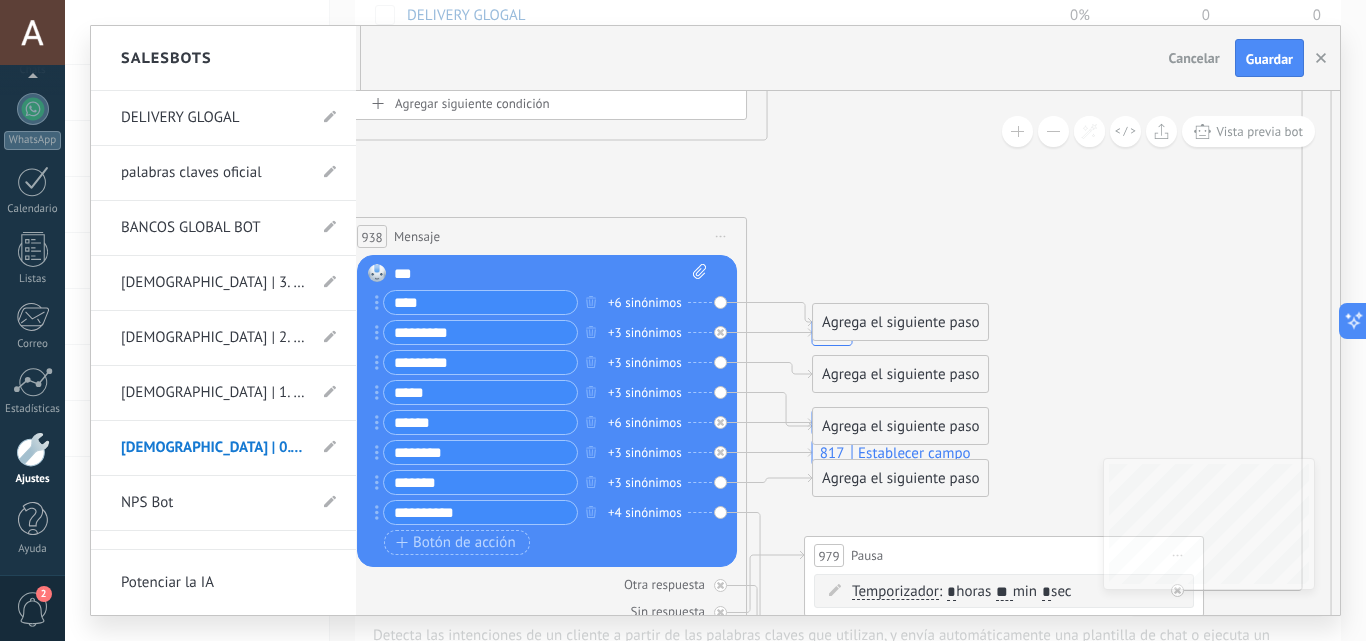click on "[DEMOGRAPHIC_DATA] | 1. BASE" at bounding box center (213, 393) 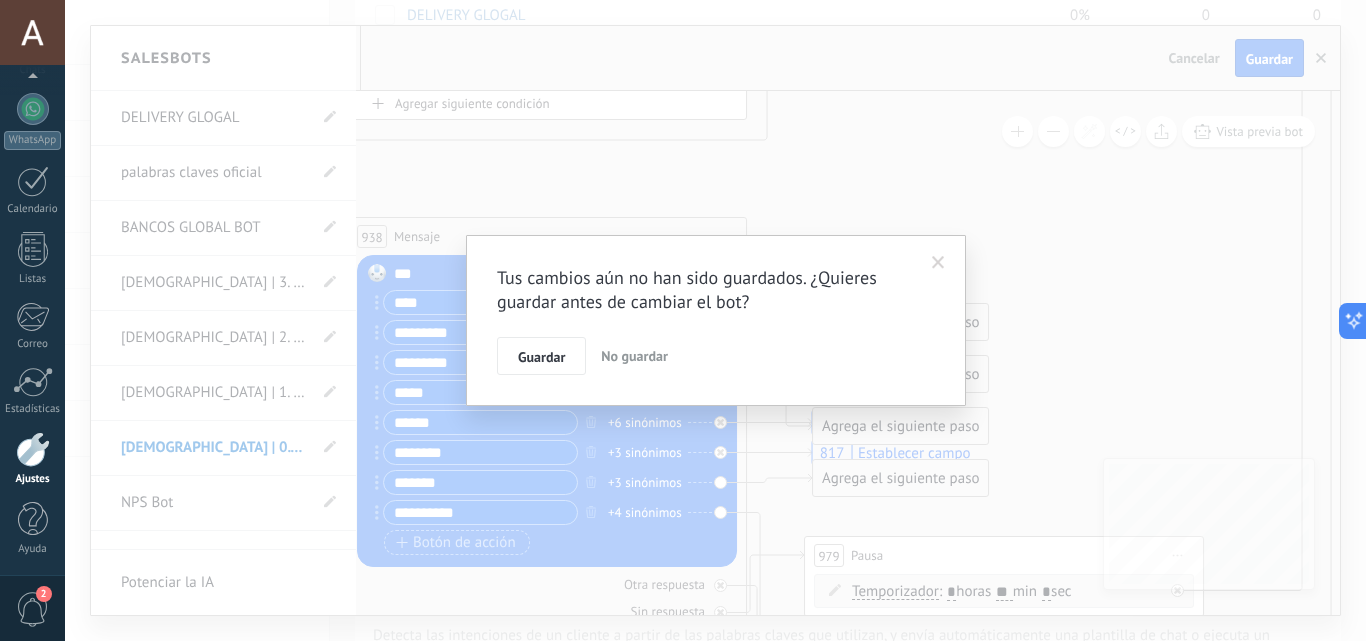click on "No guardar" at bounding box center (634, 356) 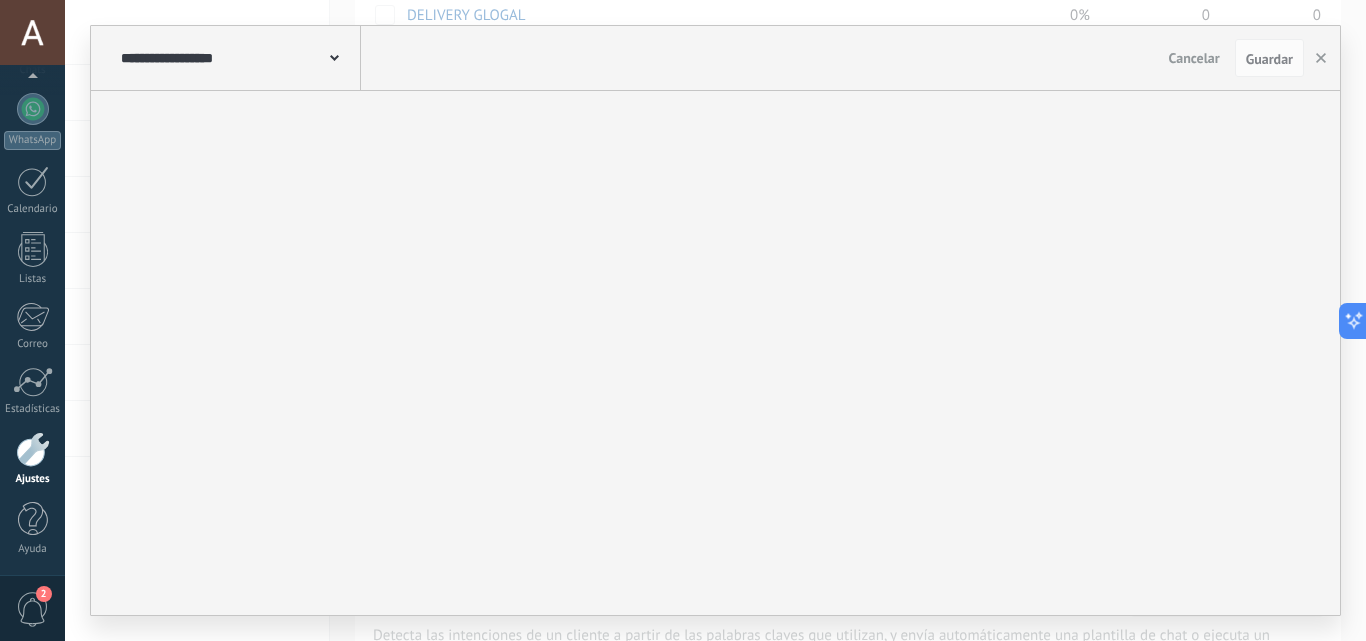 type on "**********" 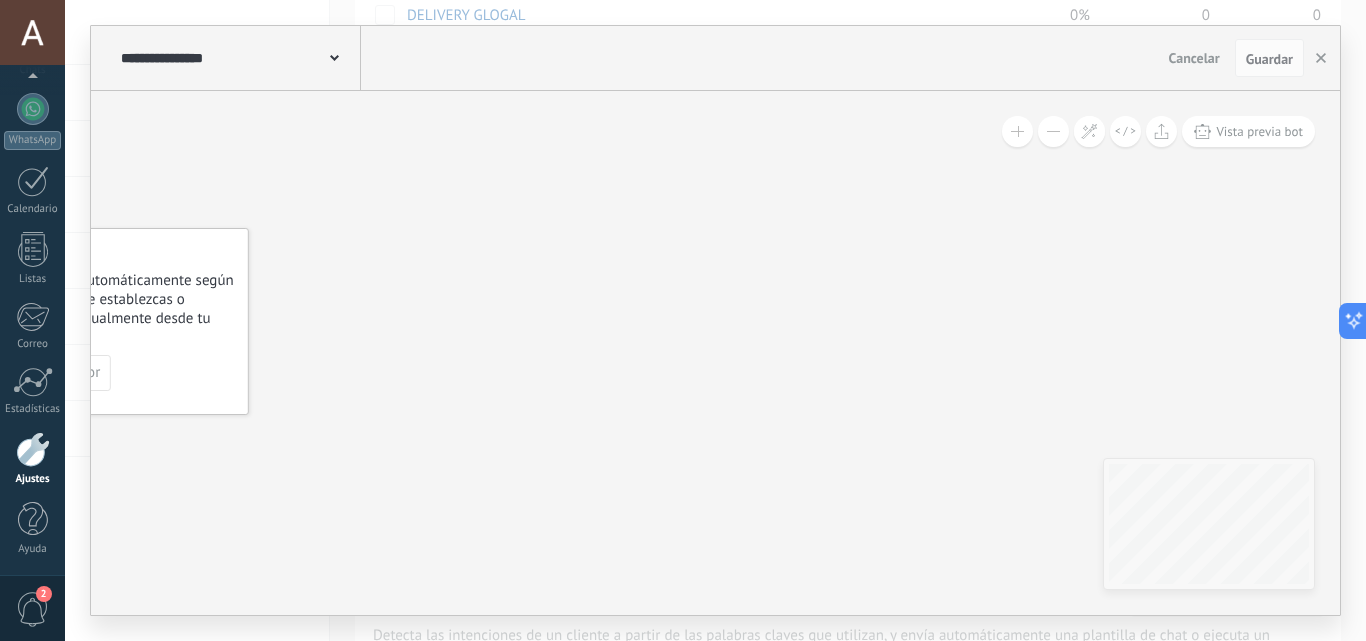 drag, startPoint x: 753, startPoint y: 267, endPoint x: 779, endPoint y: 408, distance: 143.37712 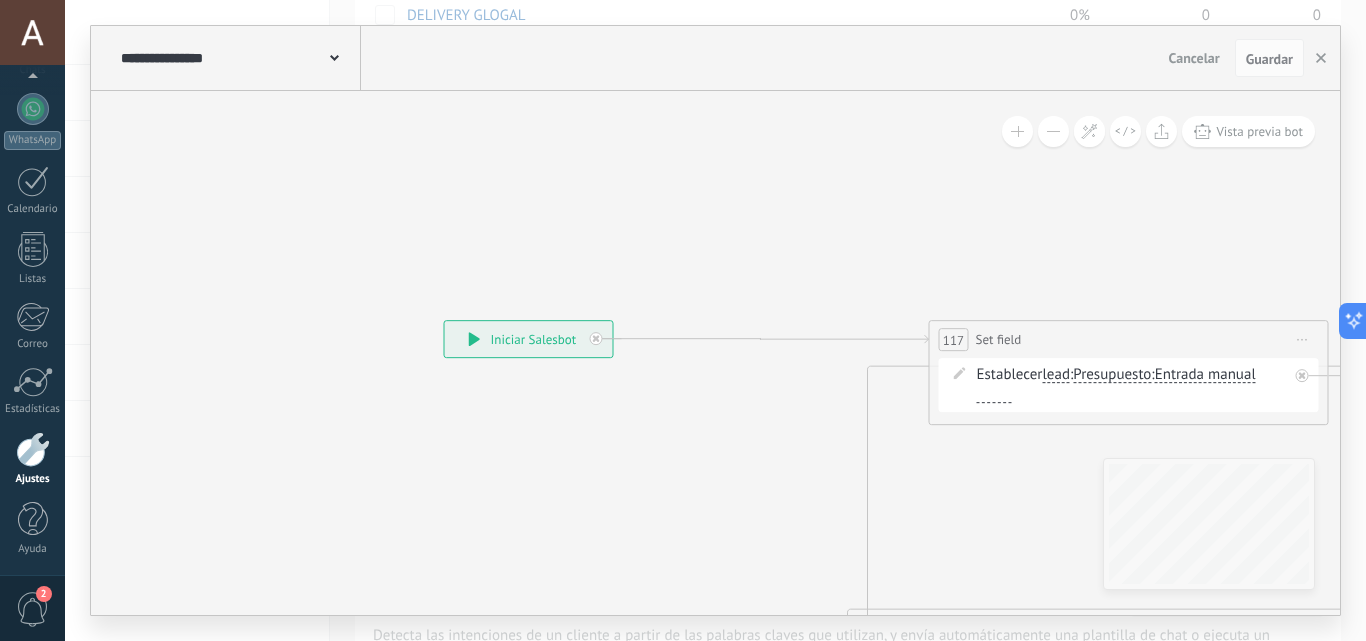 drag, startPoint x: 275, startPoint y: 475, endPoint x: 567, endPoint y: 476, distance: 292.0017 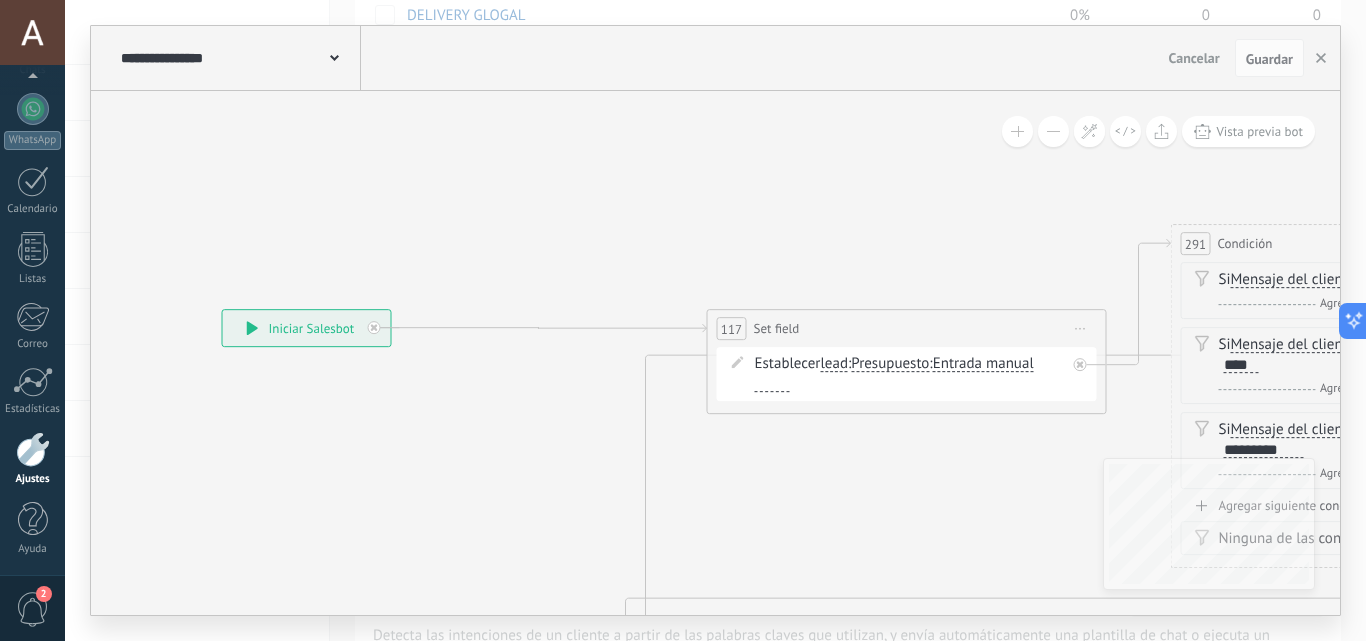 drag, startPoint x: 711, startPoint y: 430, endPoint x: 433, endPoint y: 405, distance: 279.12183 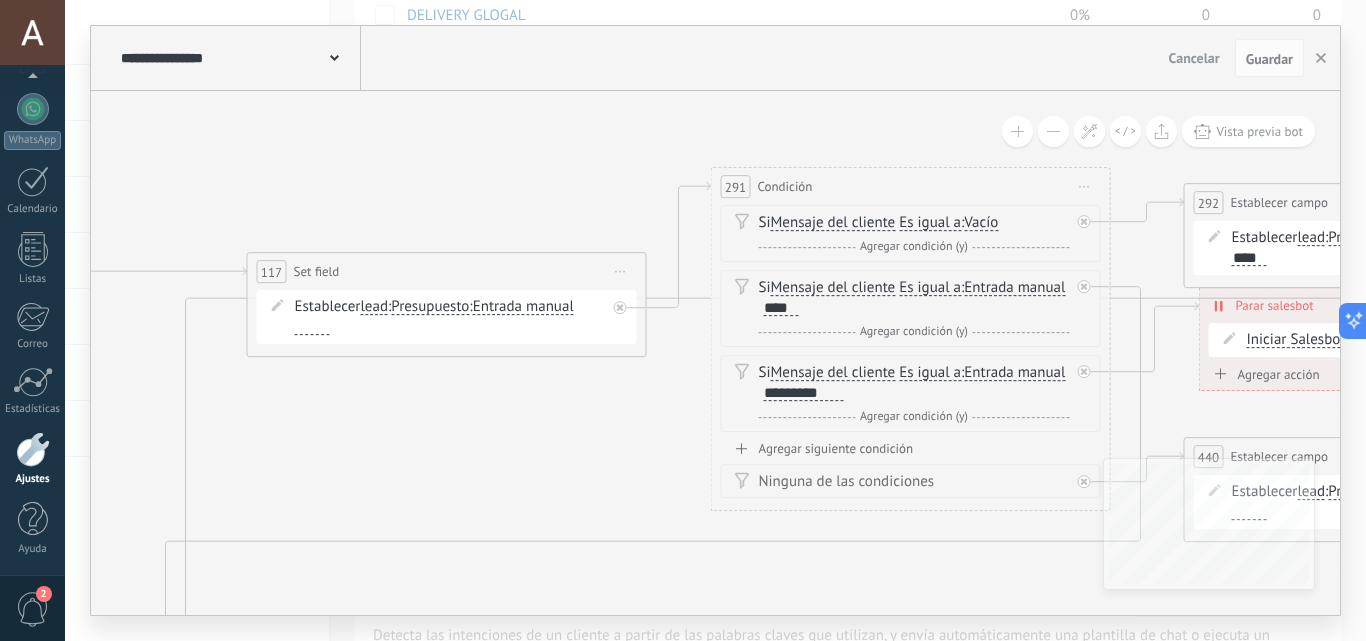drag, startPoint x: 930, startPoint y: 457, endPoint x: 531, endPoint y: 410, distance: 401.75864 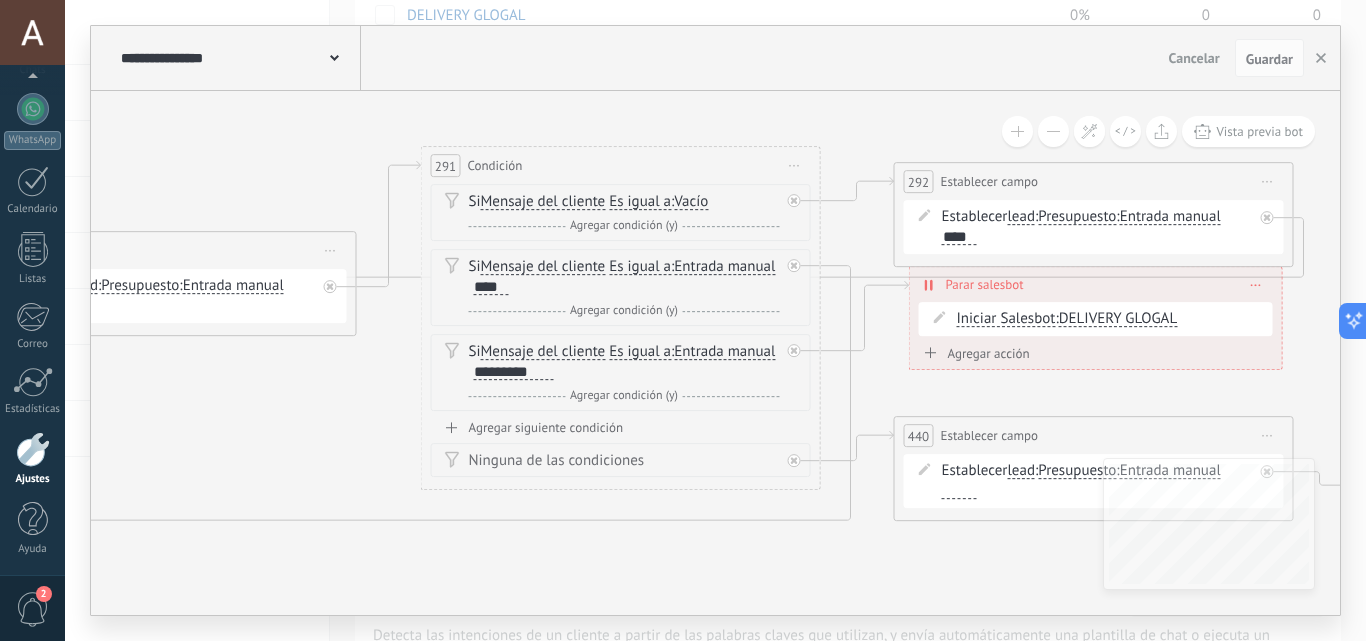 drag, startPoint x: 616, startPoint y: 454, endPoint x: 329, endPoint y: 433, distance: 287.76727 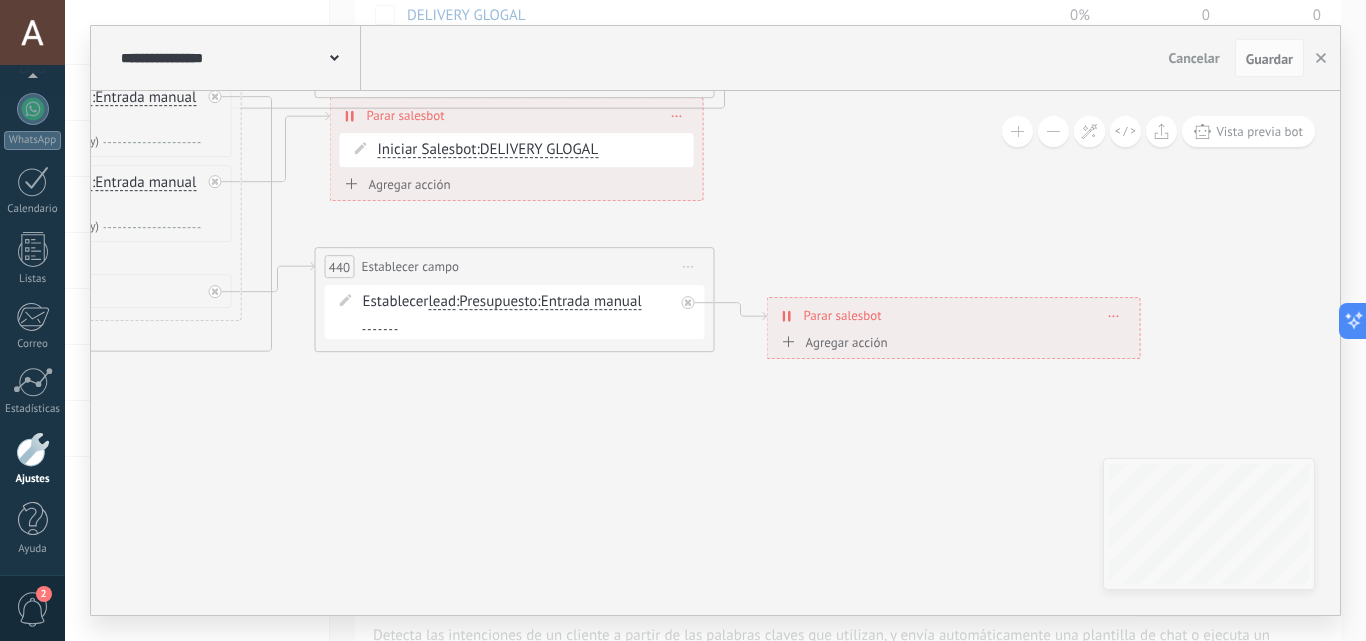 drag, startPoint x: 1311, startPoint y: 402, endPoint x: 738, endPoint y: 223, distance: 600.3082 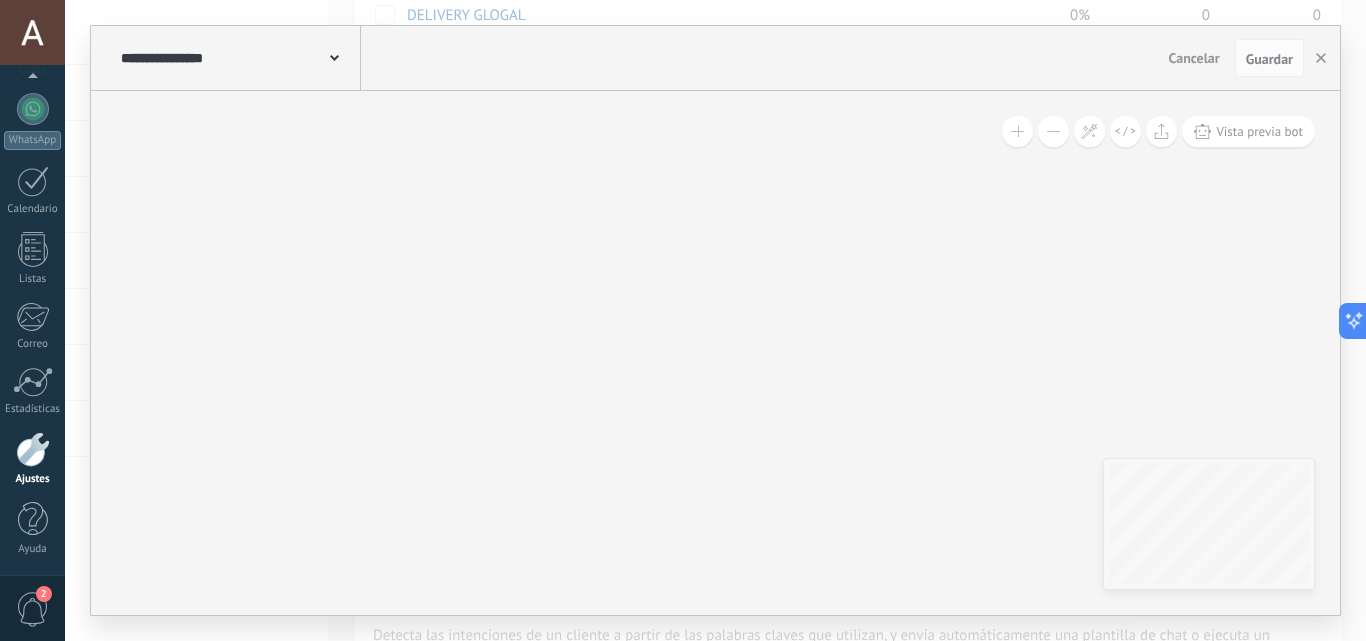 drag, startPoint x: 961, startPoint y: 486, endPoint x: 1244, endPoint y: 300, distance: 338.65173 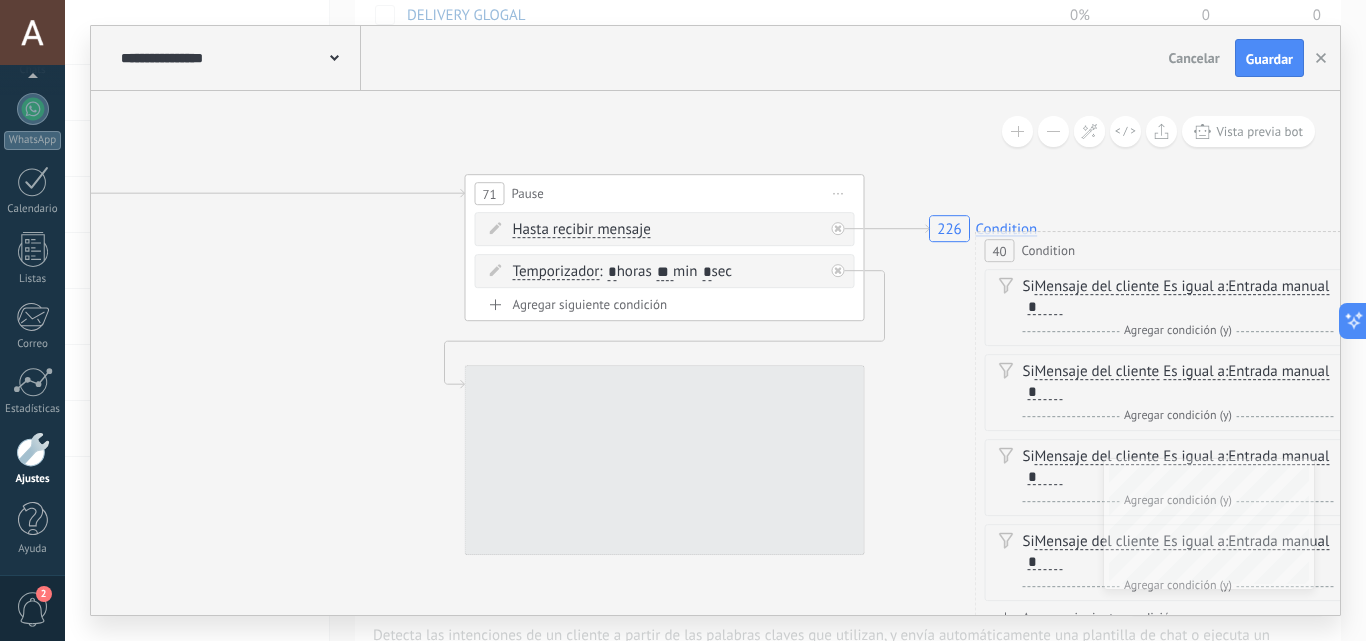click on "62 Pause 68 Pause 68 Pause 226 Condition" 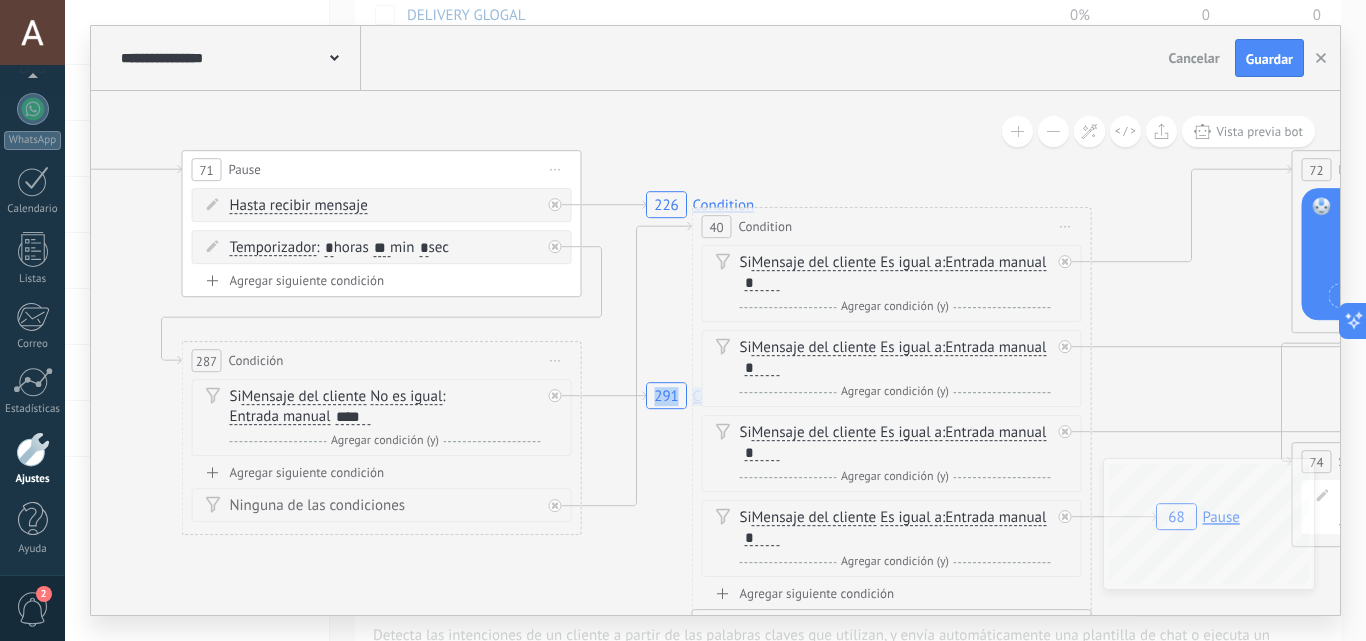 drag, startPoint x: 938, startPoint y: 328, endPoint x: 649, endPoint y: 302, distance: 290.1672 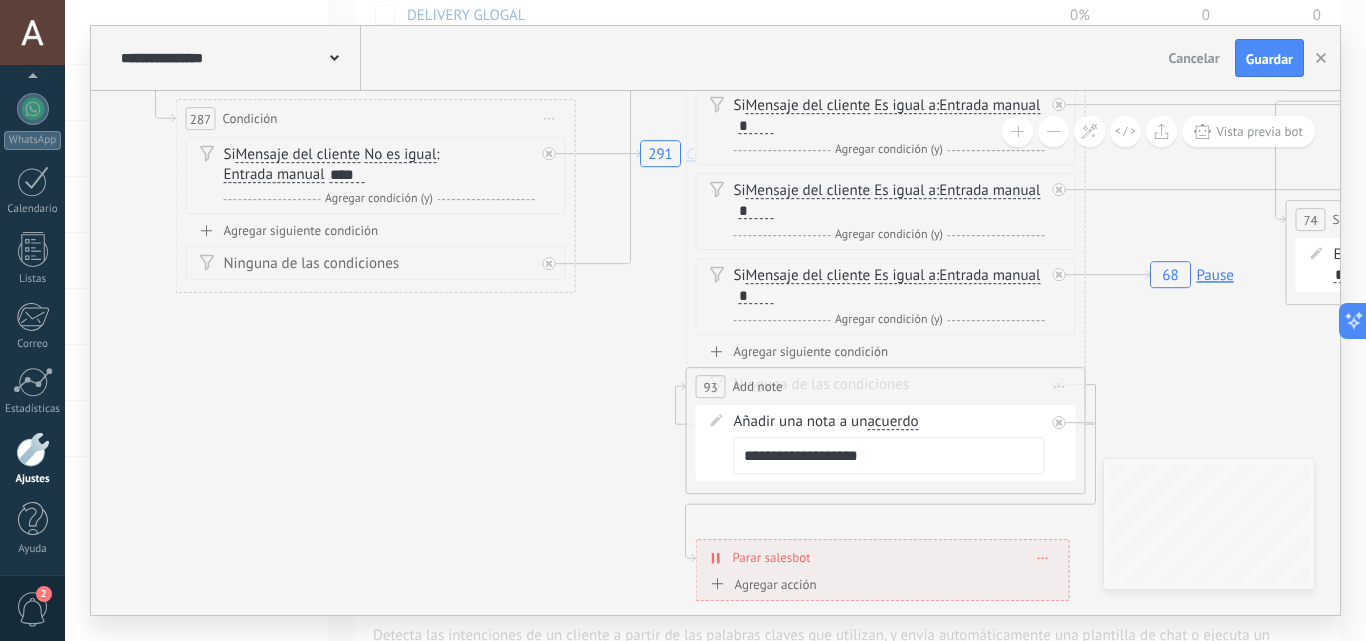 click on "**********" at bounding box center (889, 455) 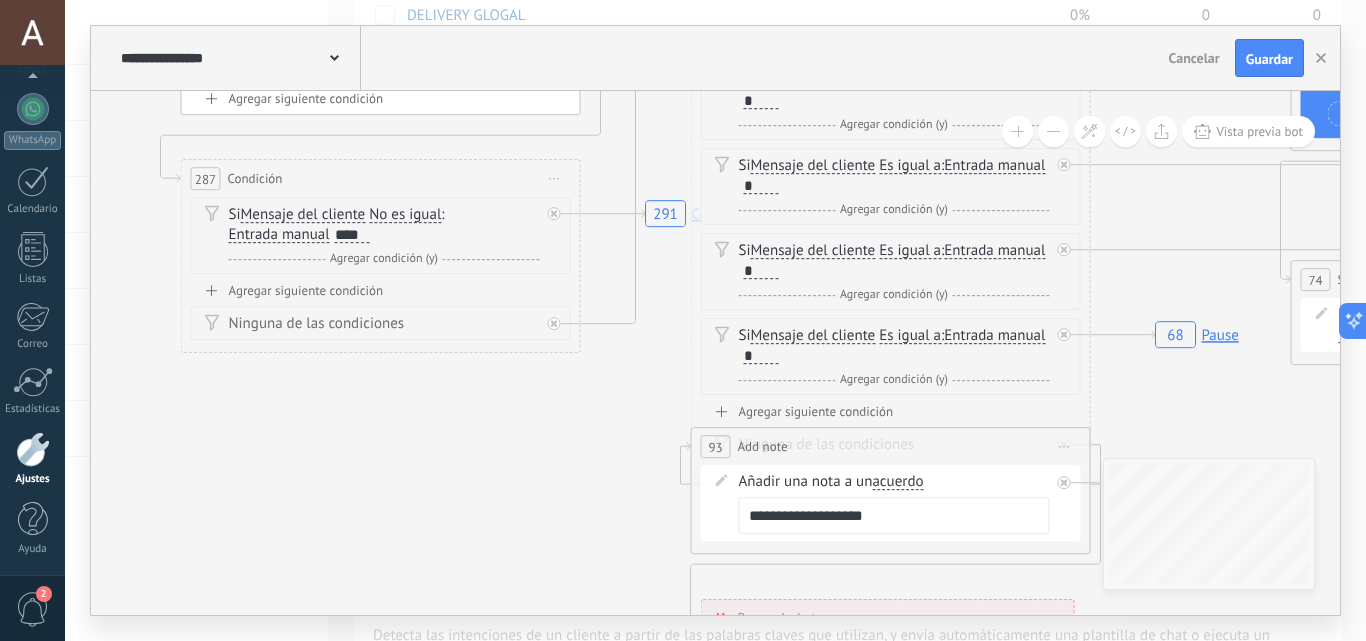 drag, startPoint x: 1190, startPoint y: 359, endPoint x: 1192, endPoint y: 412, distance: 53.037724 